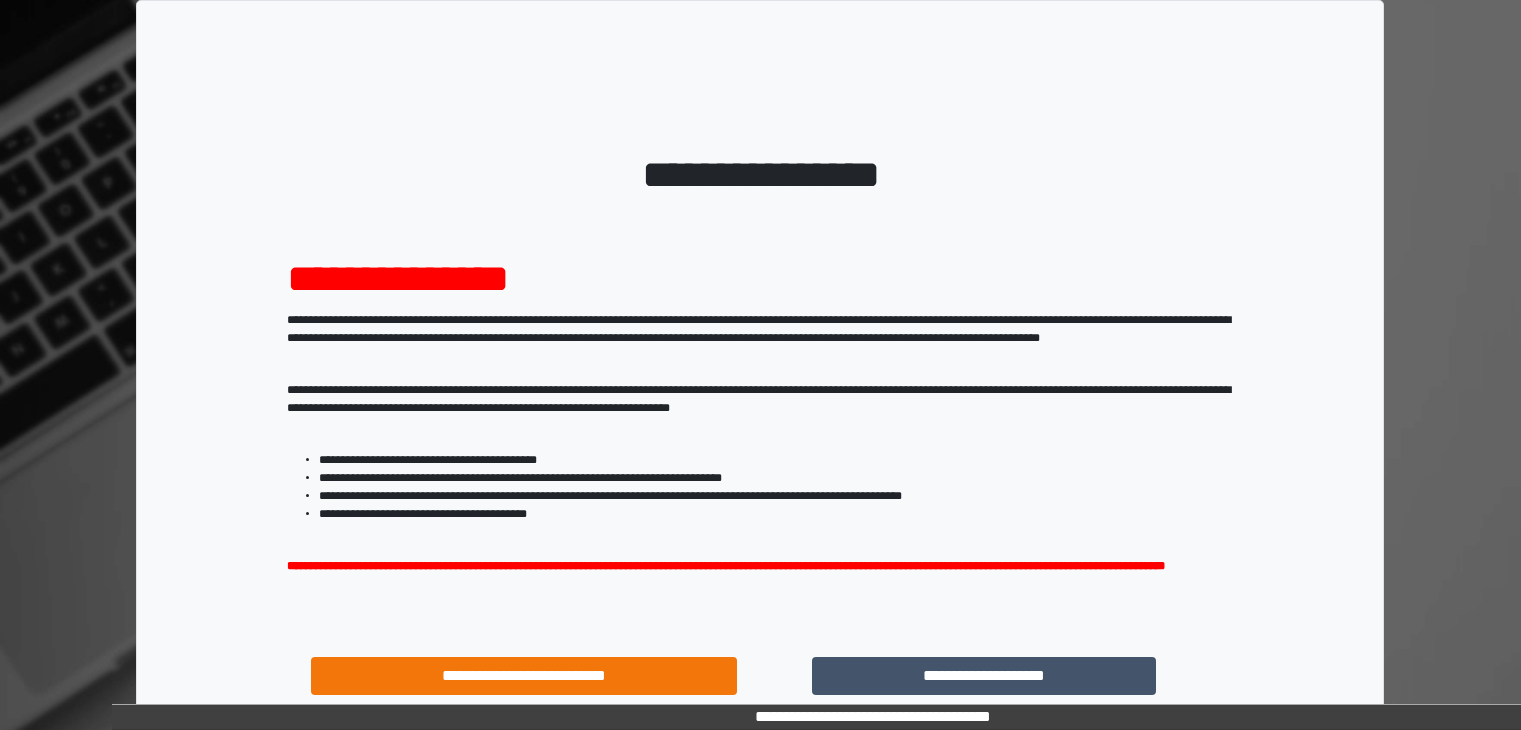 scroll, scrollTop: 0, scrollLeft: 0, axis: both 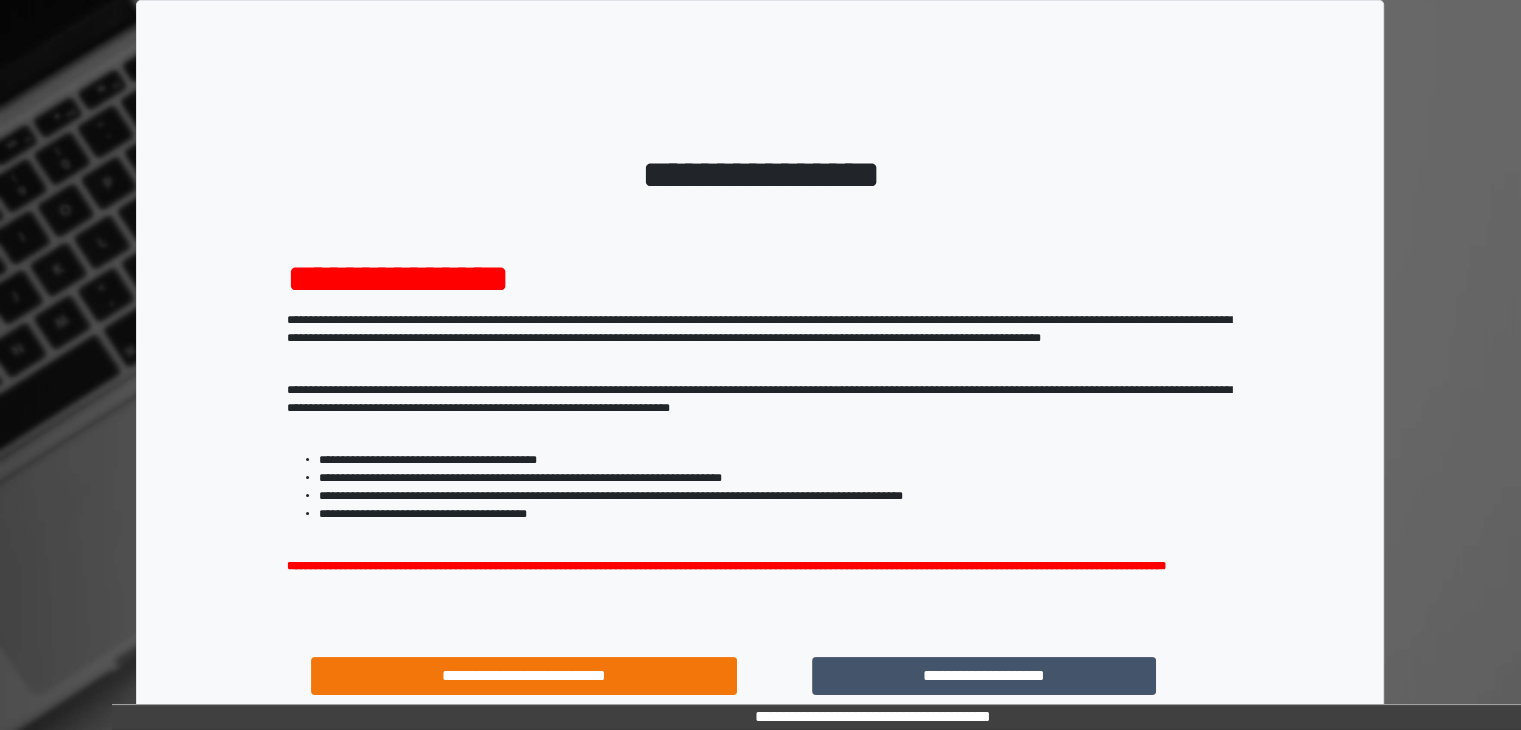 click on "**********" at bounding box center [872, 717] 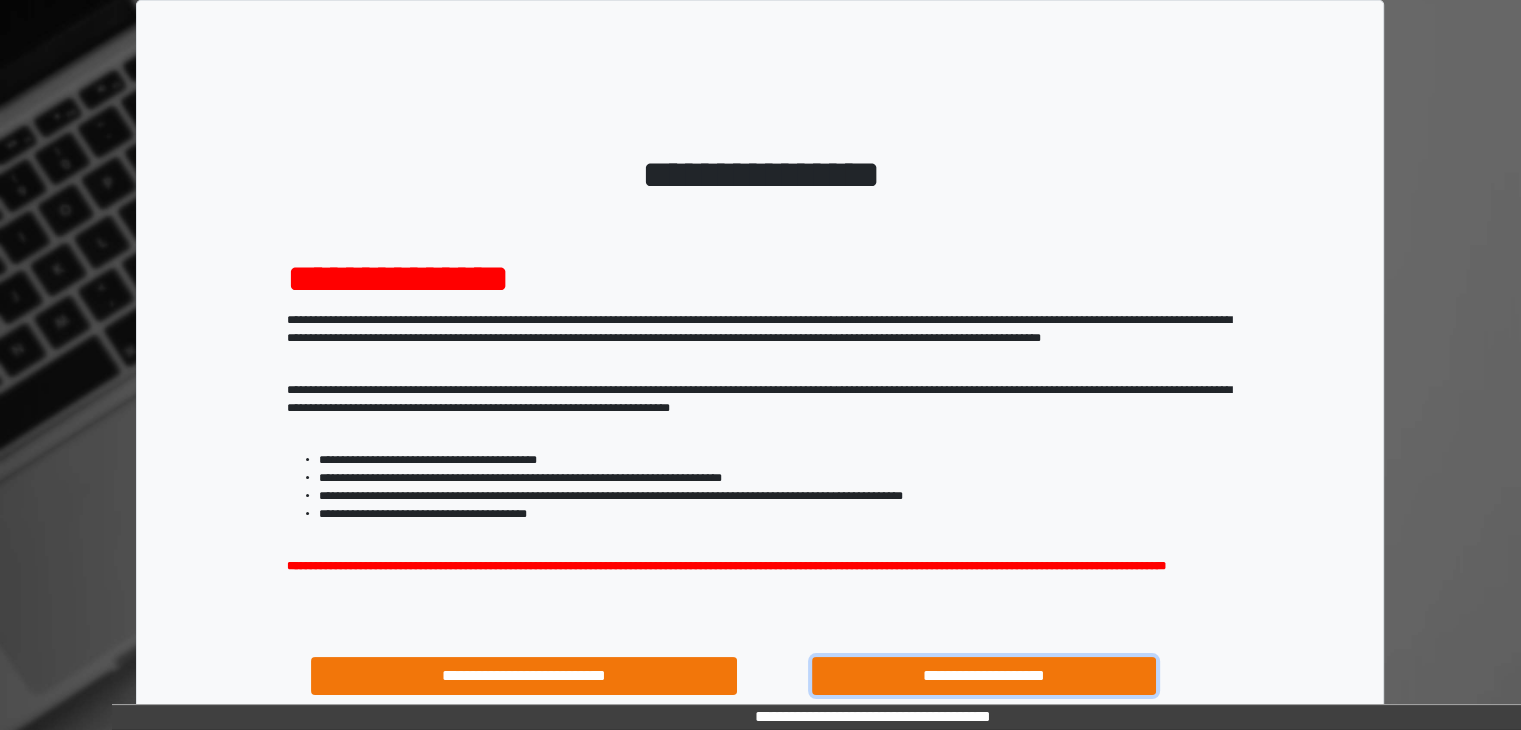 click on "**********" at bounding box center (984, 676) 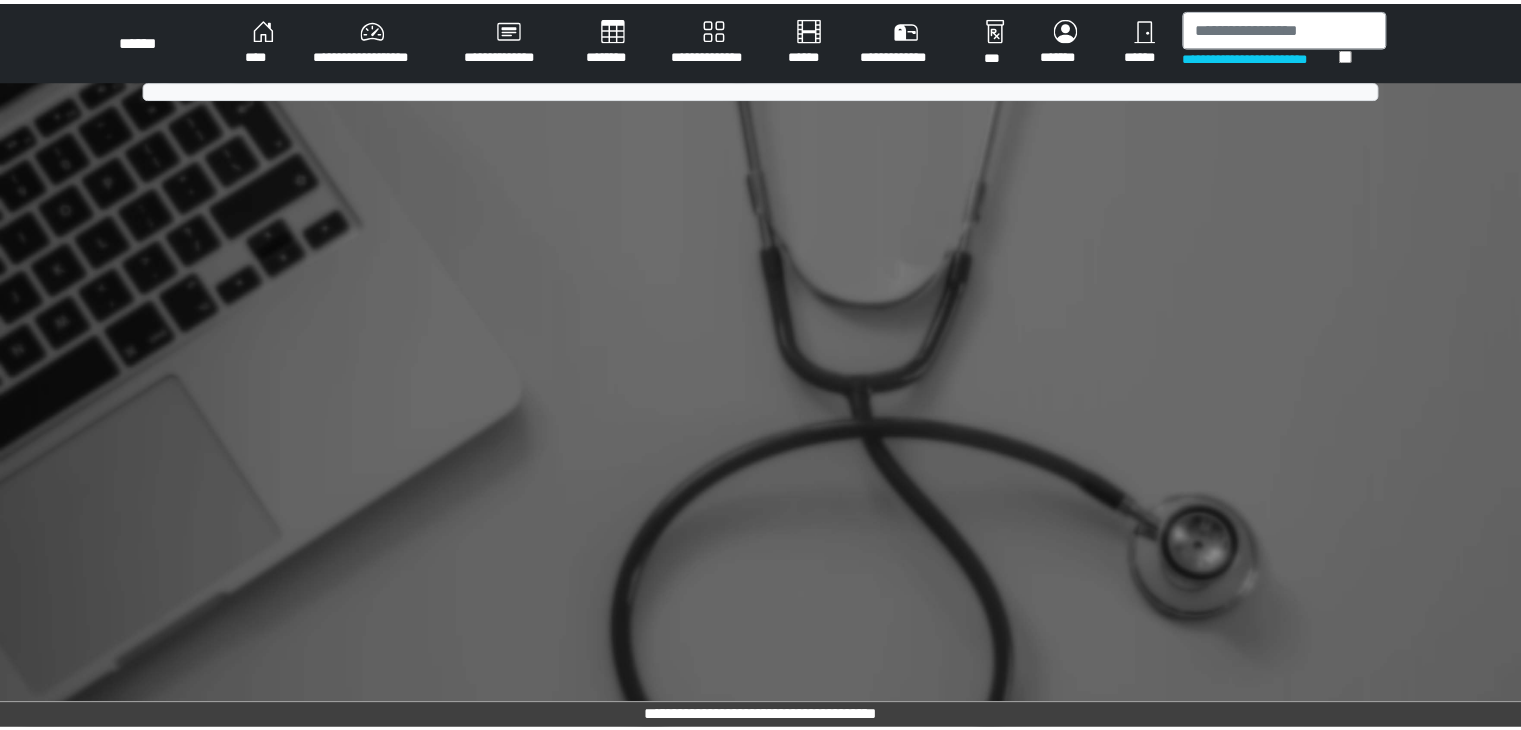 scroll, scrollTop: 0, scrollLeft: 0, axis: both 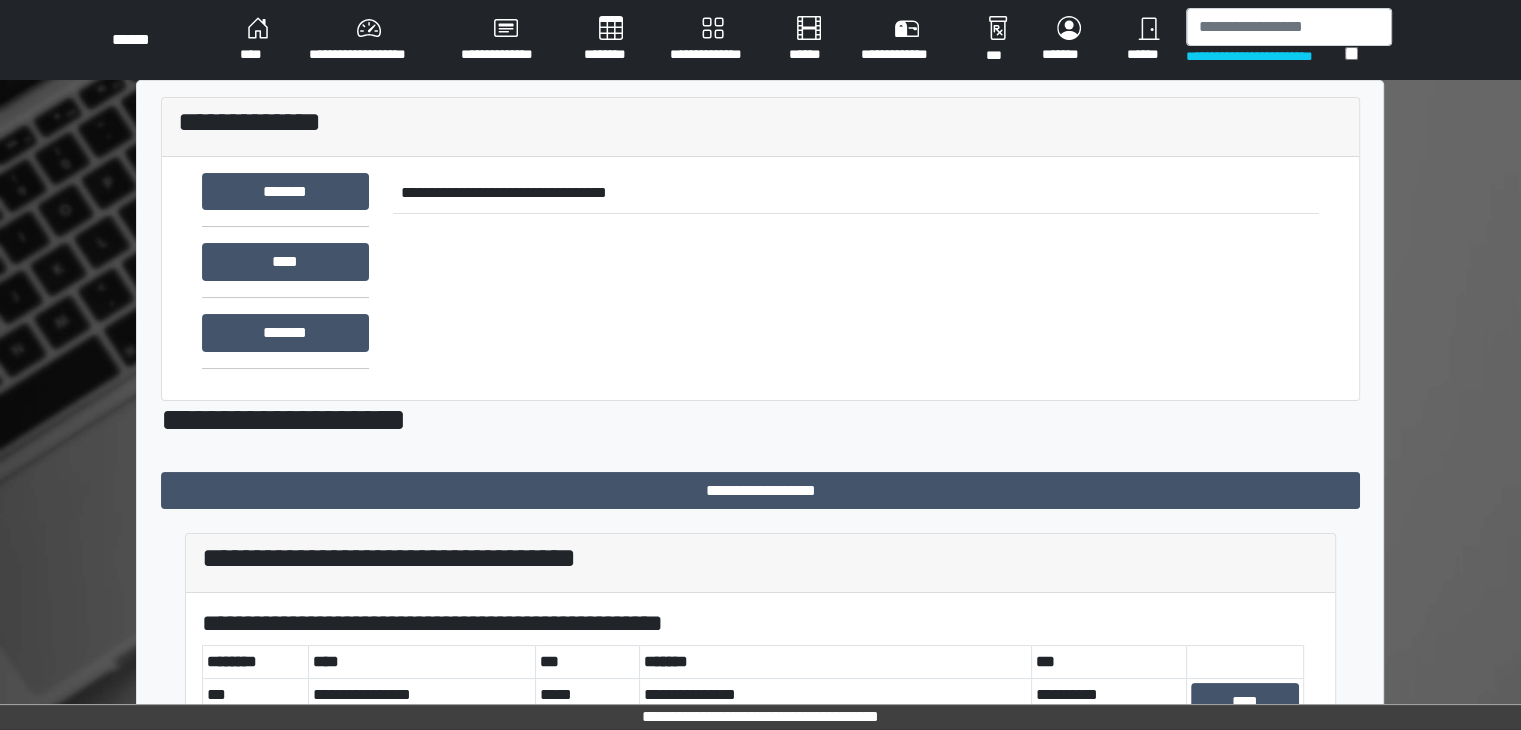 click on "**********" at bounding box center (760, 40) 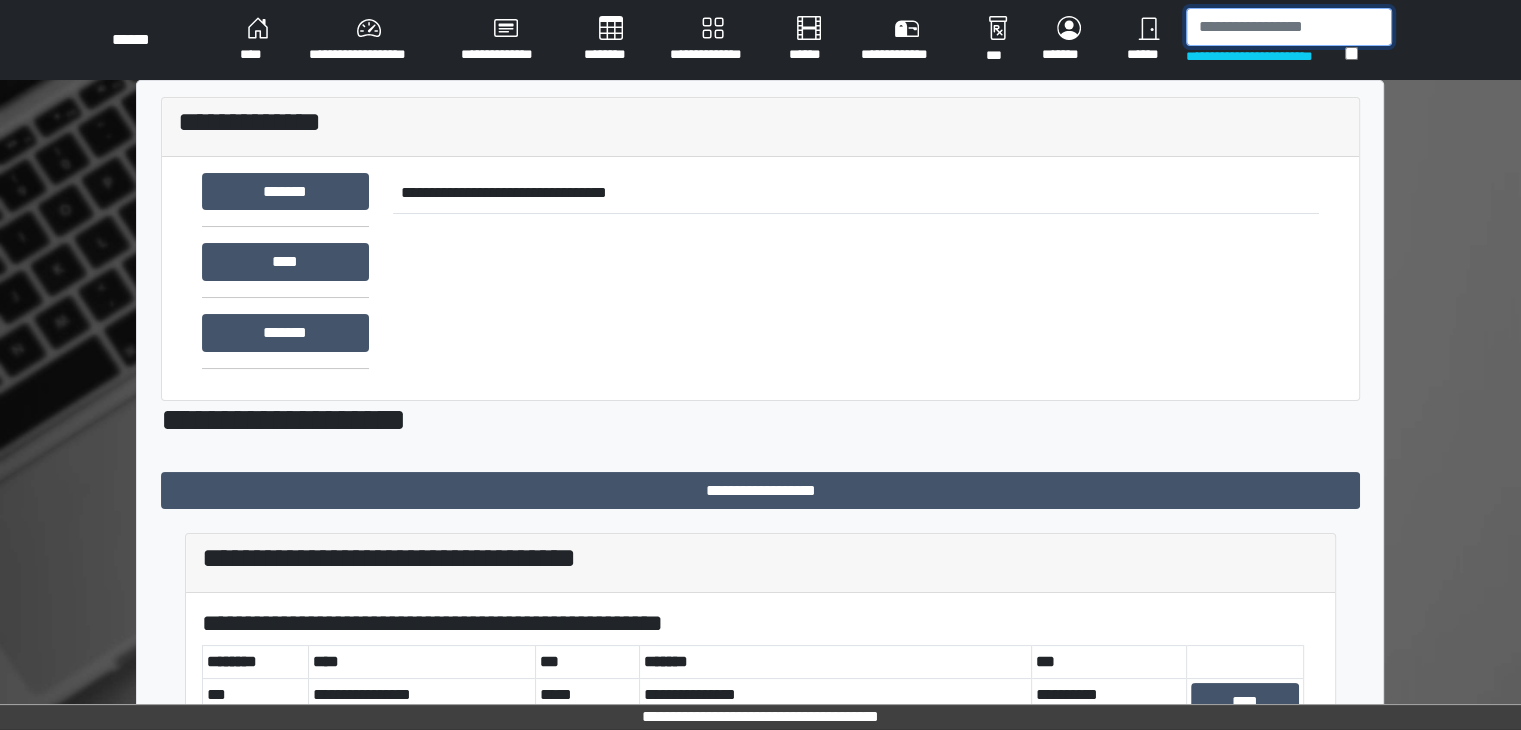 click at bounding box center (1289, 27) 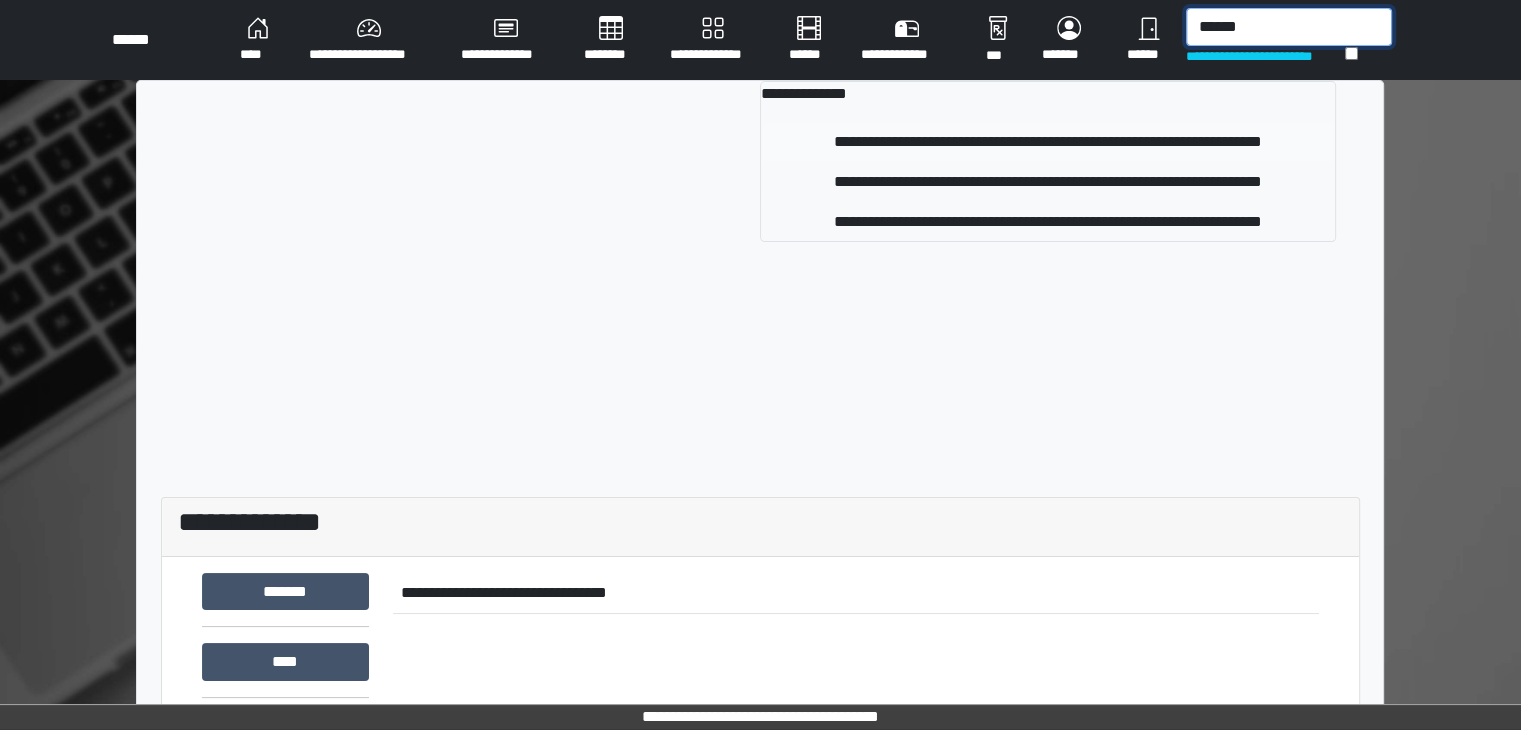 type on "******" 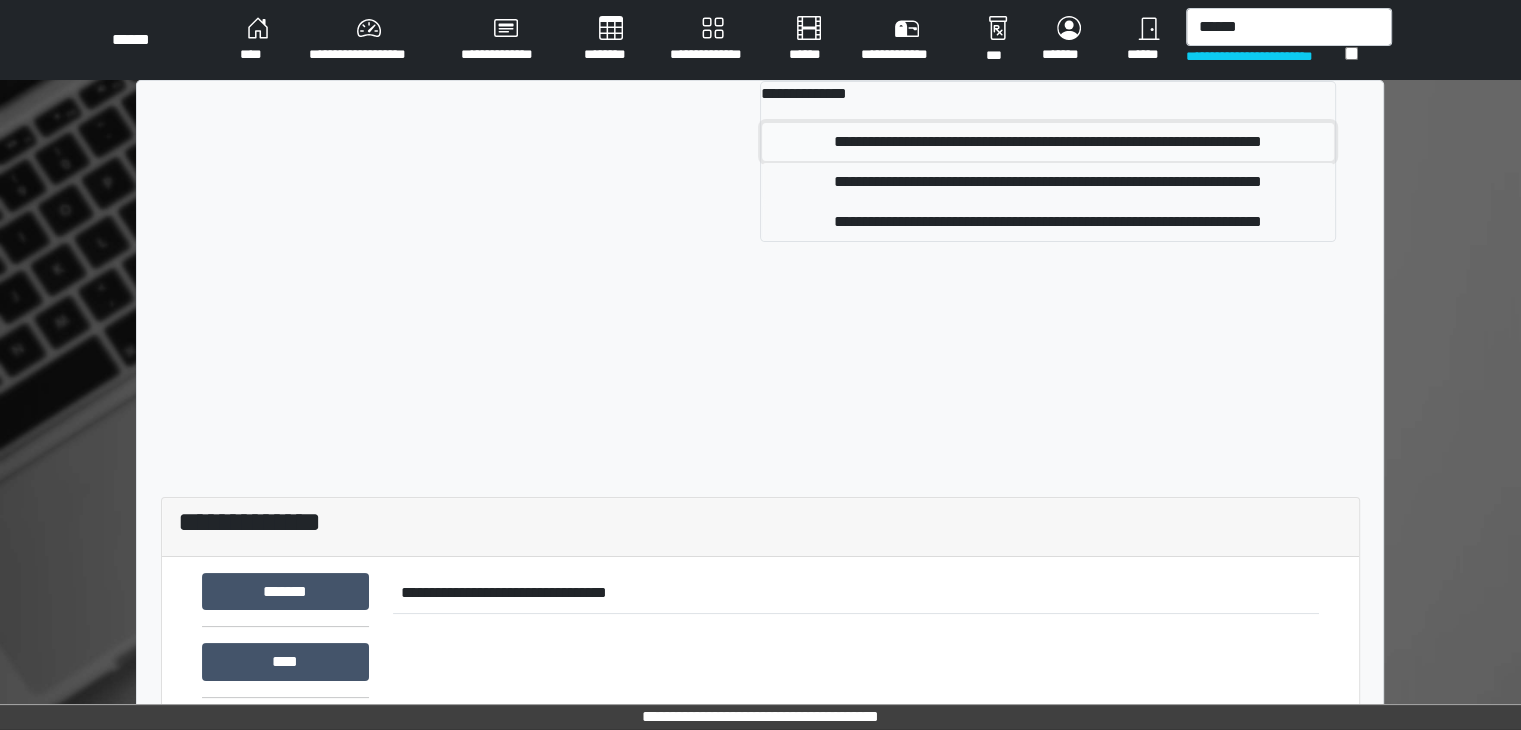 click on "**********" at bounding box center [1048, 142] 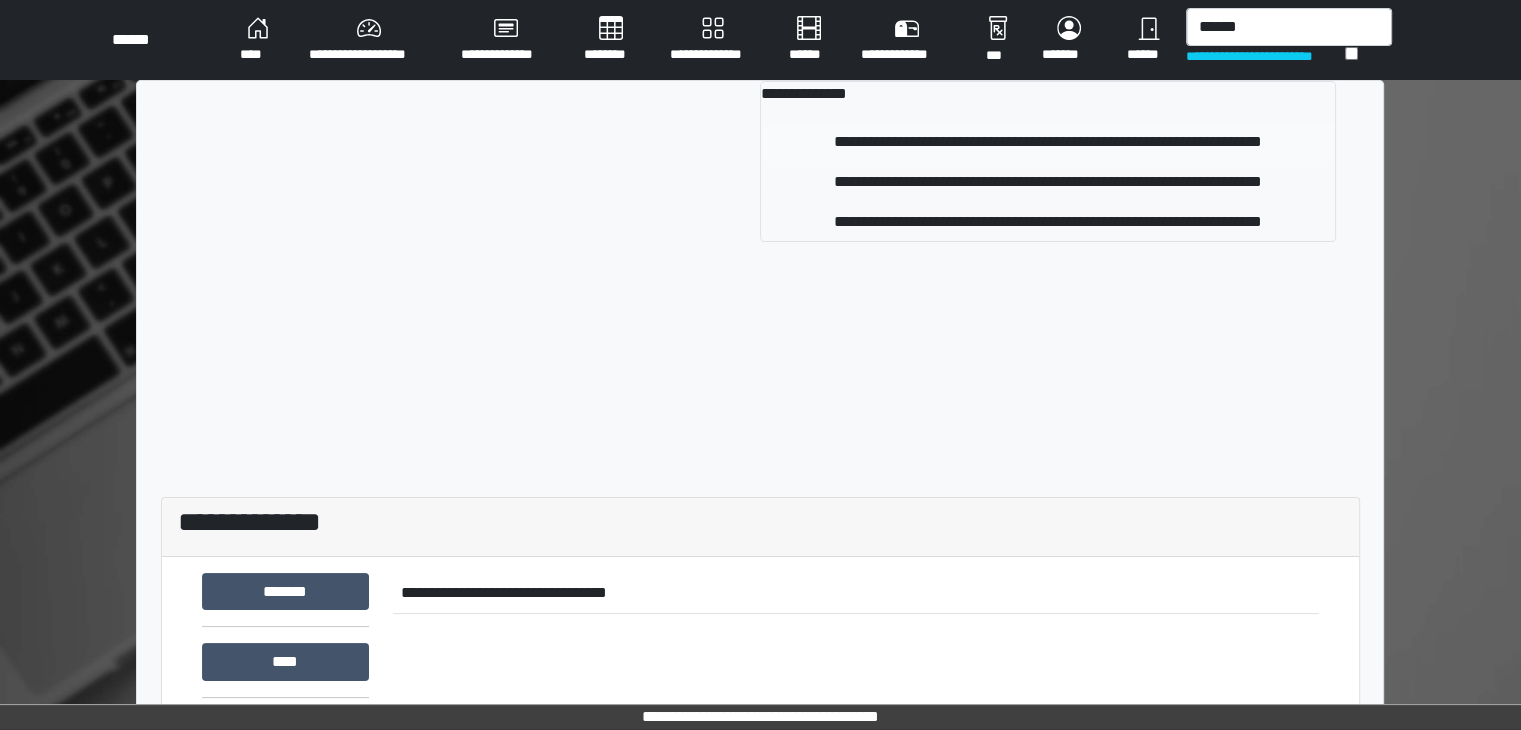 type 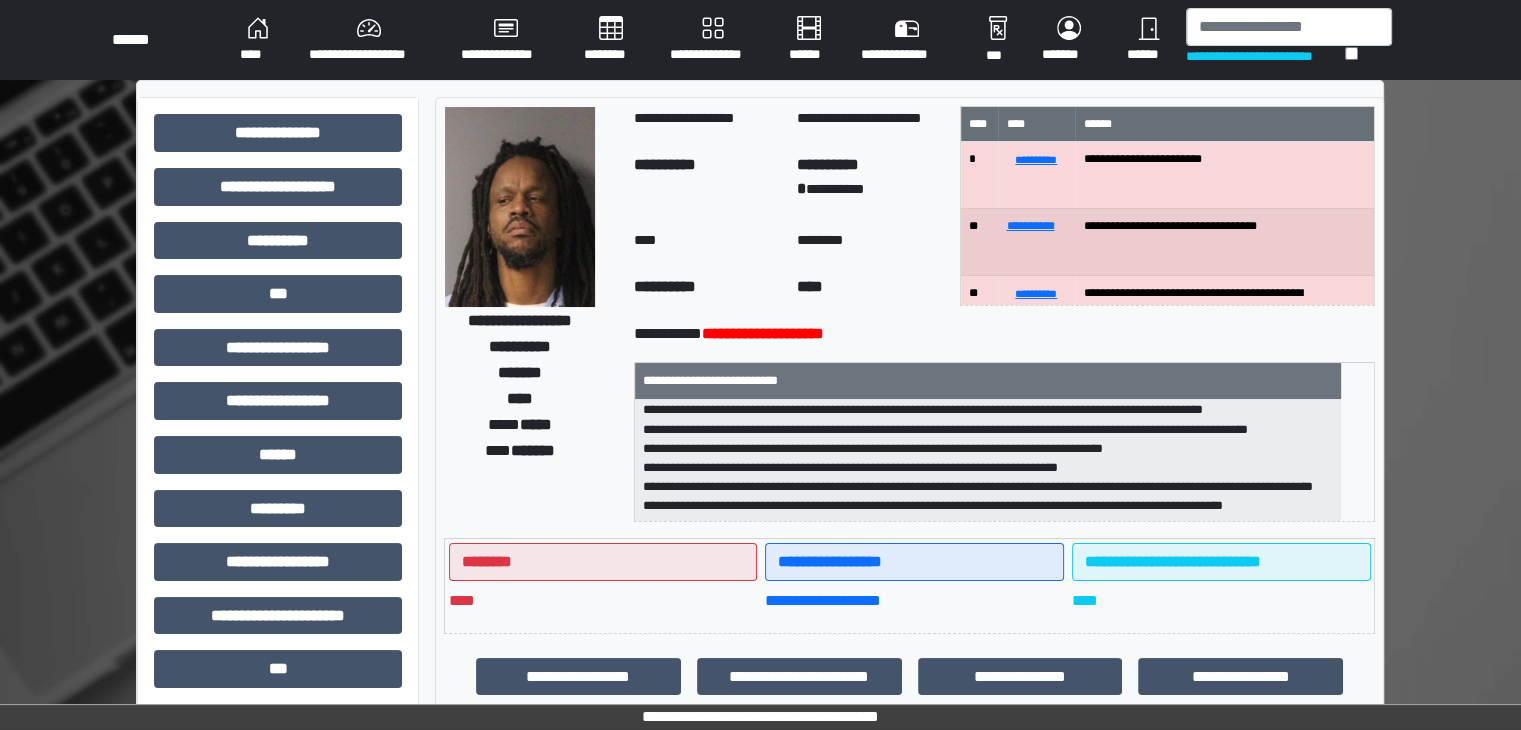 scroll, scrollTop: 140, scrollLeft: 0, axis: vertical 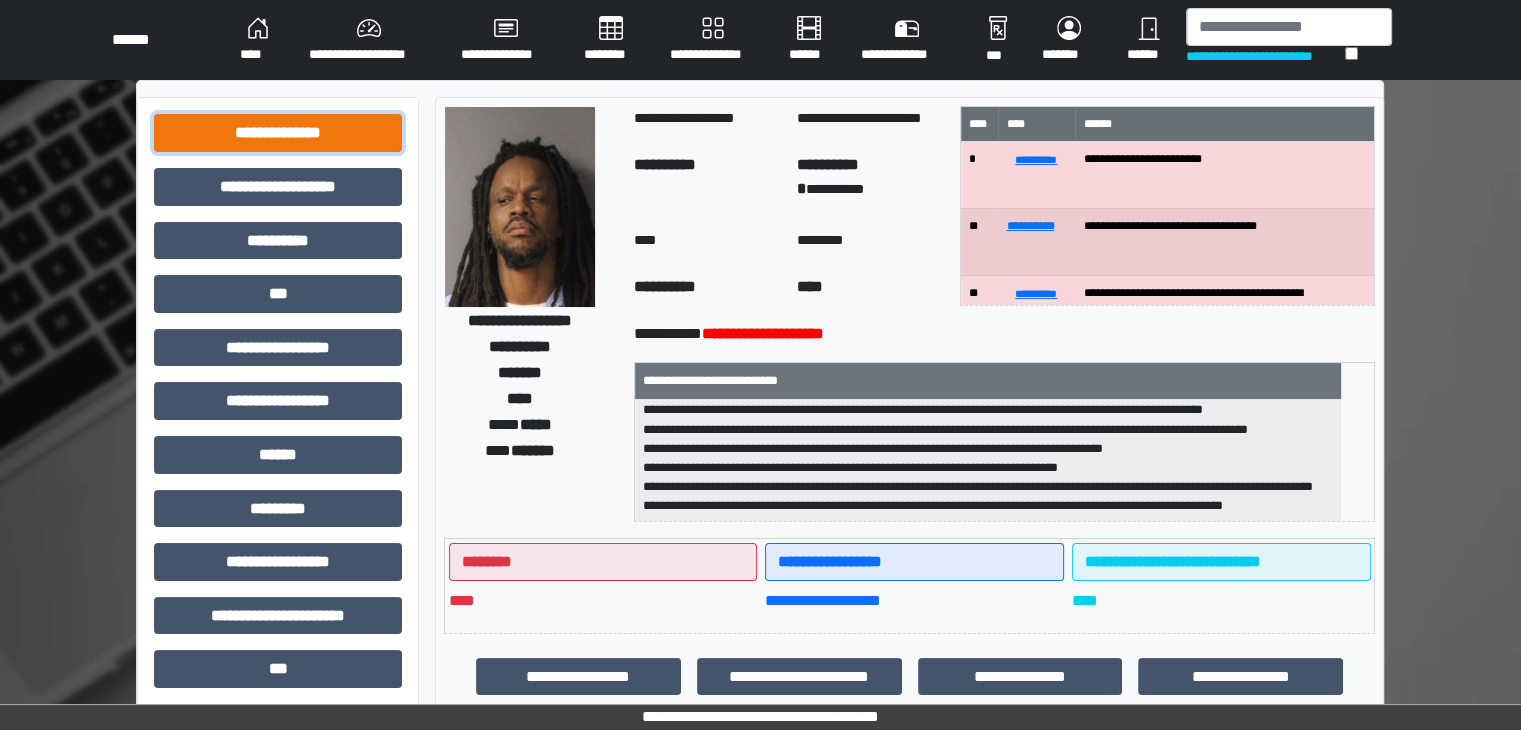click on "**********" at bounding box center (278, 133) 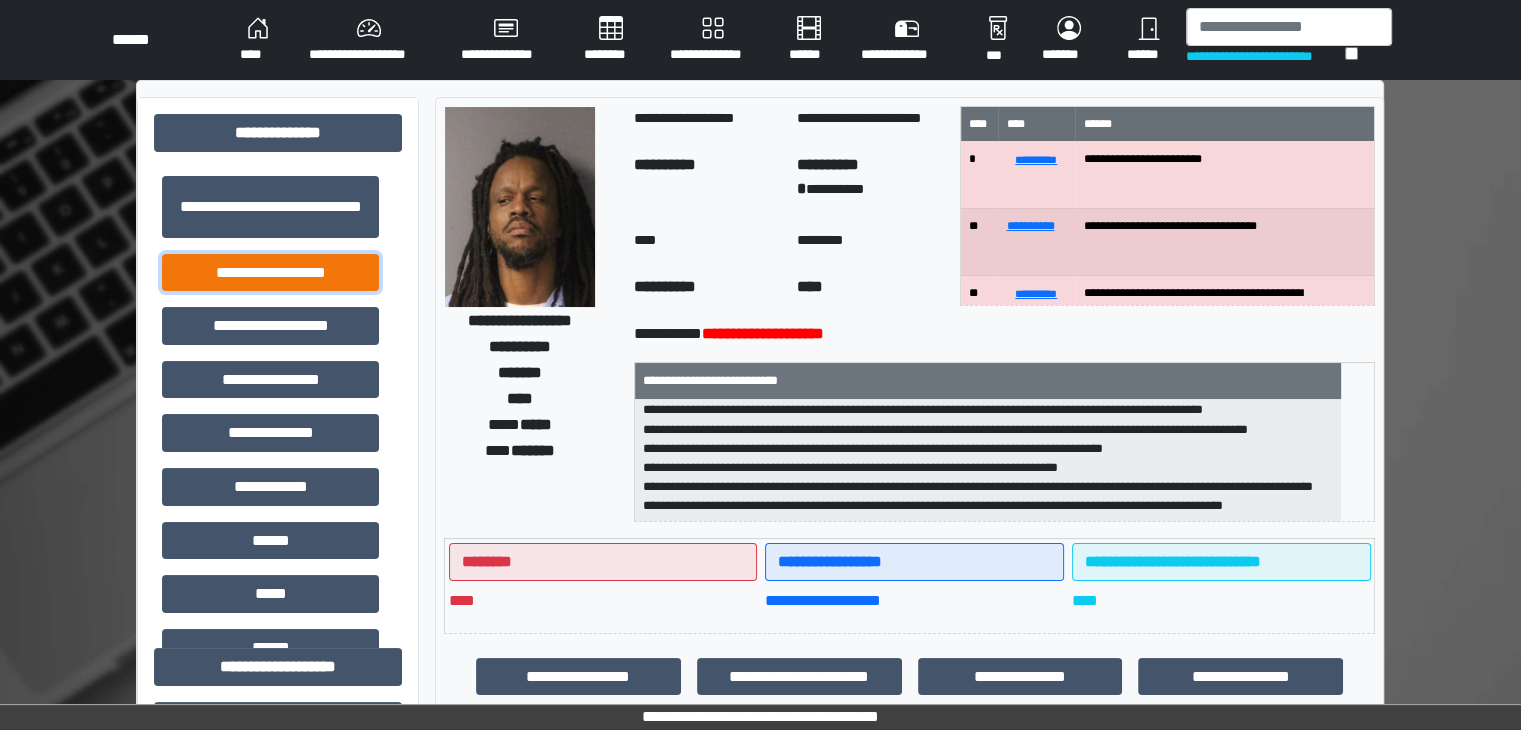 click on "**********" at bounding box center [270, 273] 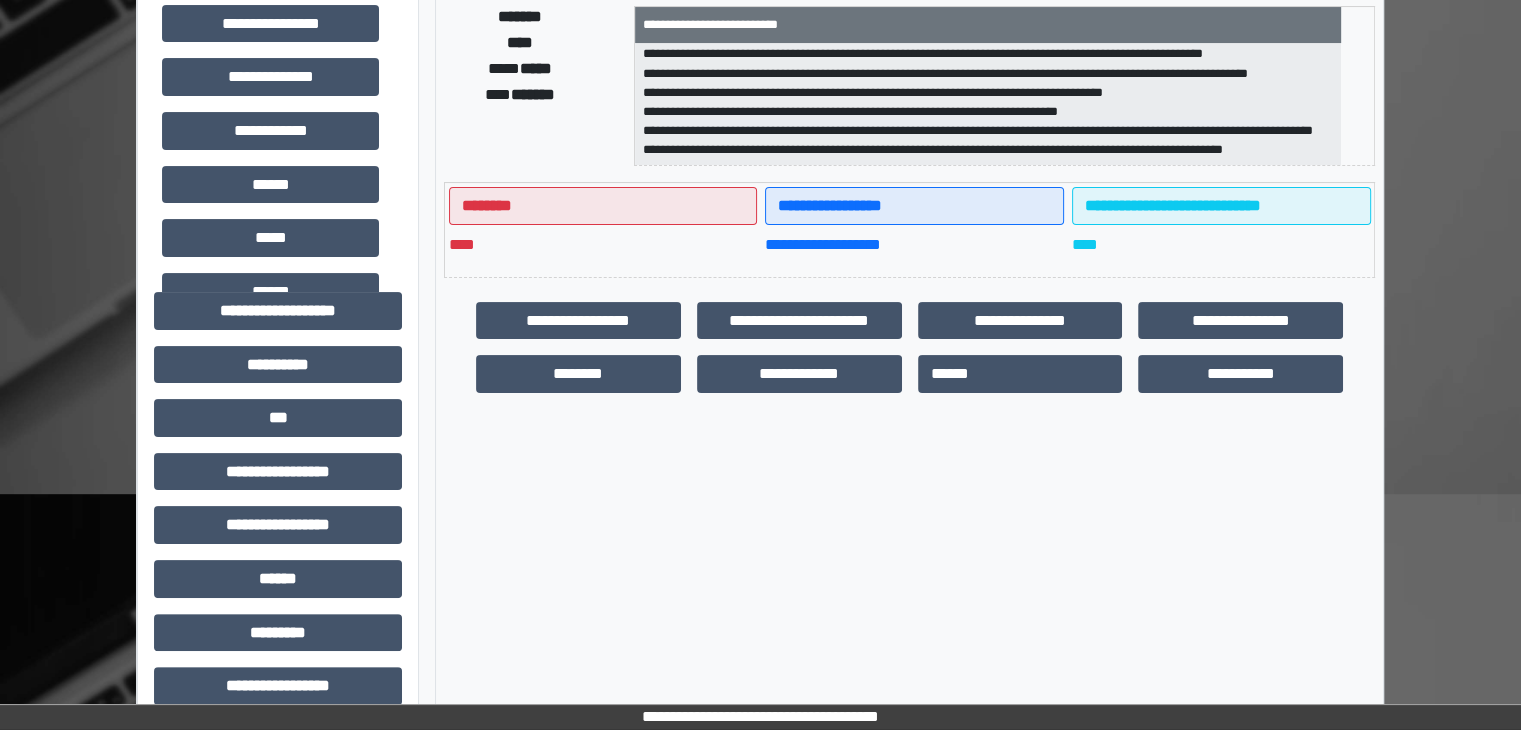 scroll, scrollTop: 400, scrollLeft: 0, axis: vertical 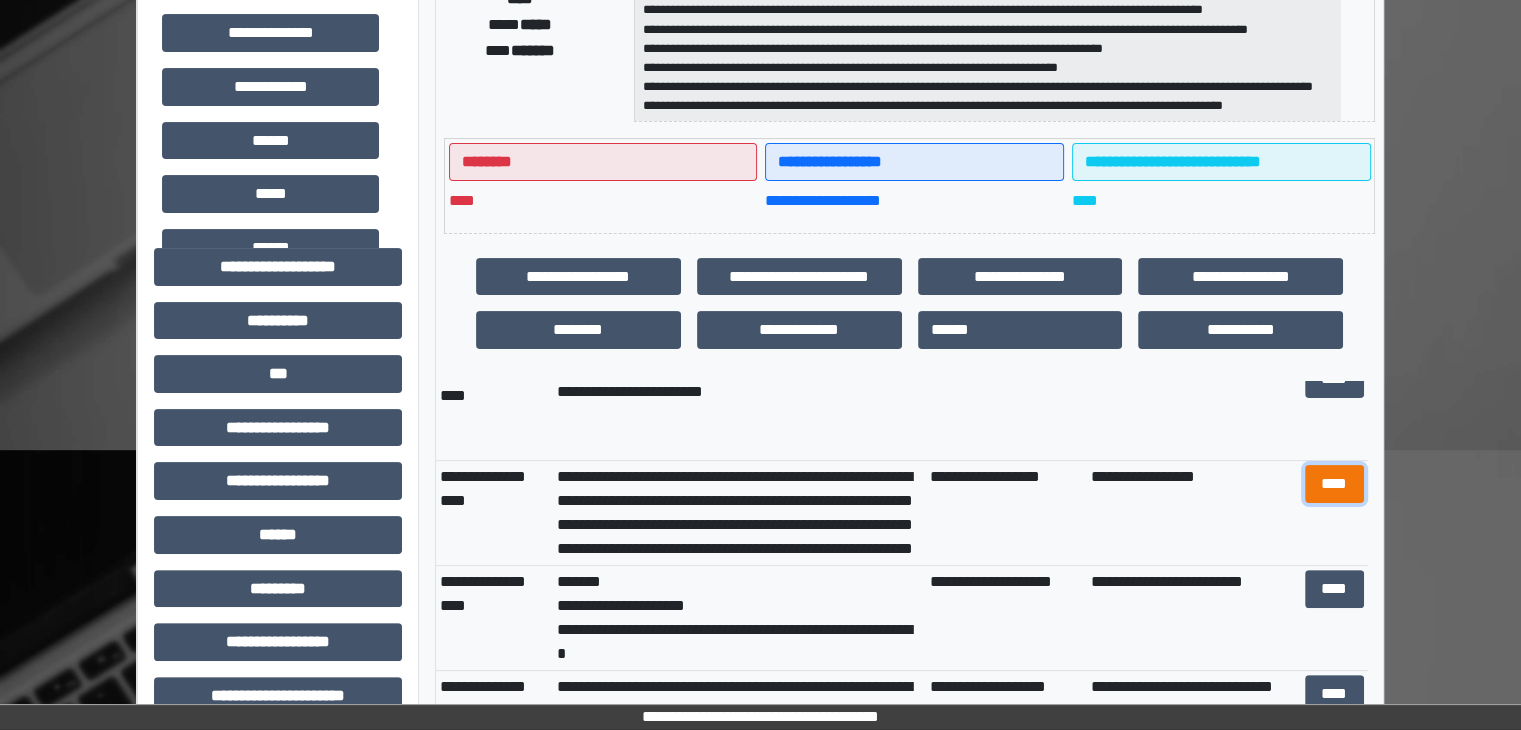 click on "****" at bounding box center (1334, 484) 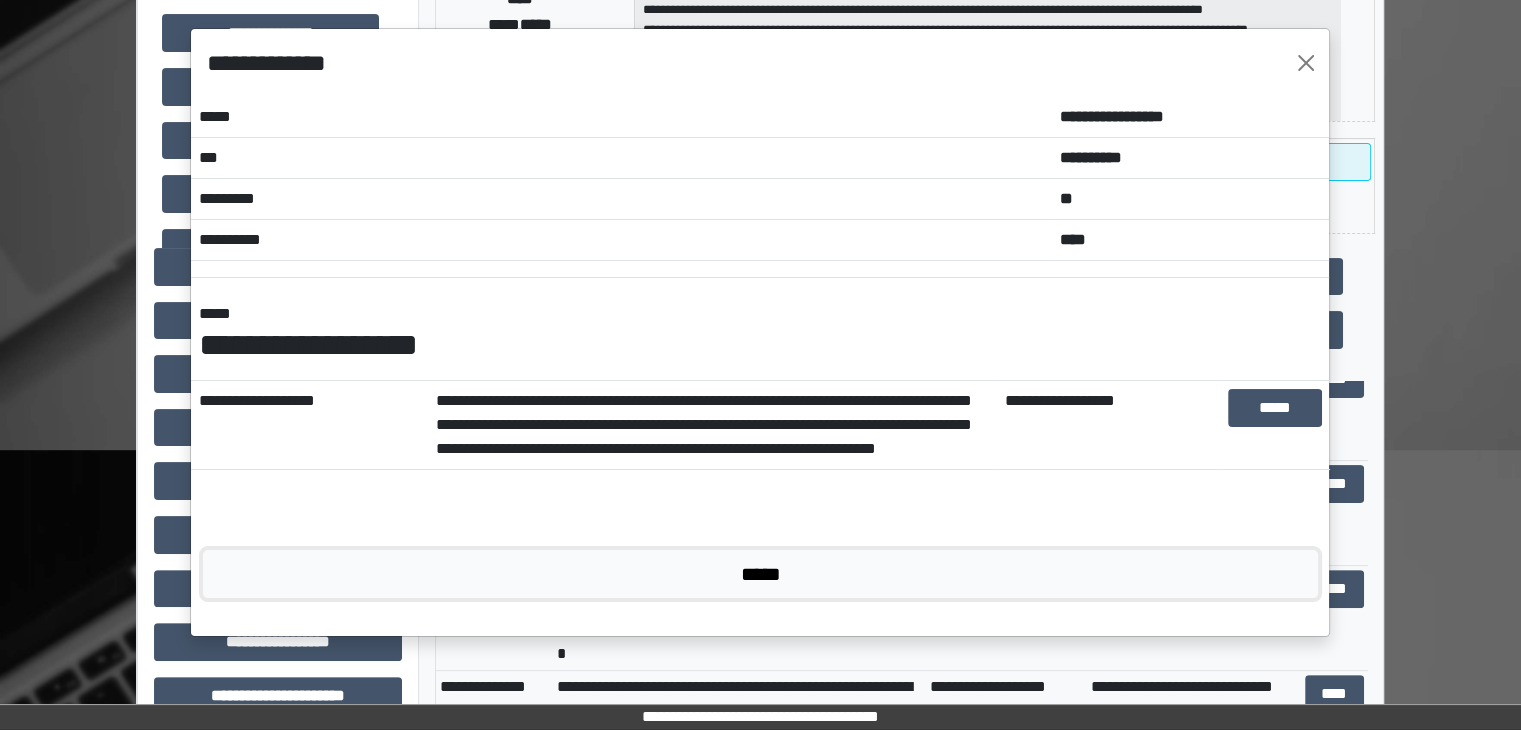 click on "*****" at bounding box center [760, 574] 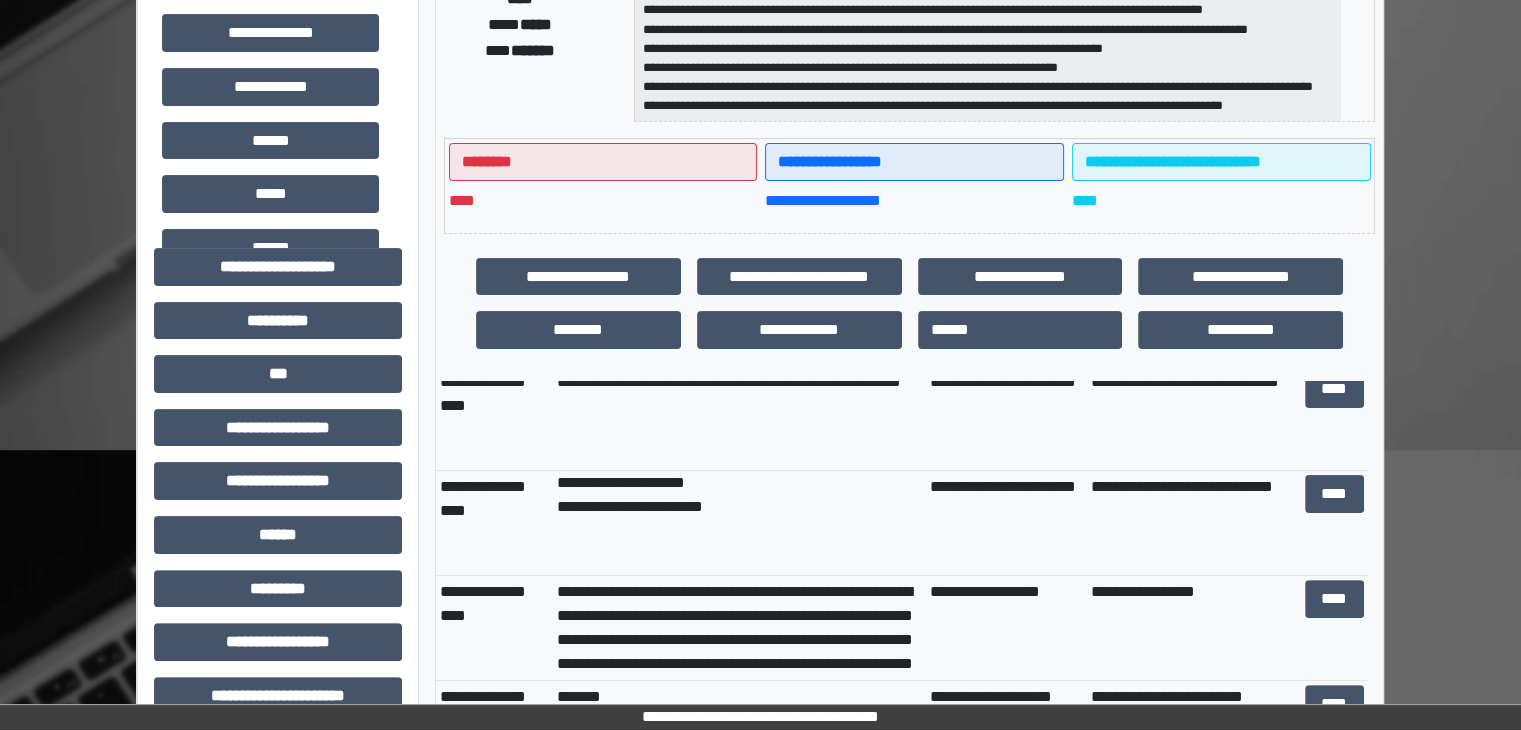 scroll, scrollTop: 0, scrollLeft: 0, axis: both 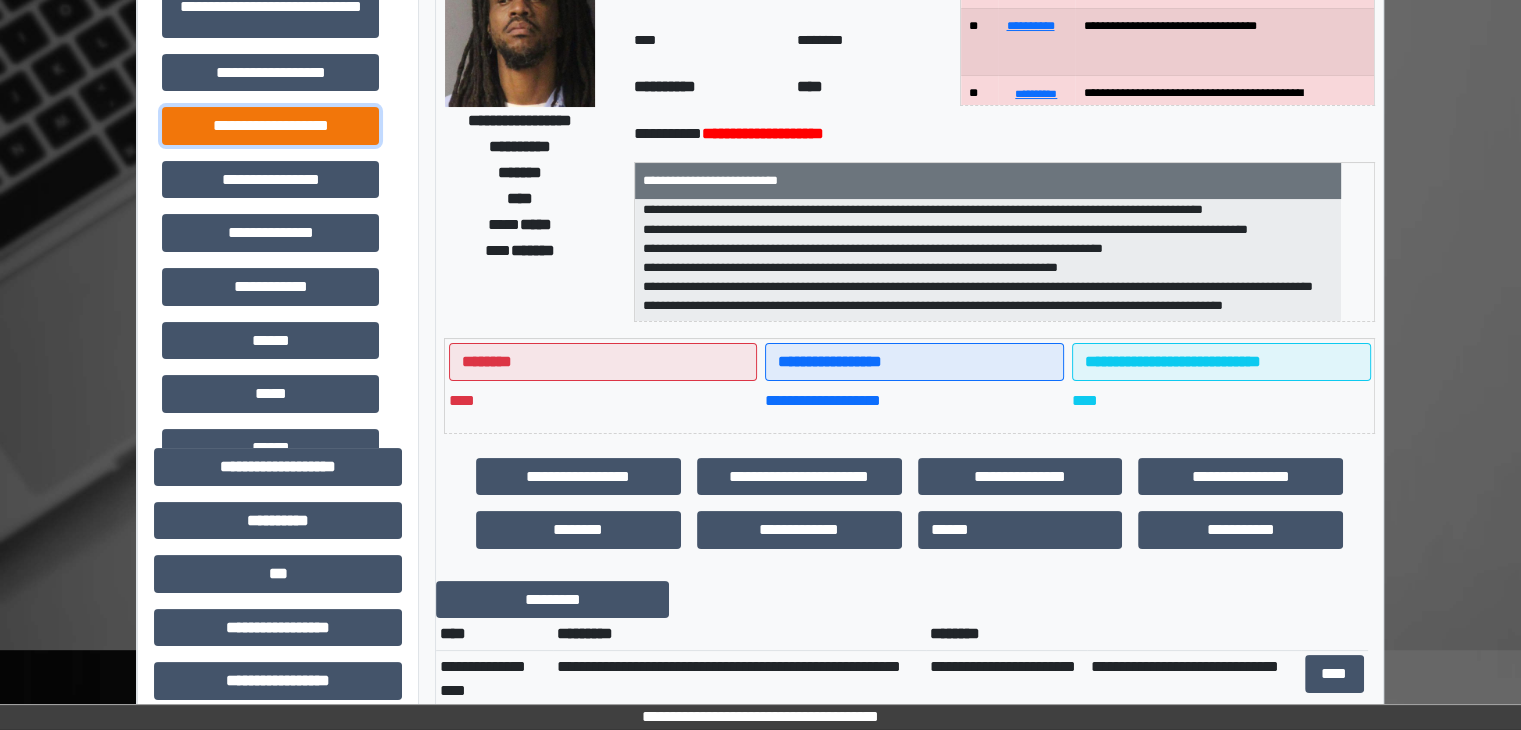 click on "**********" at bounding box center (270, 126) 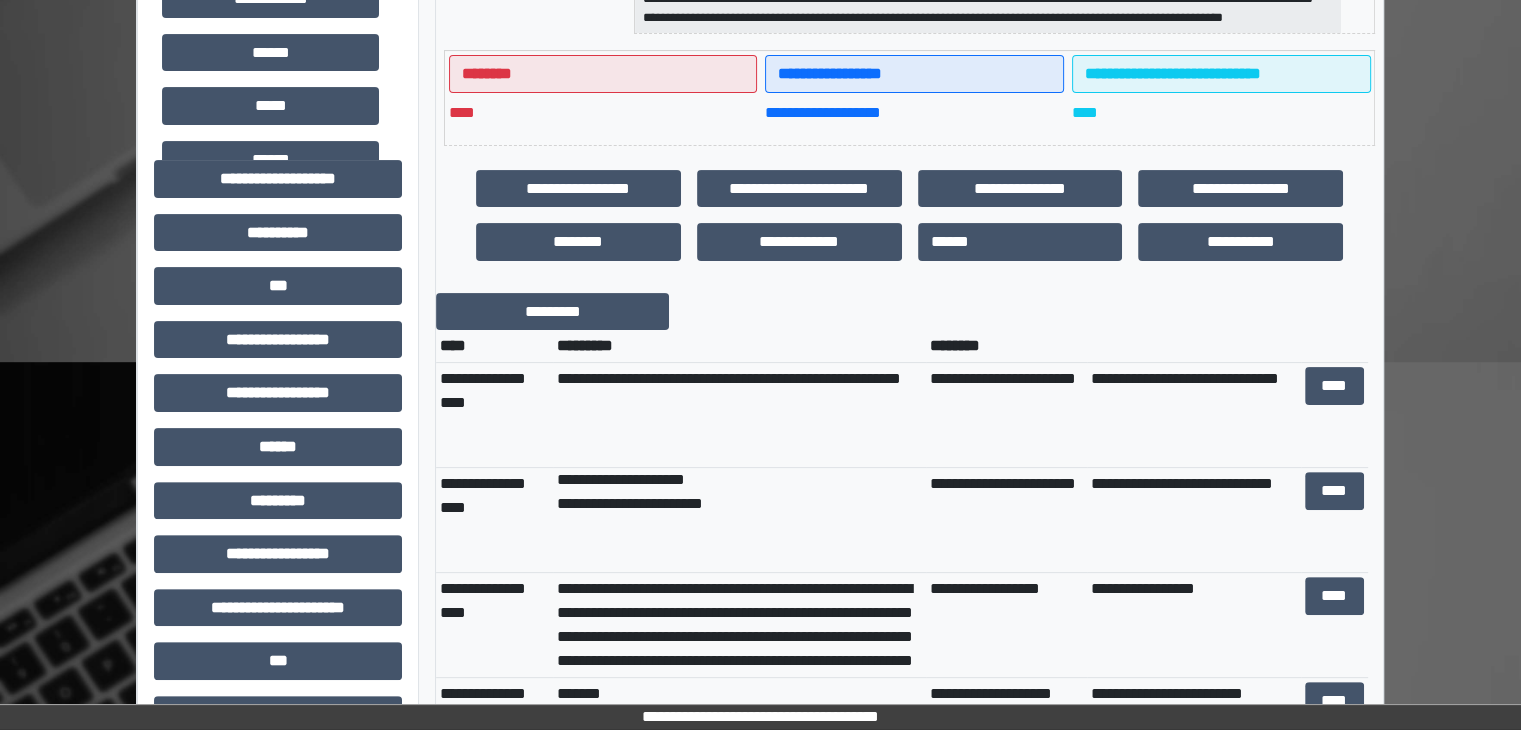 scroll, scrollTop: 600, scrollLeft: 0, axis: vertical 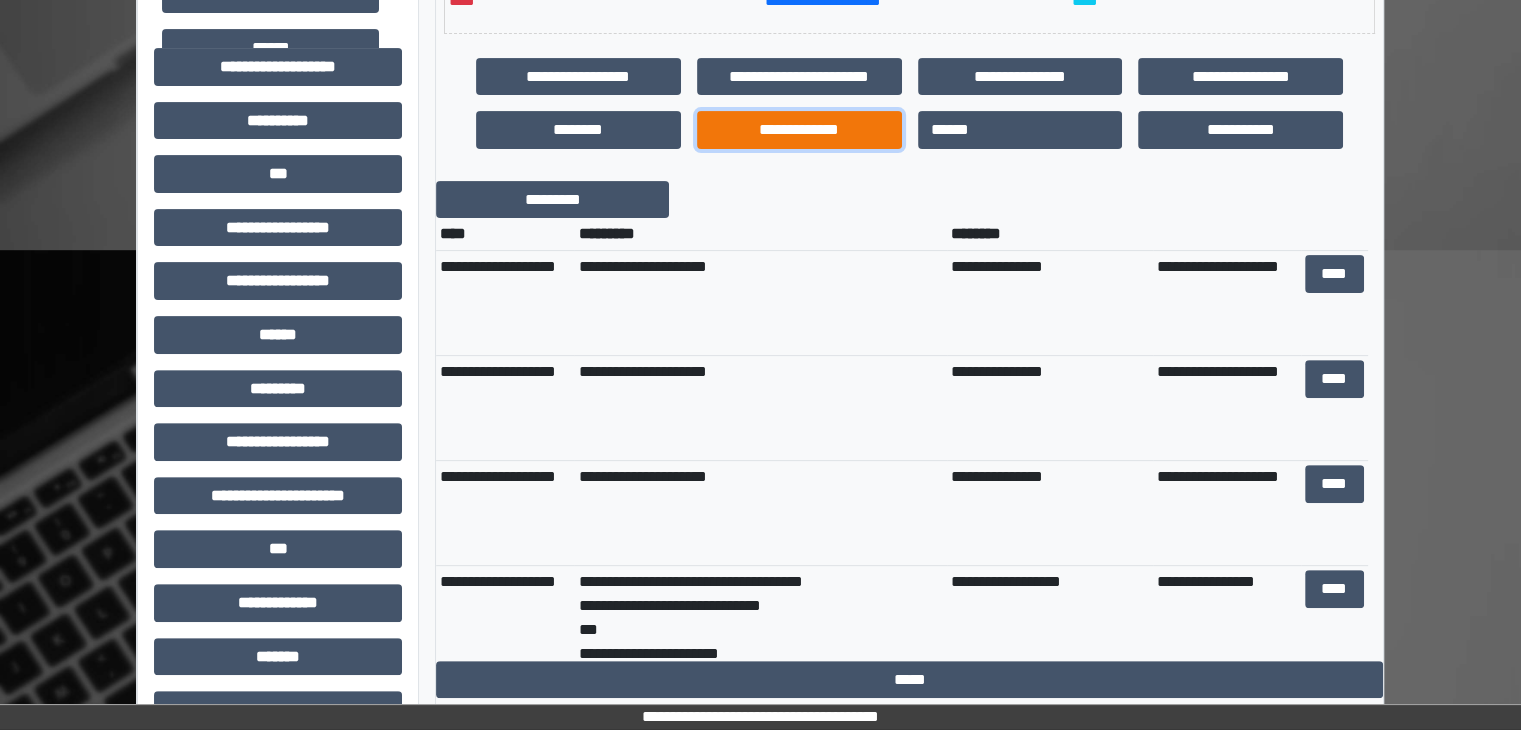 click on "**********" at bounding box center (799, 130) 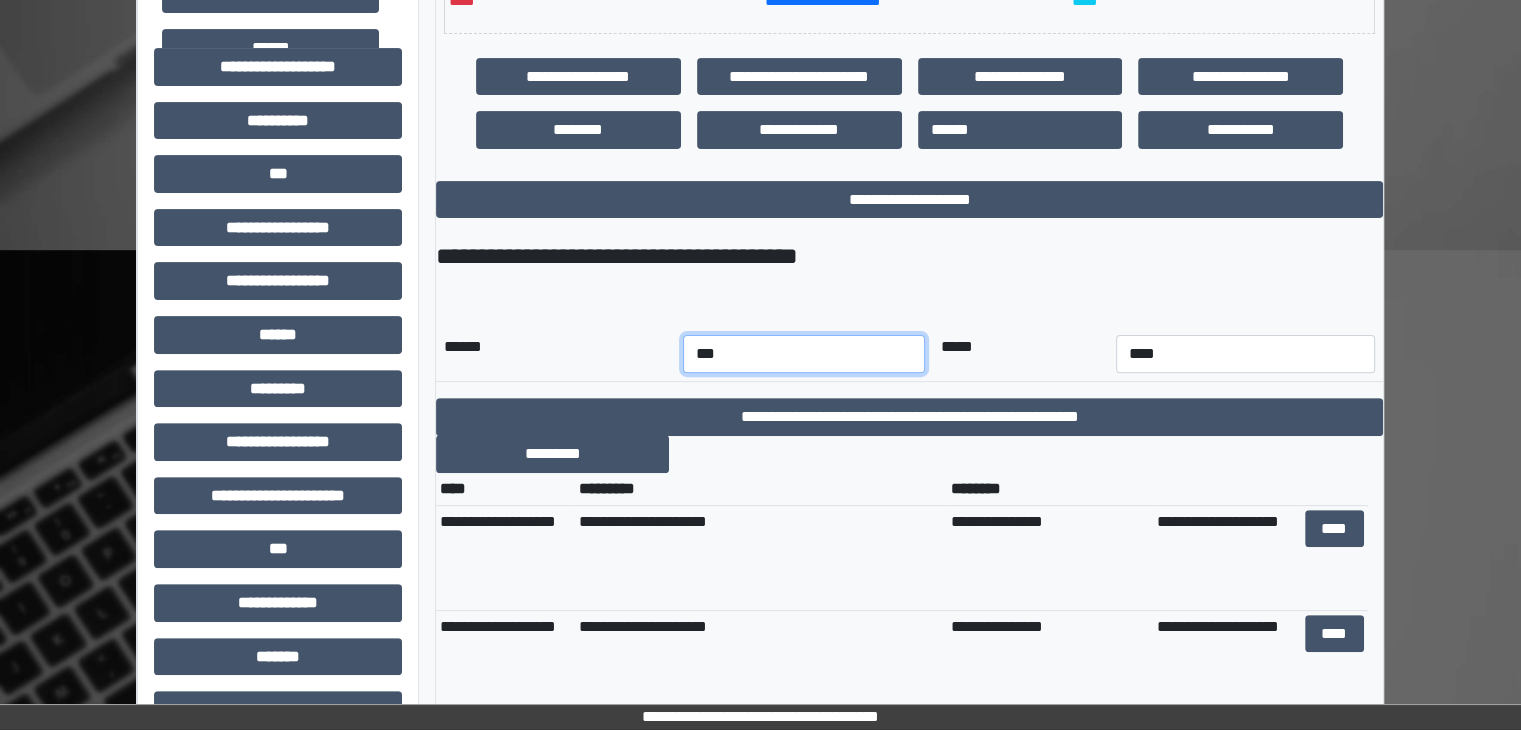 click on "***
***
***
***
***
***
***
***
***
***
***
***" at bounding box center (804, 354) 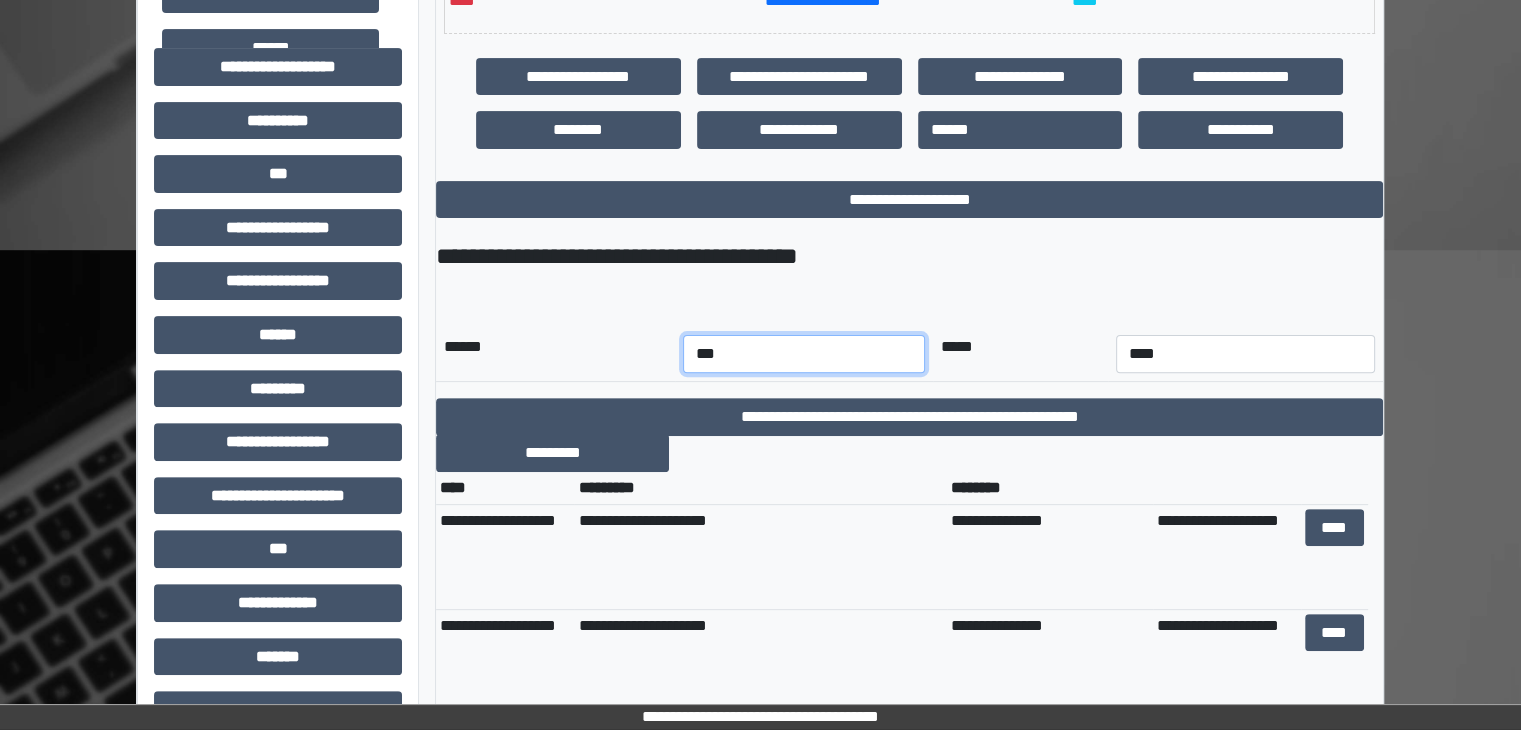 scroll, scrollTop: 0, scrollLeft: 0, axis: both 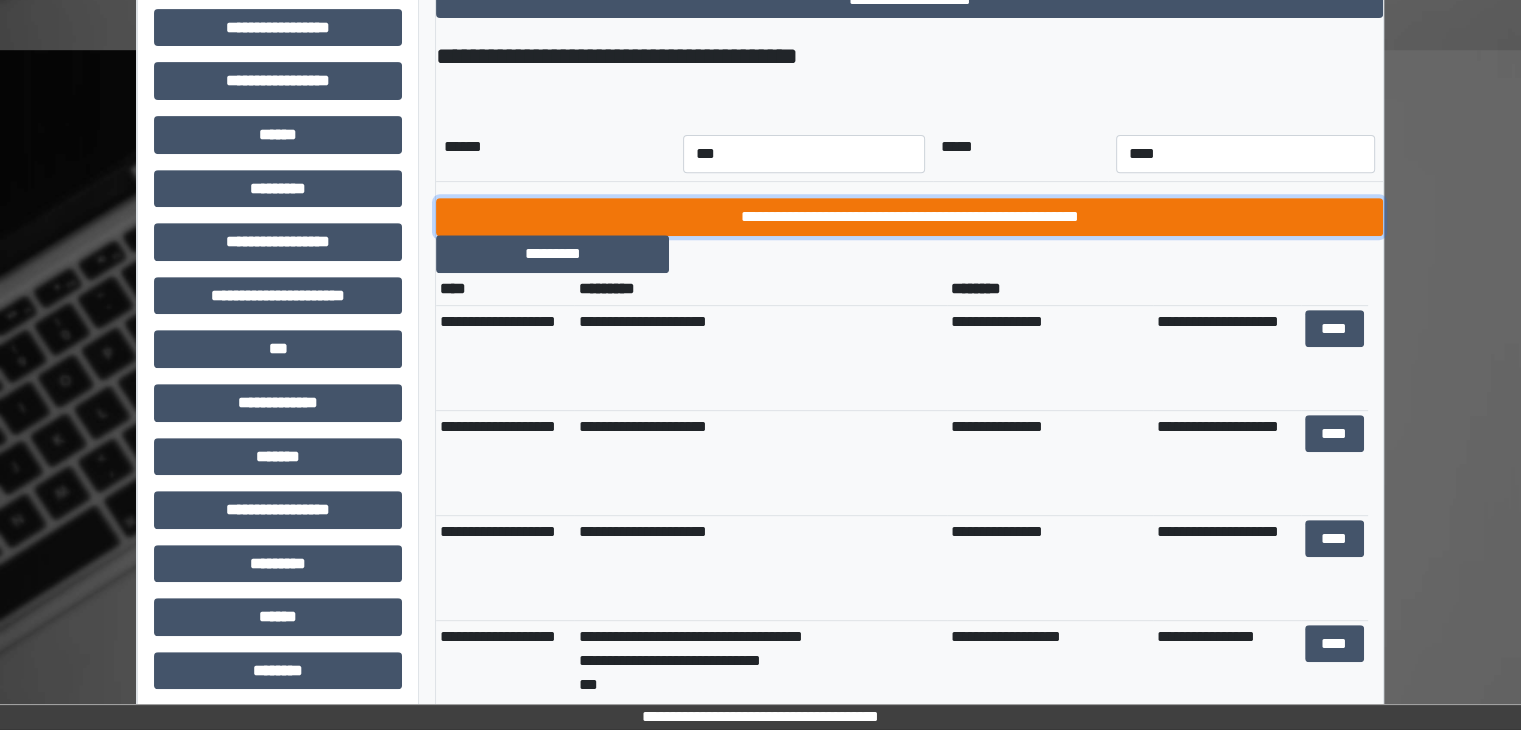 click on "**********" at bounding box center [909, 217] 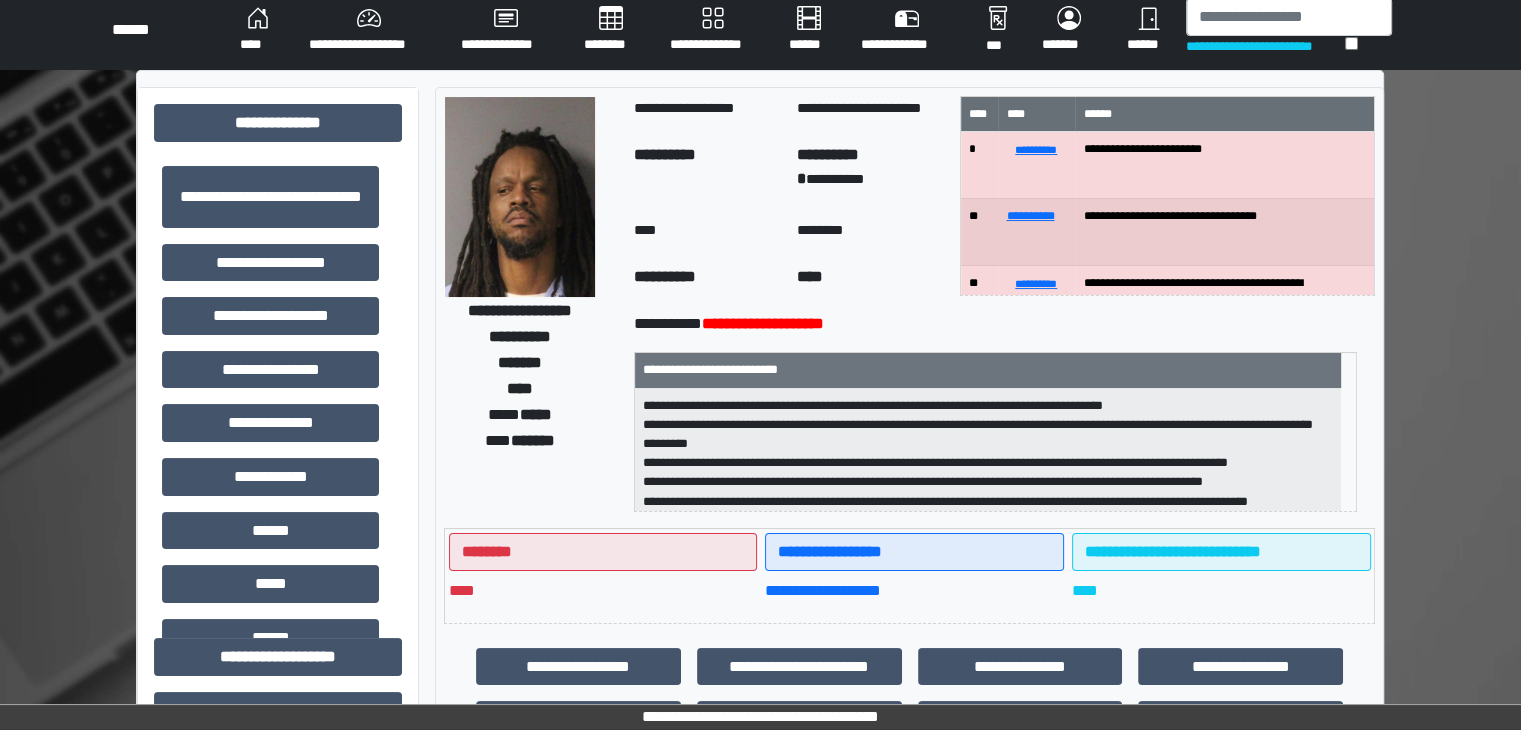 scroll, scrollTop: 0, scrollLeft: 0, axis: both 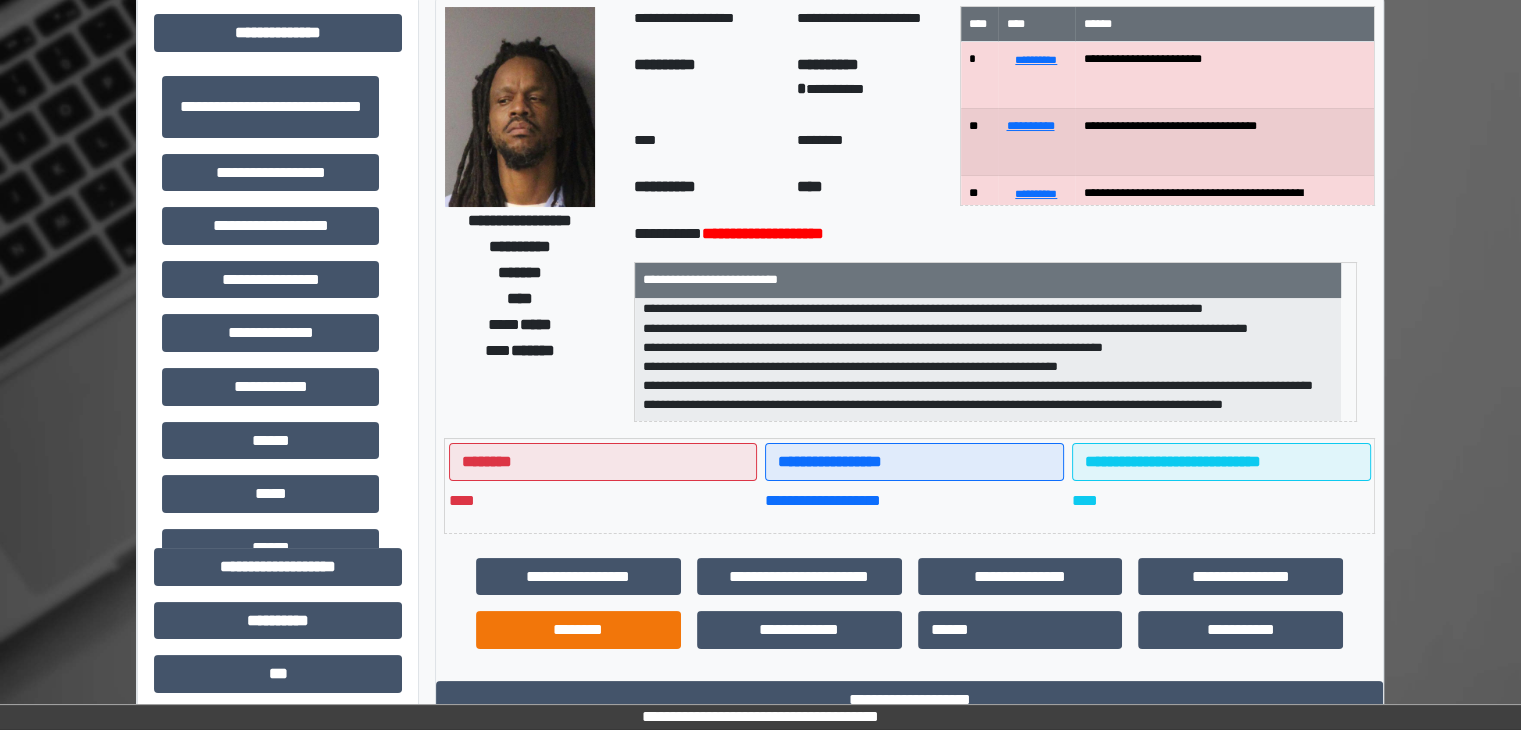 click on "********" at bounding box center [578, 630] 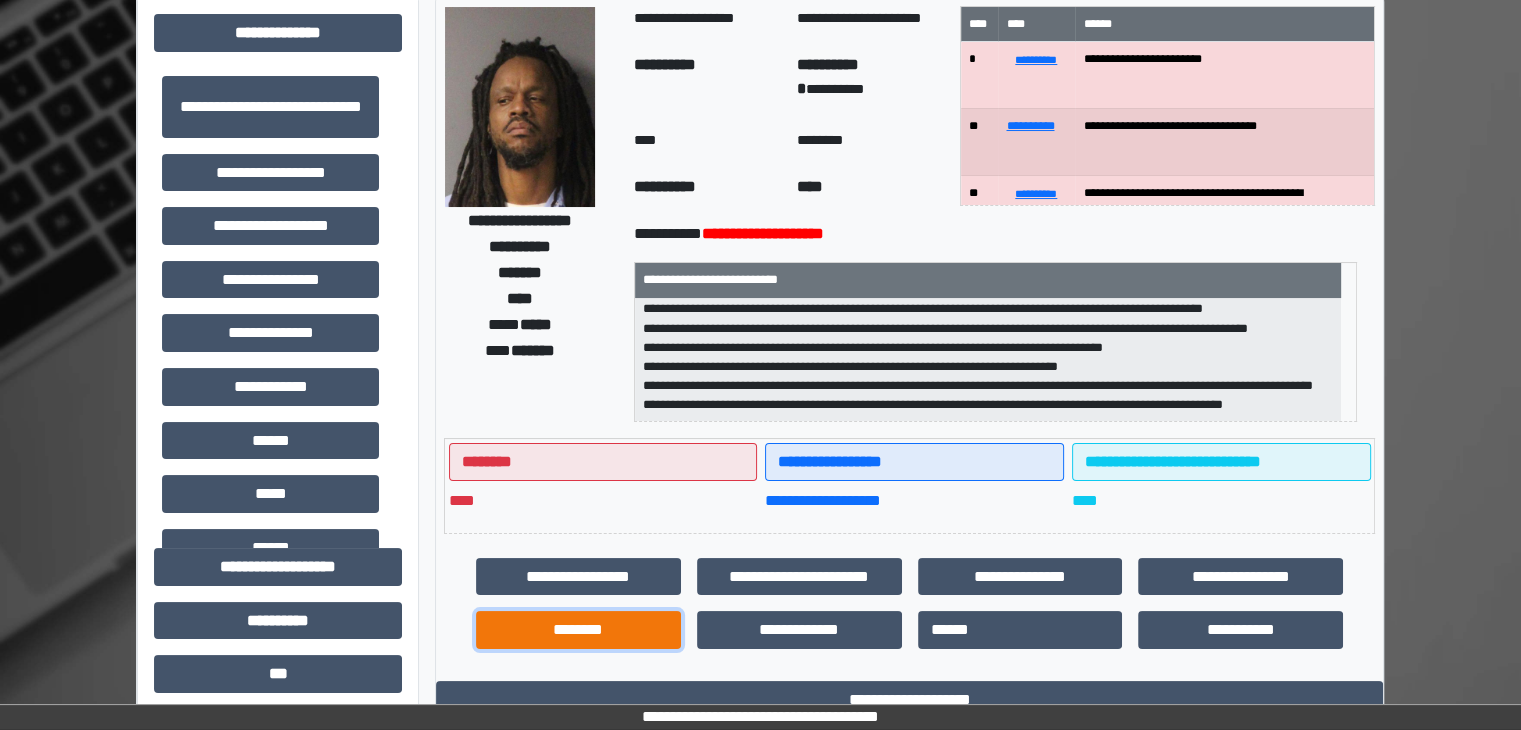 click on "********" at bounding box center [578, 630] 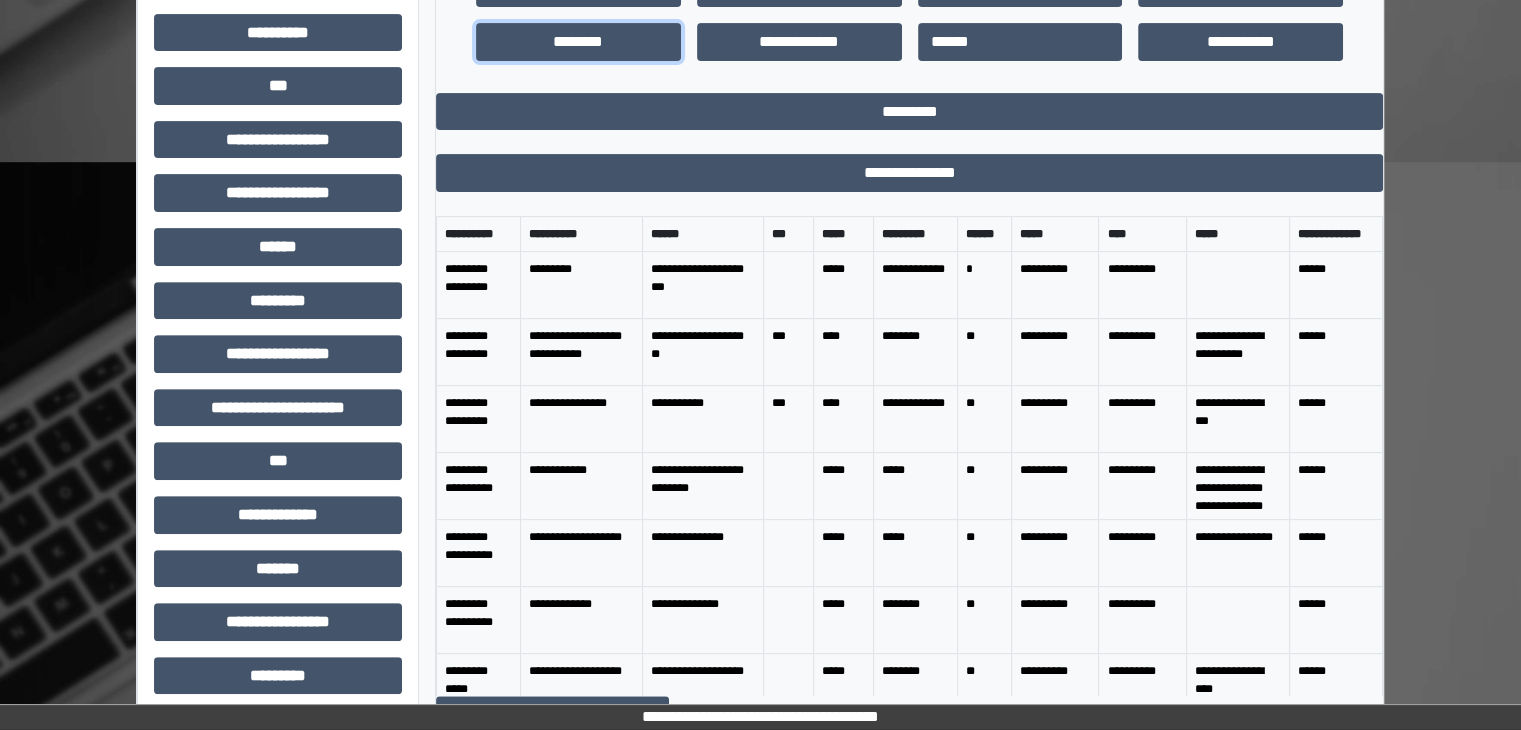 scroll, scrollTop: 700, scrollLeft: 0, axis: vertical 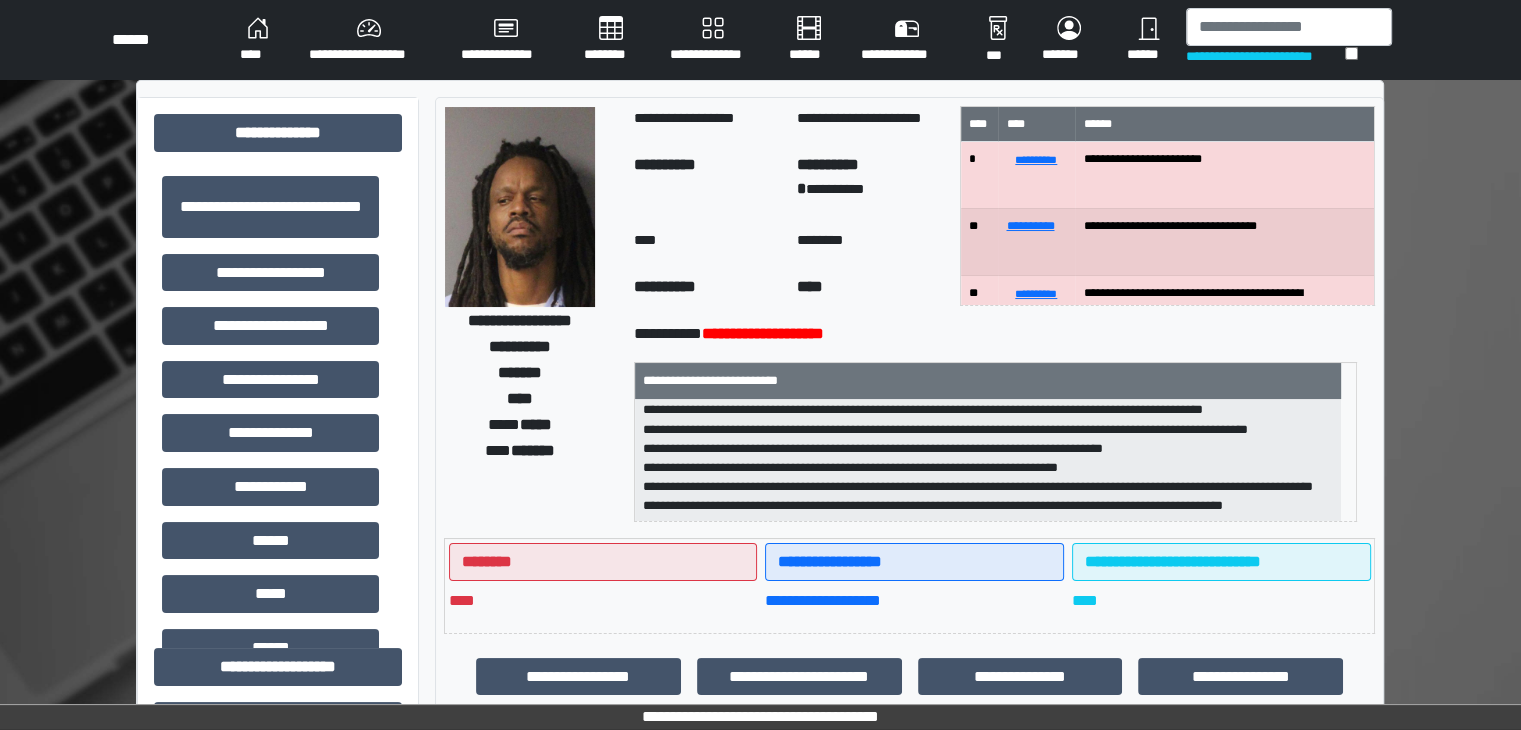 click on "****" at bounding box center [258, 40] 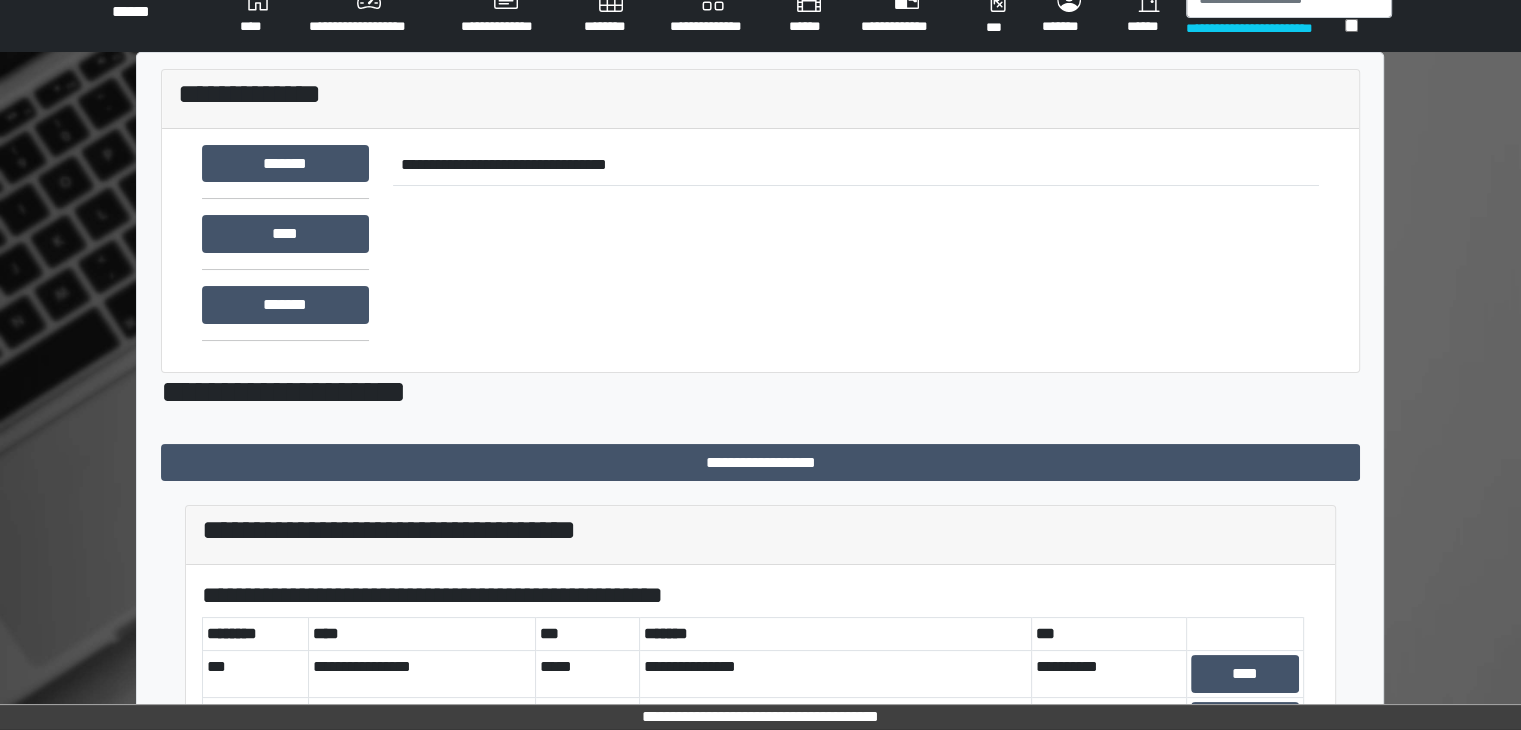 scroll, scrollTop: 0, scrollLeft: 0, axis: both 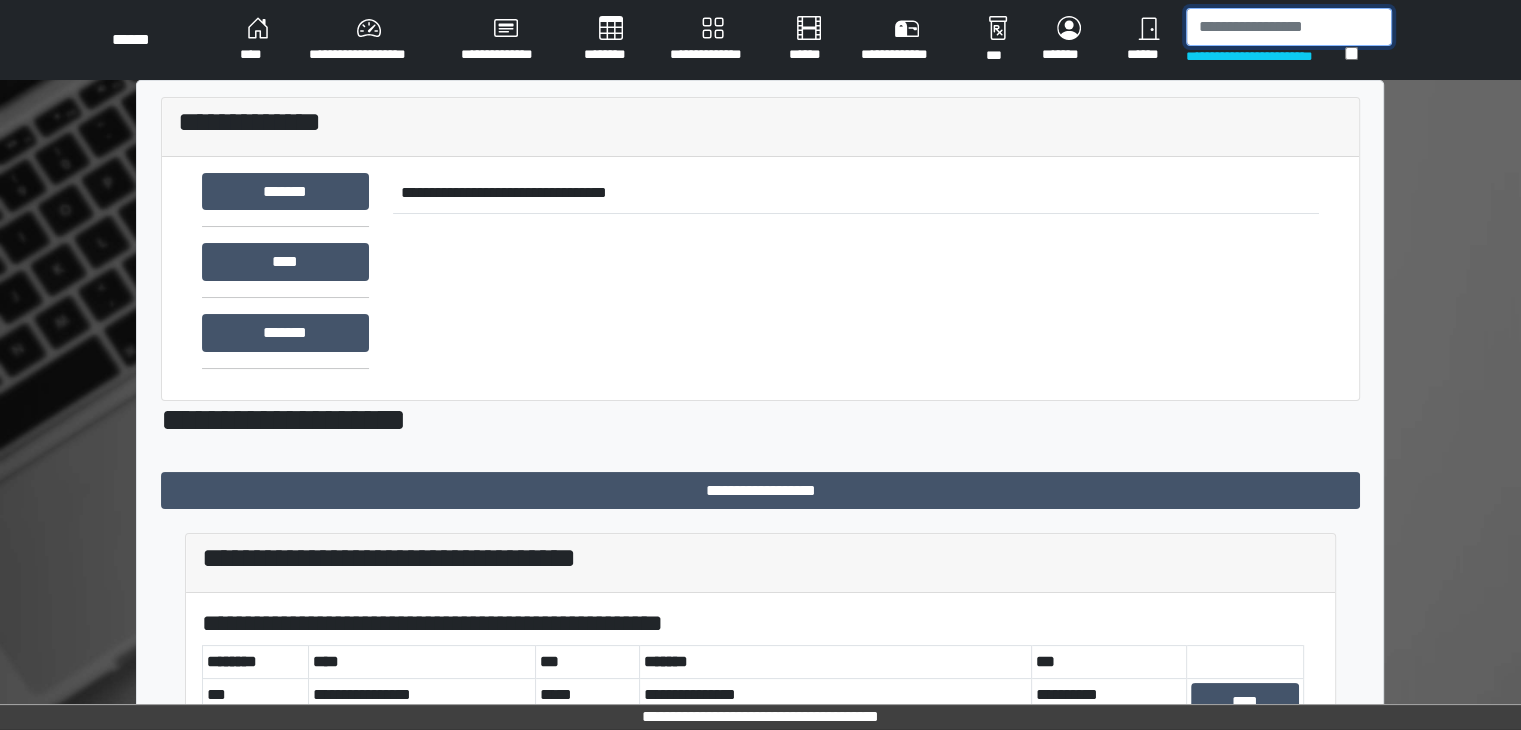 click at bounding box center (1289, 27) 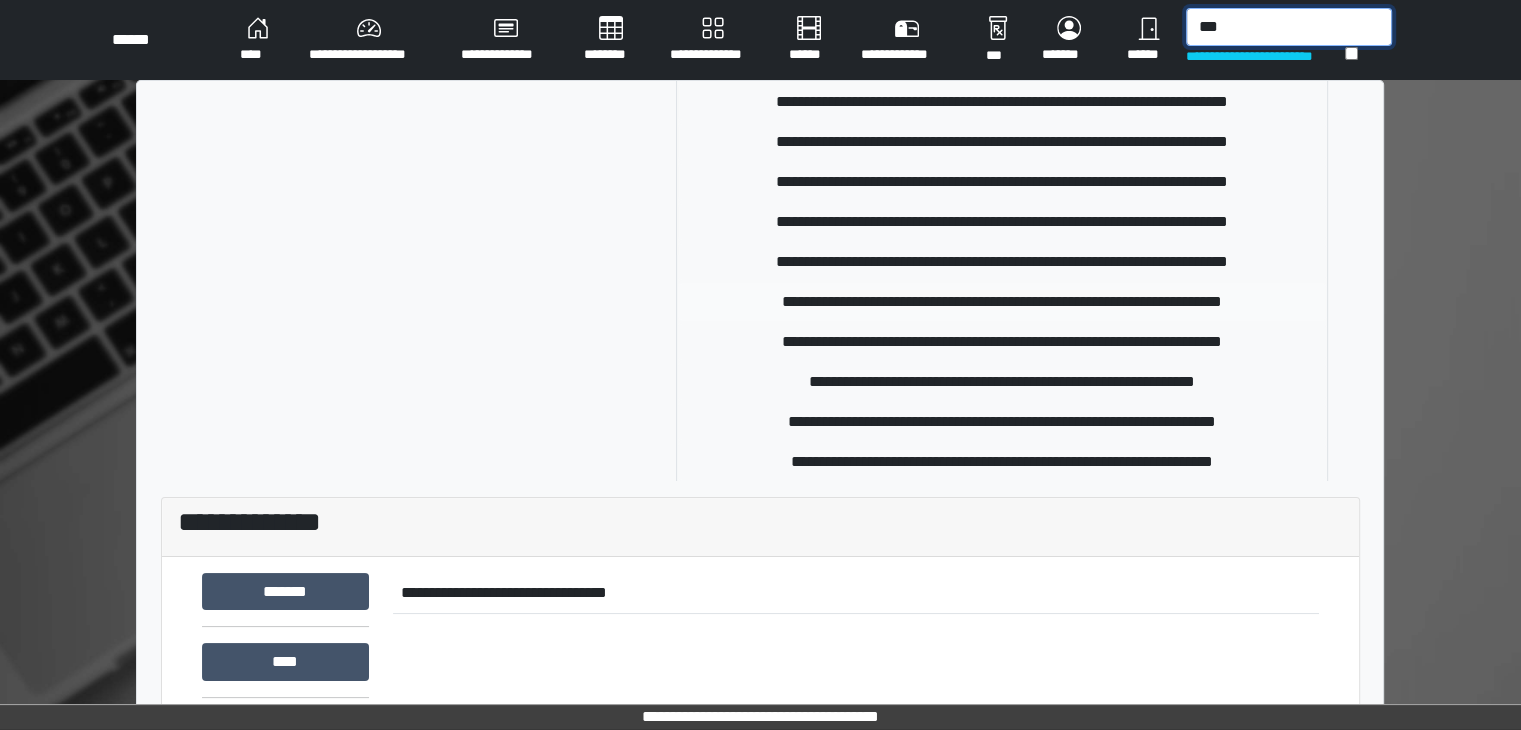 scroll, scrollTop: 291, scrollLeft: 0, axis: vertical 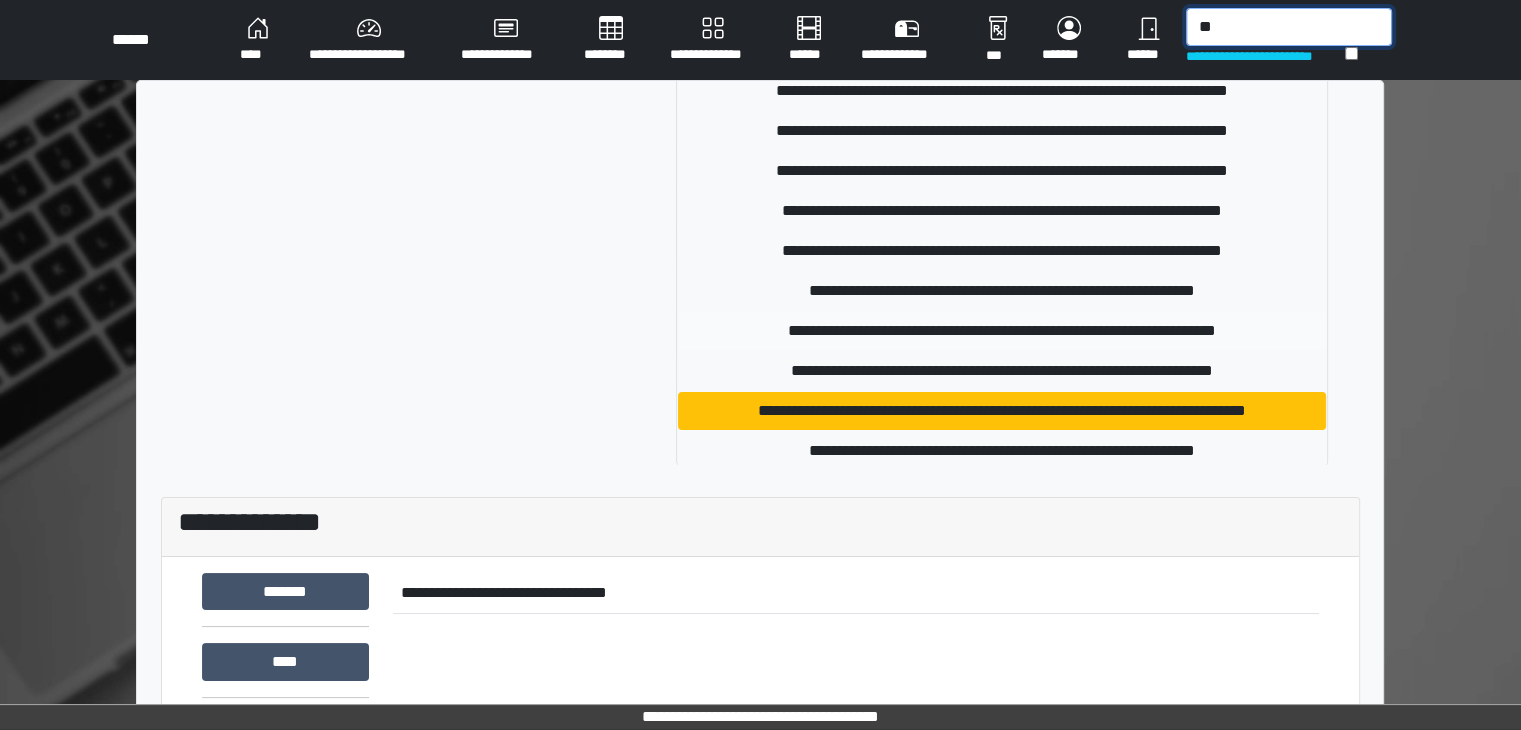 type on "*" 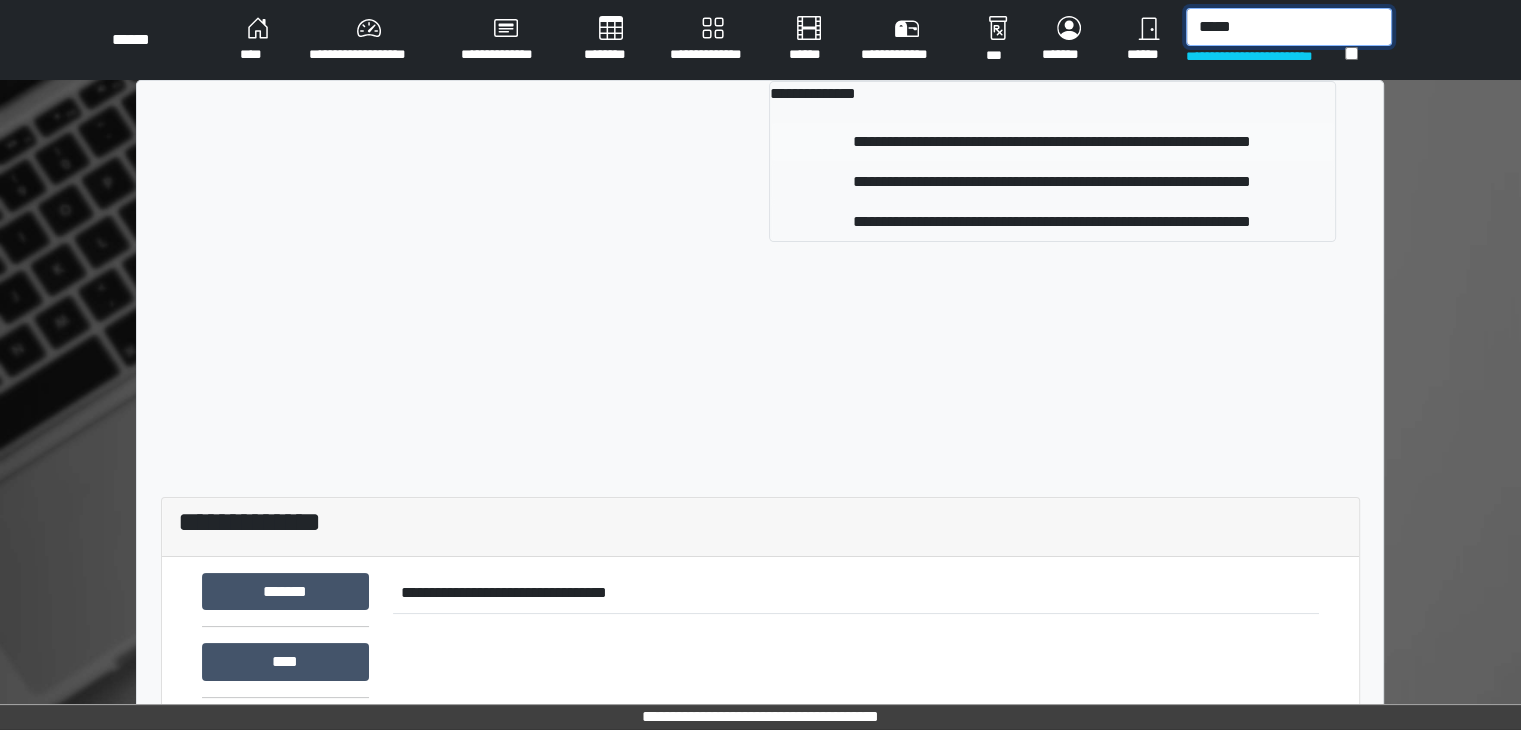 type on "*****" 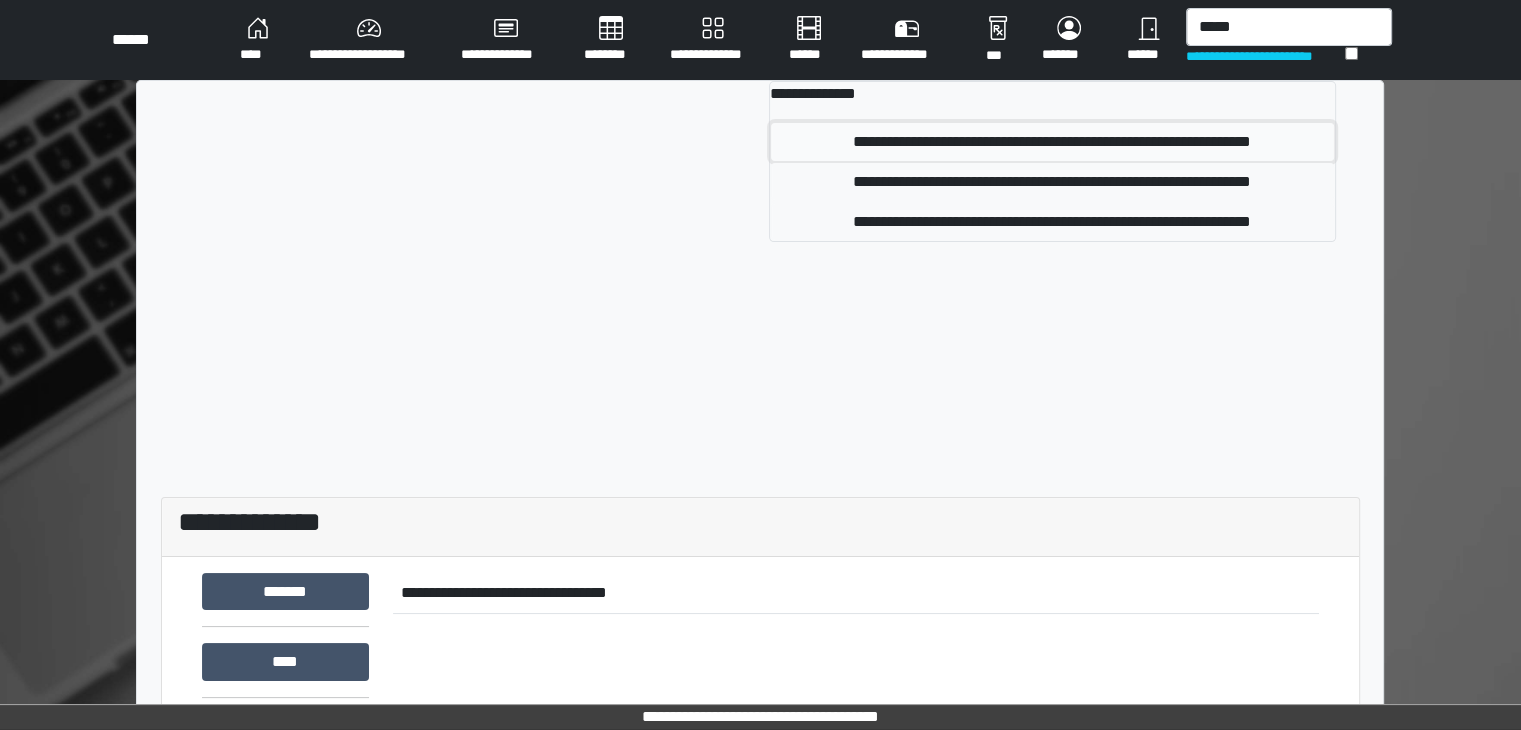 click on "**********" at bounding box center (1052, 142) 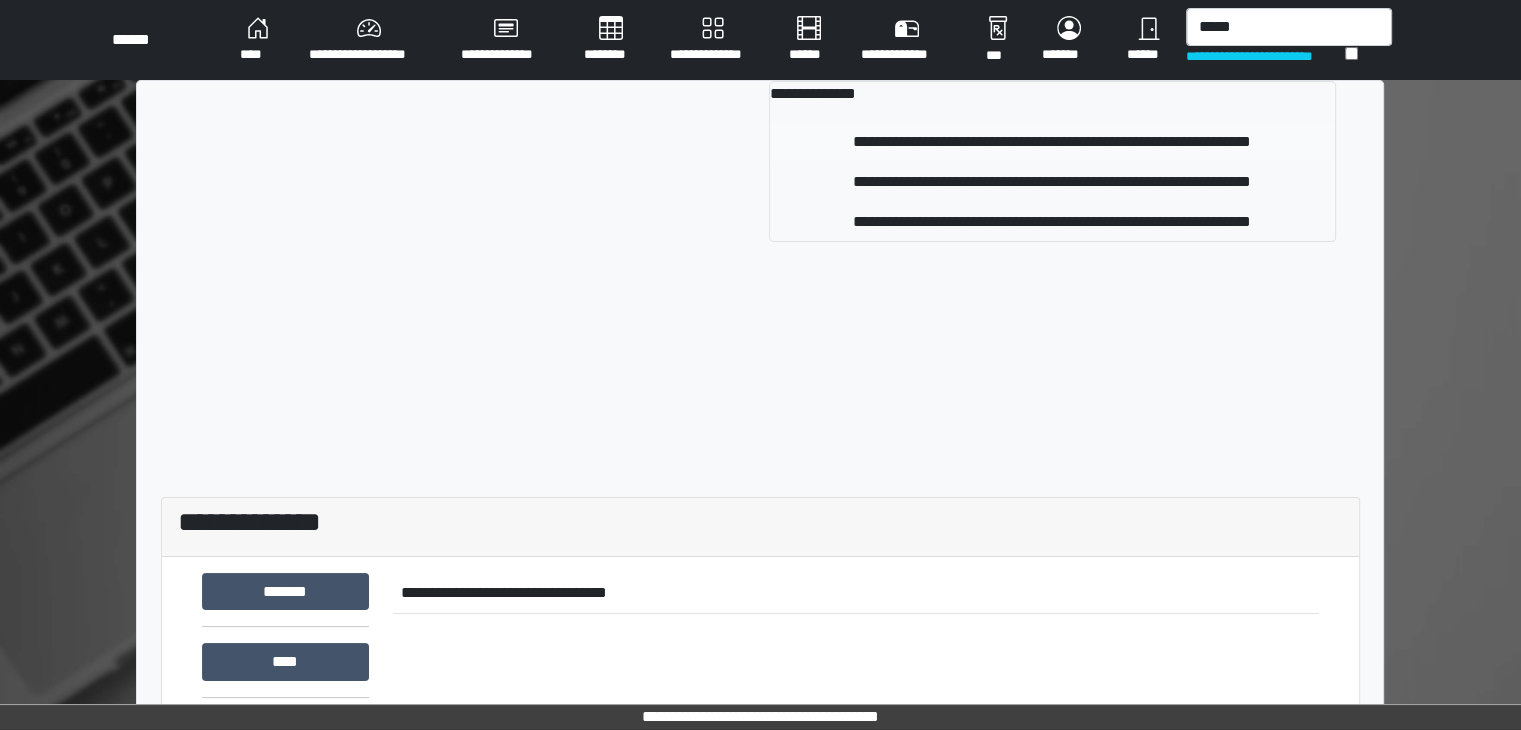 type 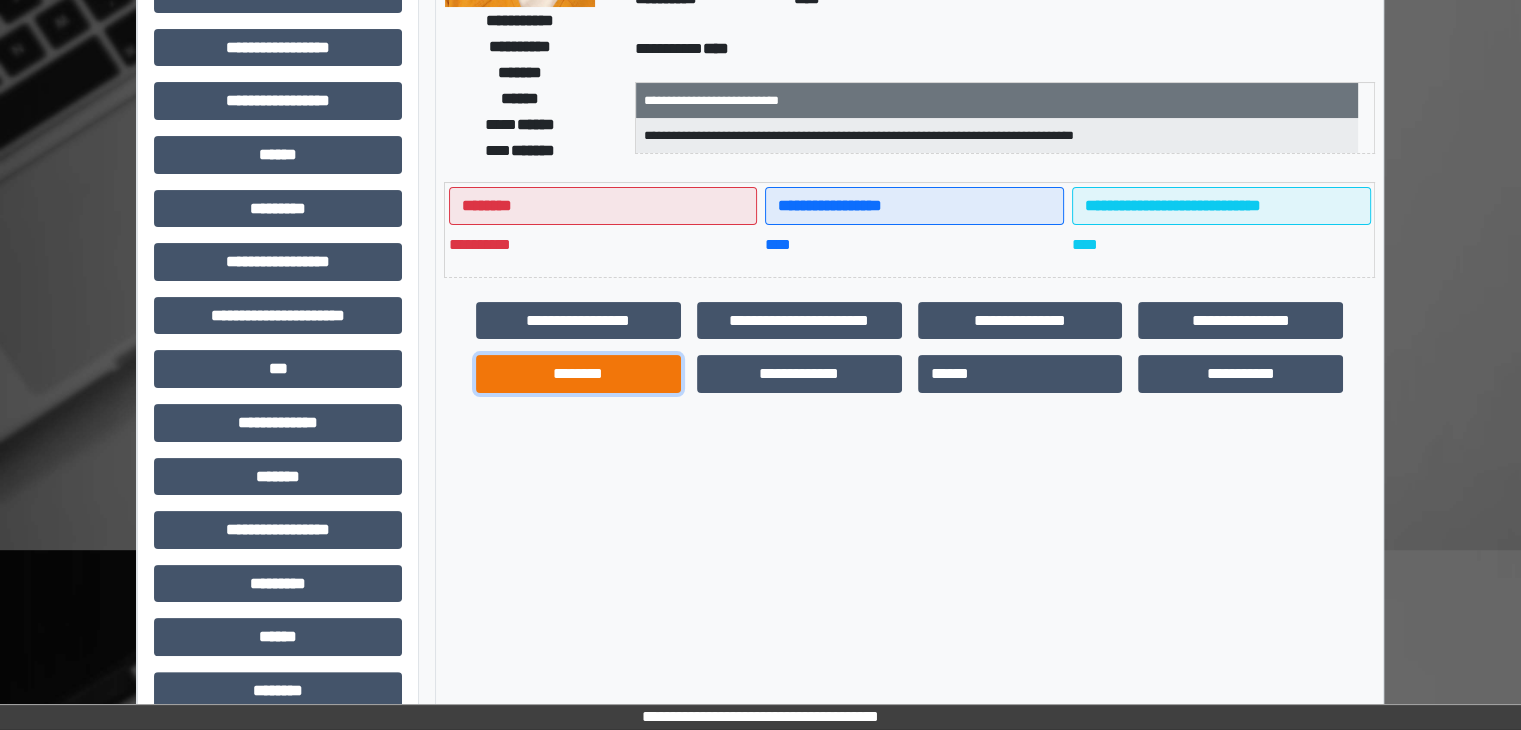 click on "********" at bounding box center (578, 374) 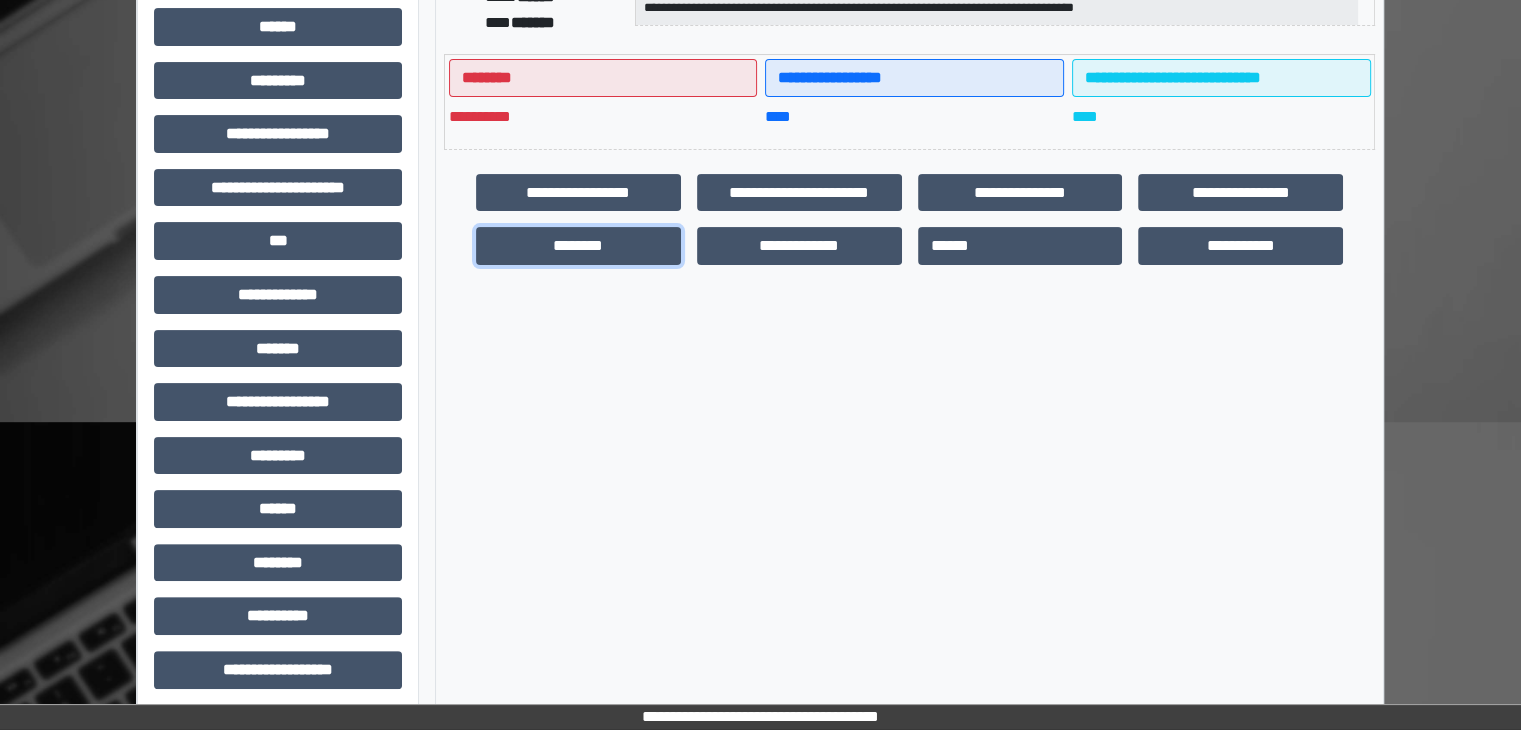 scroll, scrollTop: 436, scrollLeft: 0, axis: vertical 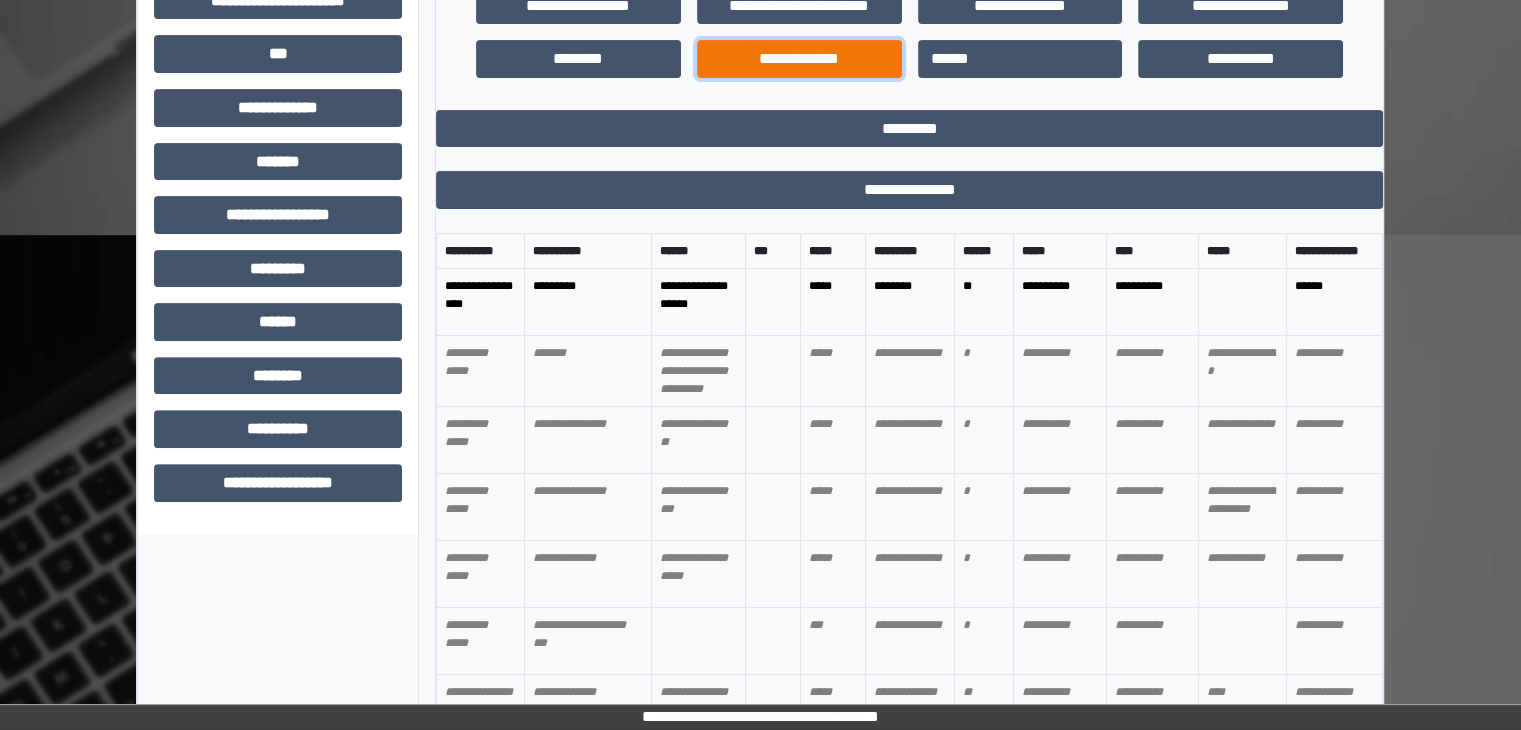 click on "**********" at bounding box center [799, 59] 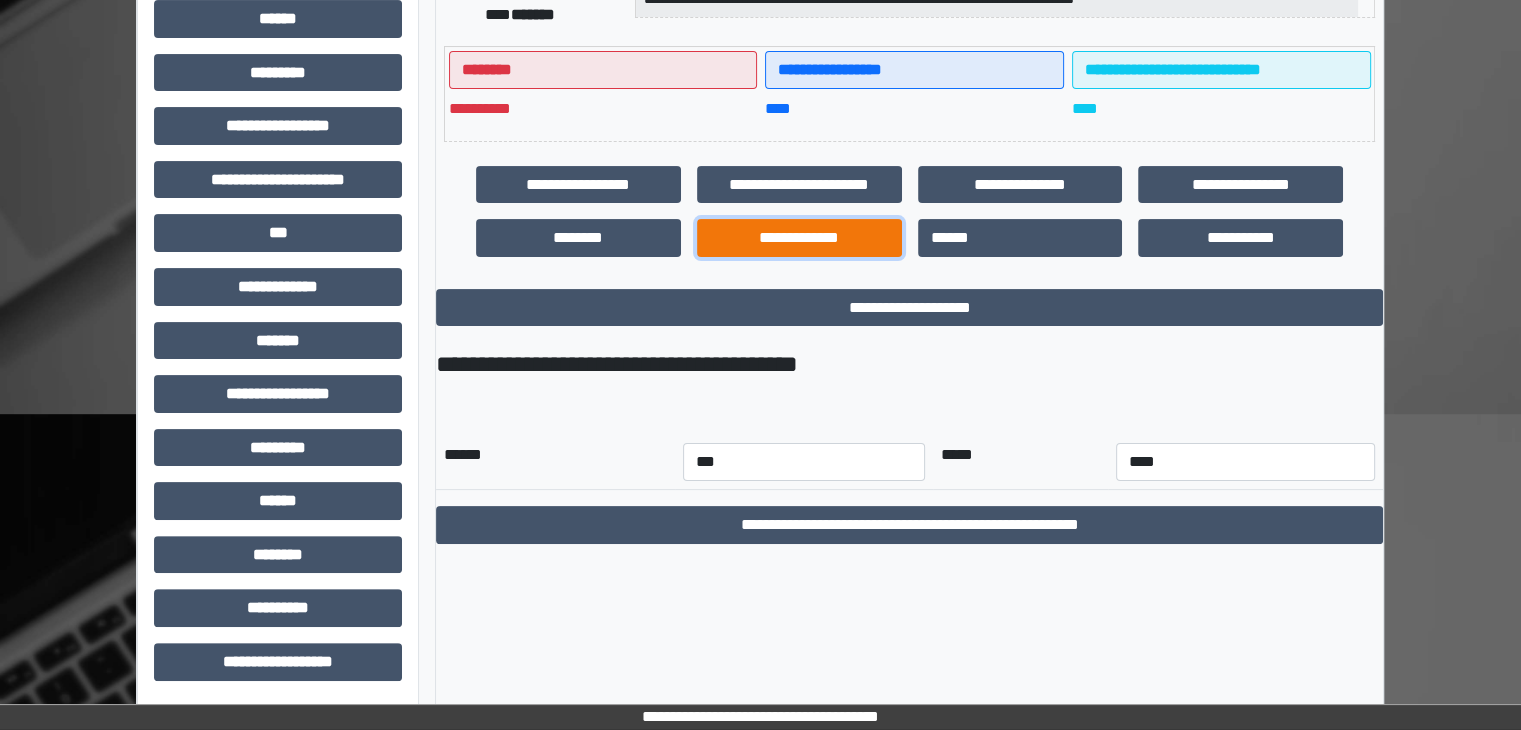 scroll, scrollTop: 436, scrollLeft: 0, axis: vertical 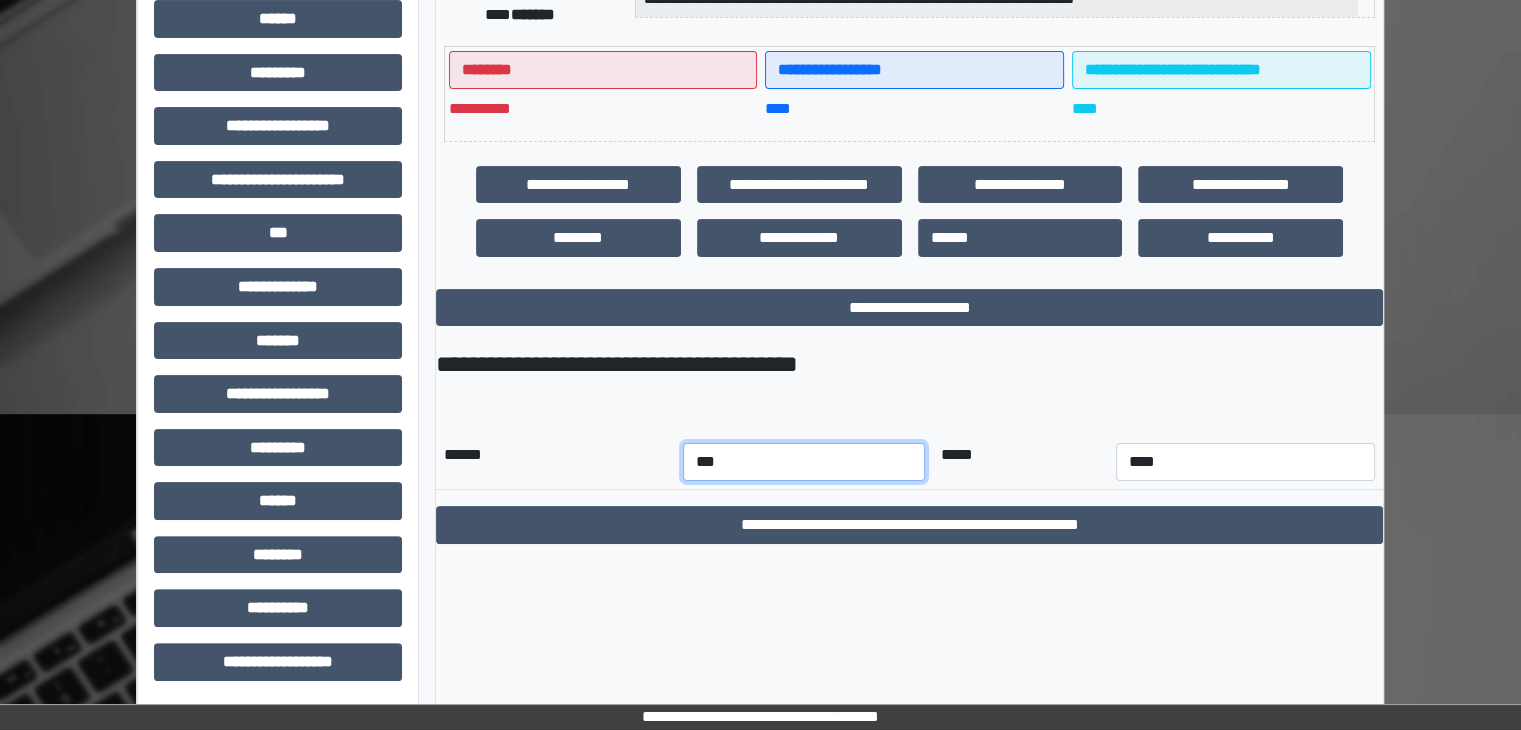 click on "***
***
***
***
***
***
***
***
***
***
***
***" at bounding box center (804, 462) 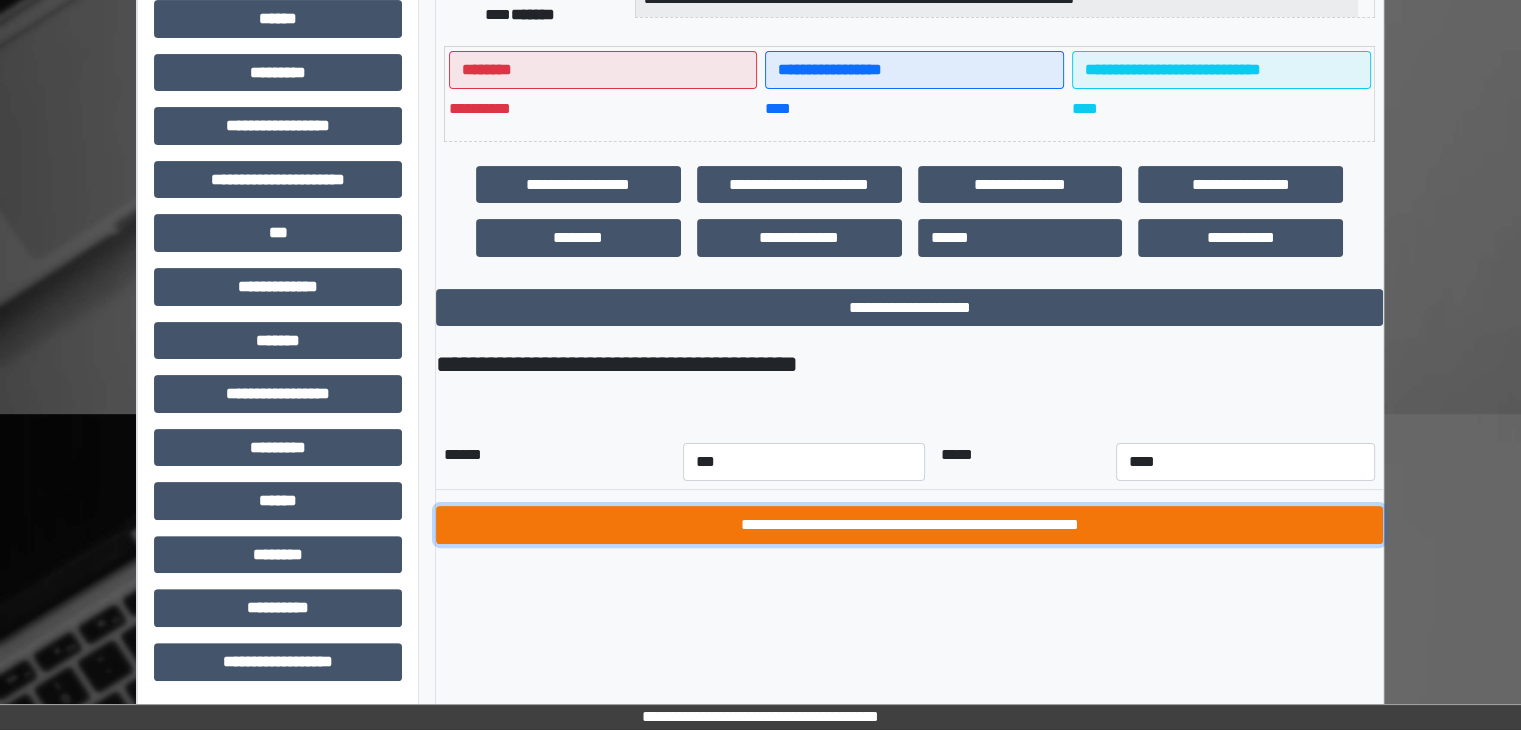 click on "**********" at bounding box center (909, 525) 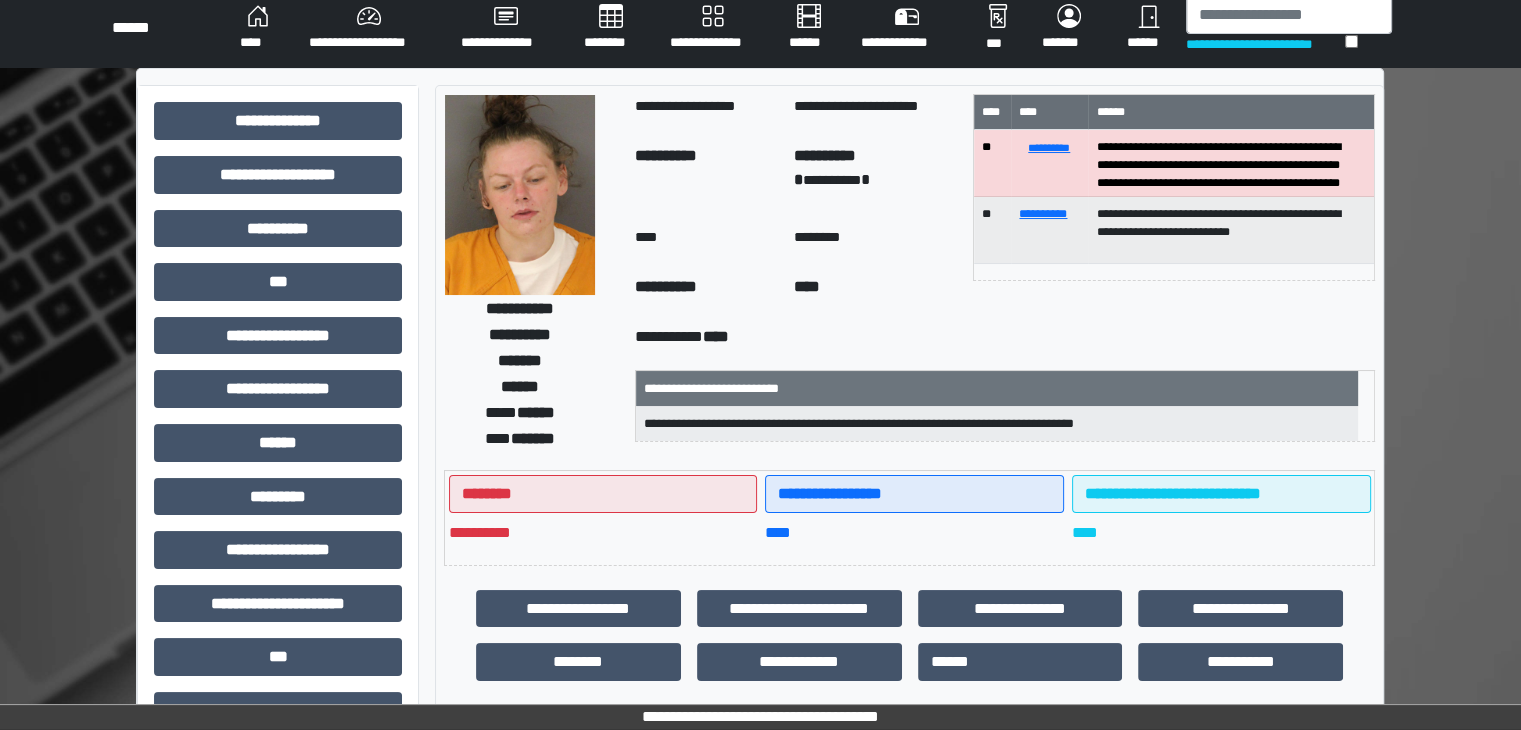 scroll, scrollTop: 0, scrollLeft: 0, axis: both 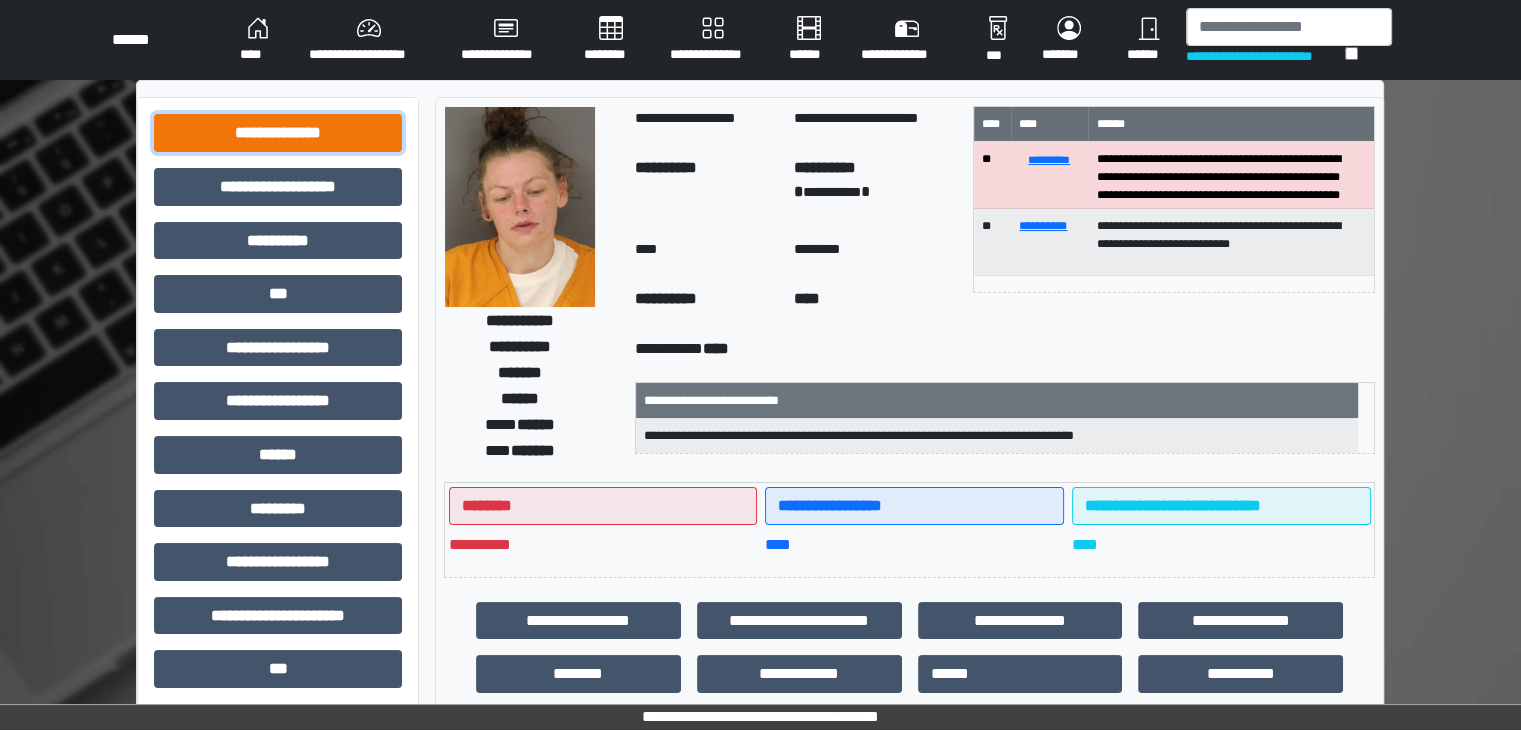 click on "**********" at bounding box center (278, 133) 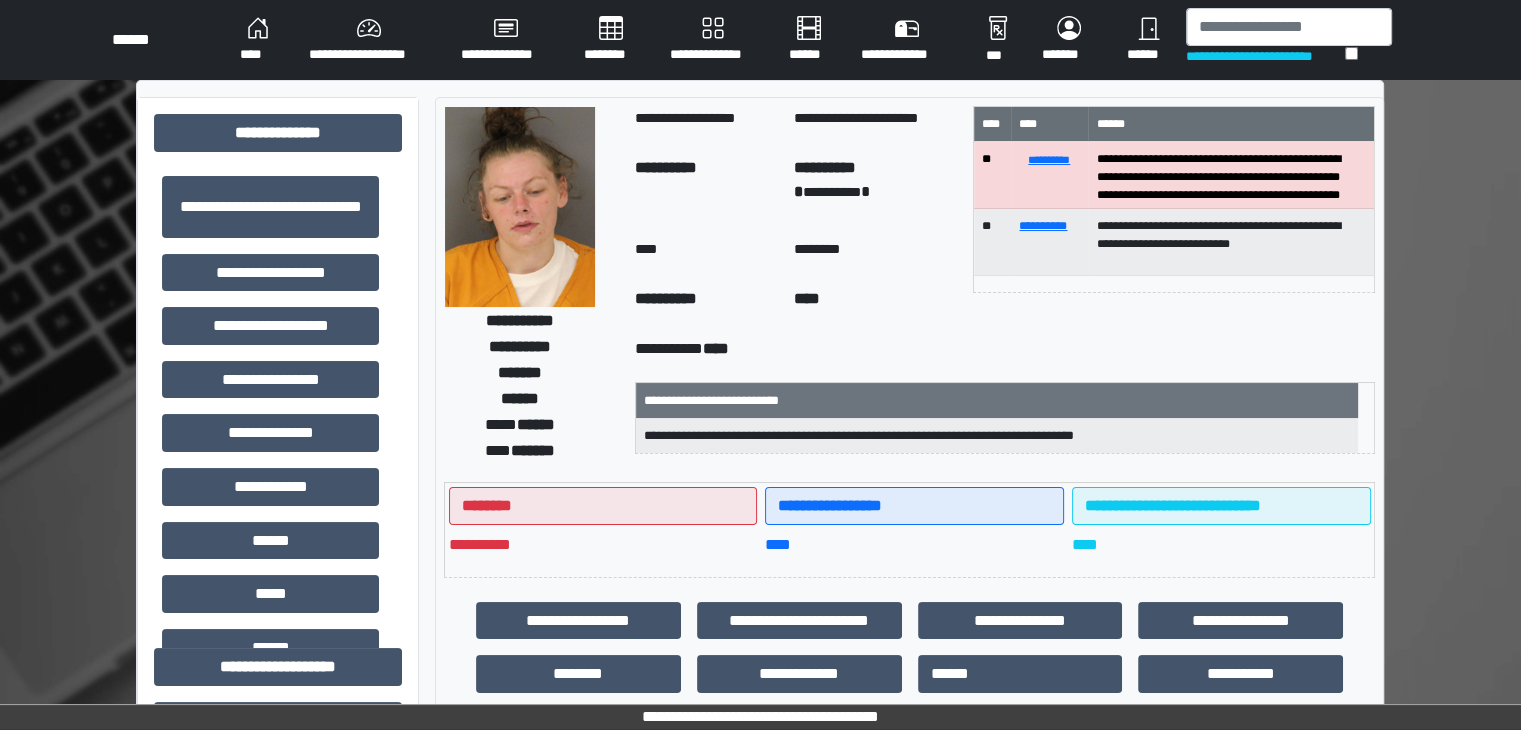 click on "**********" at bounding box center (270, 207) 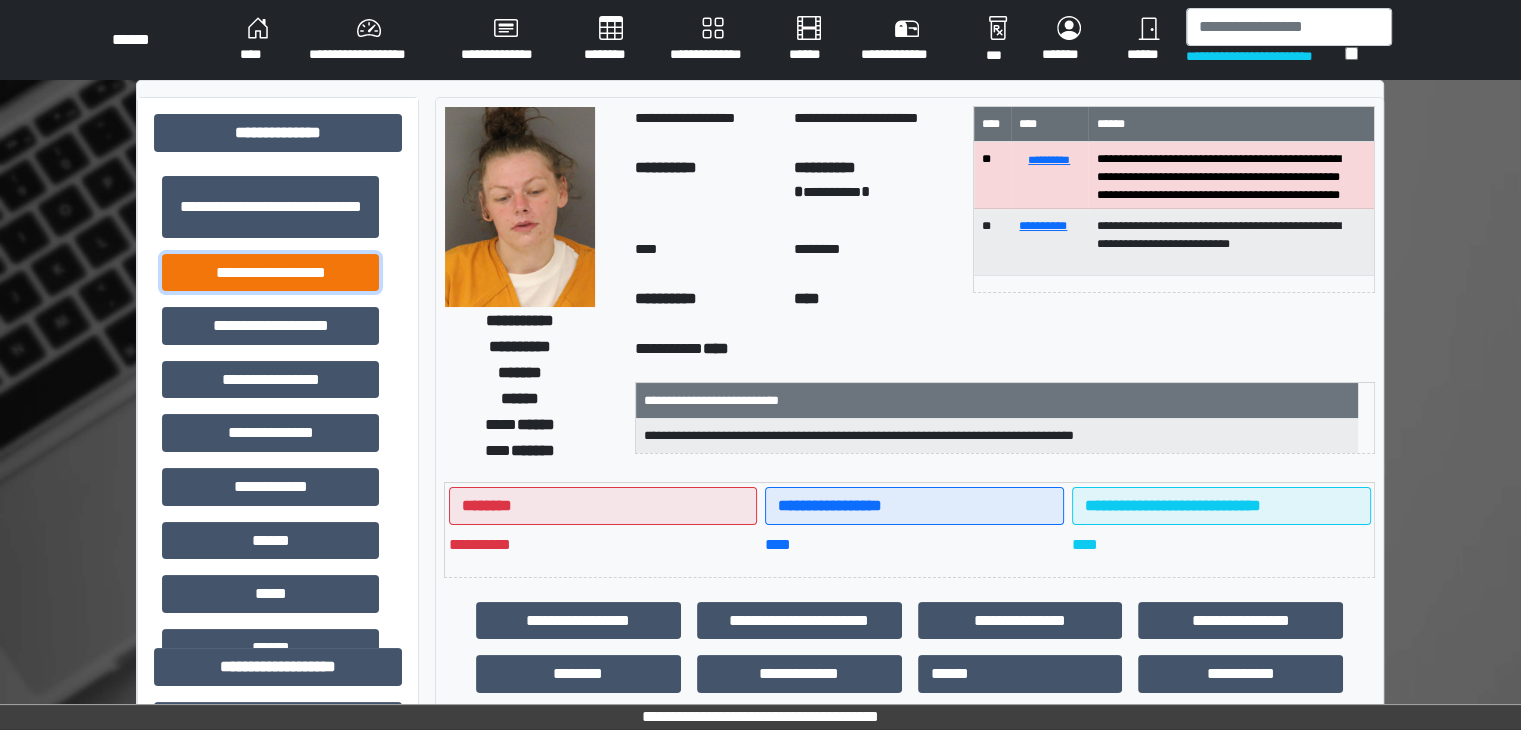 click on "**********" at bounding box center (270, 273) 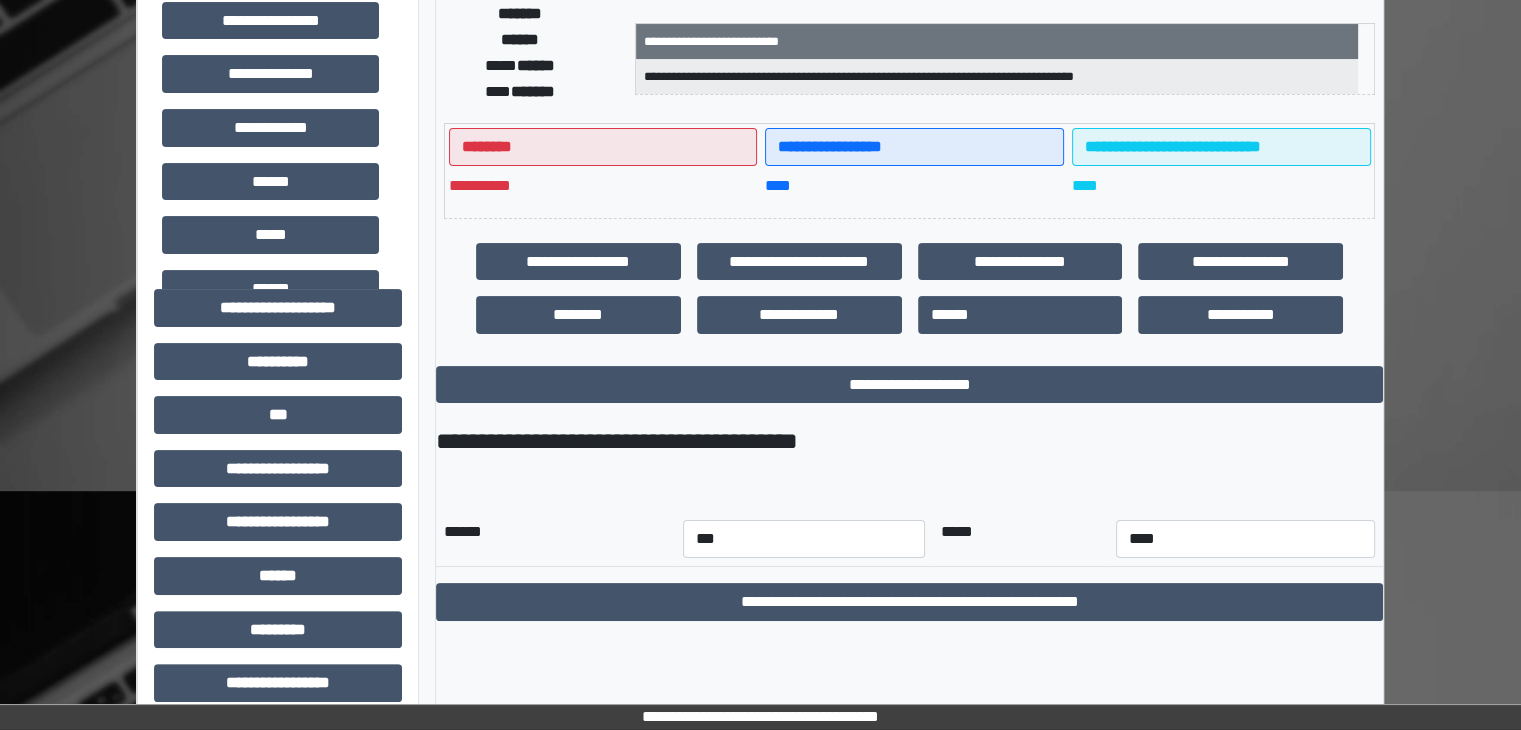 scroll, scrollTop: 500, scrollLeft: 0, axis: vertical 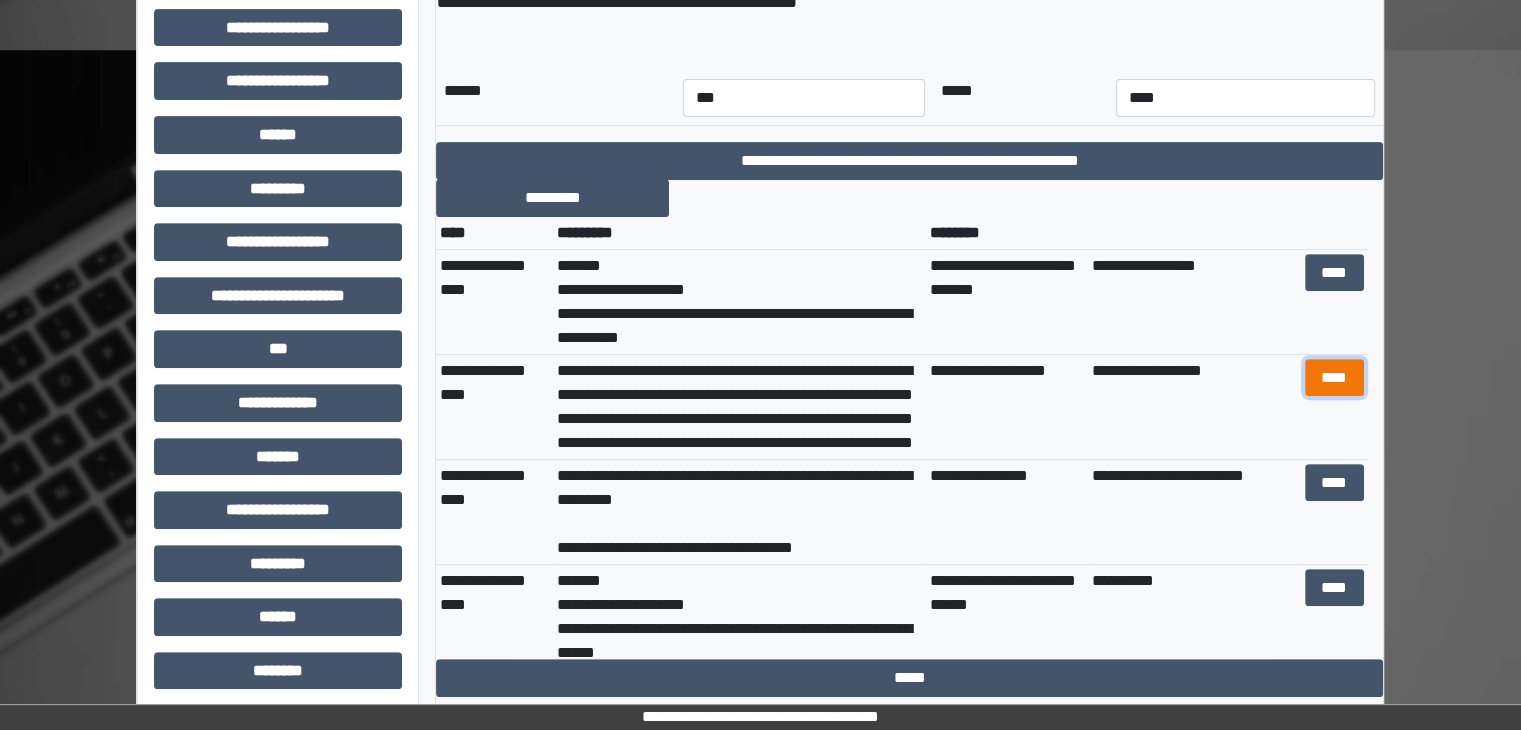 click on "****" at bounding box center (1334, 378) 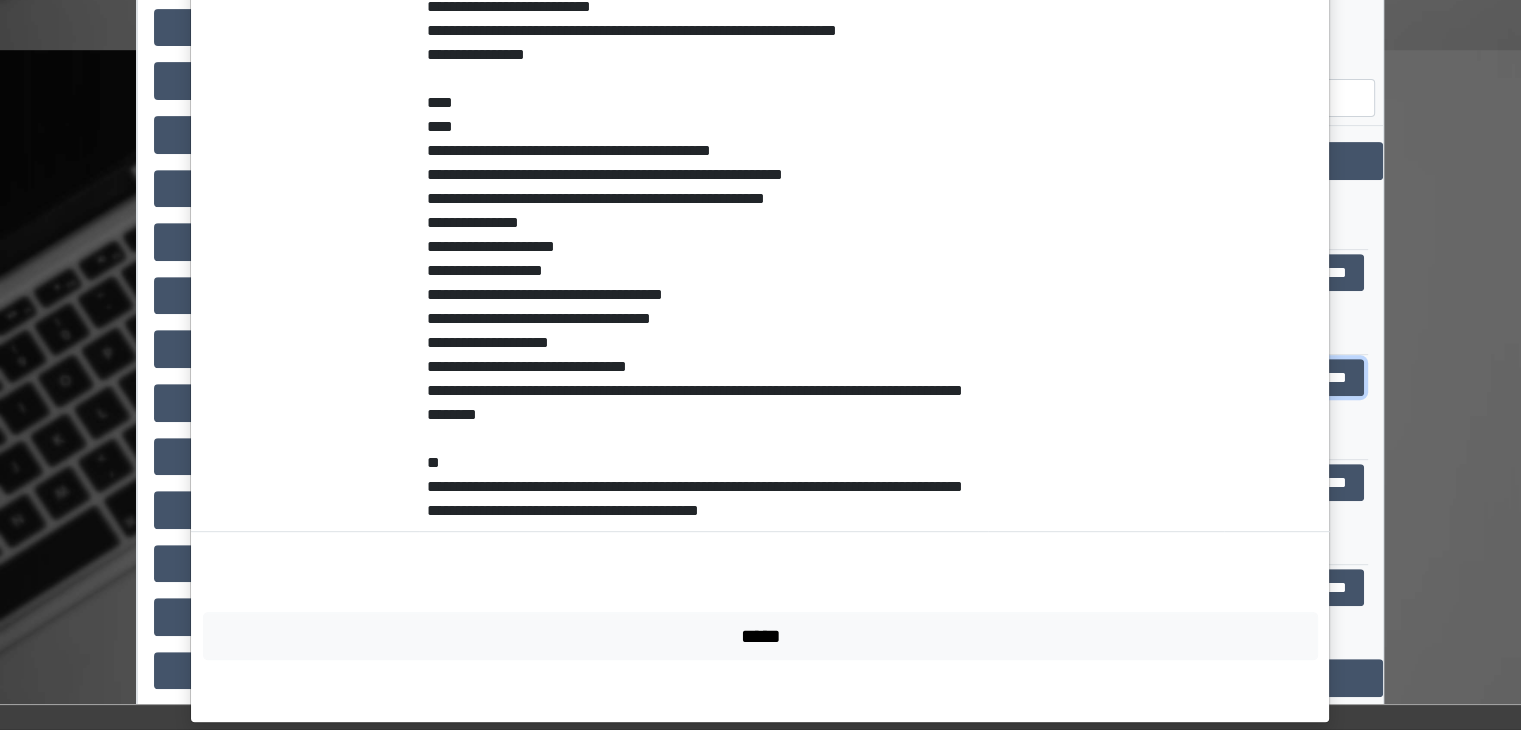 scroll, scrollTop: 848, scrollLeft: 0, axis: vertical 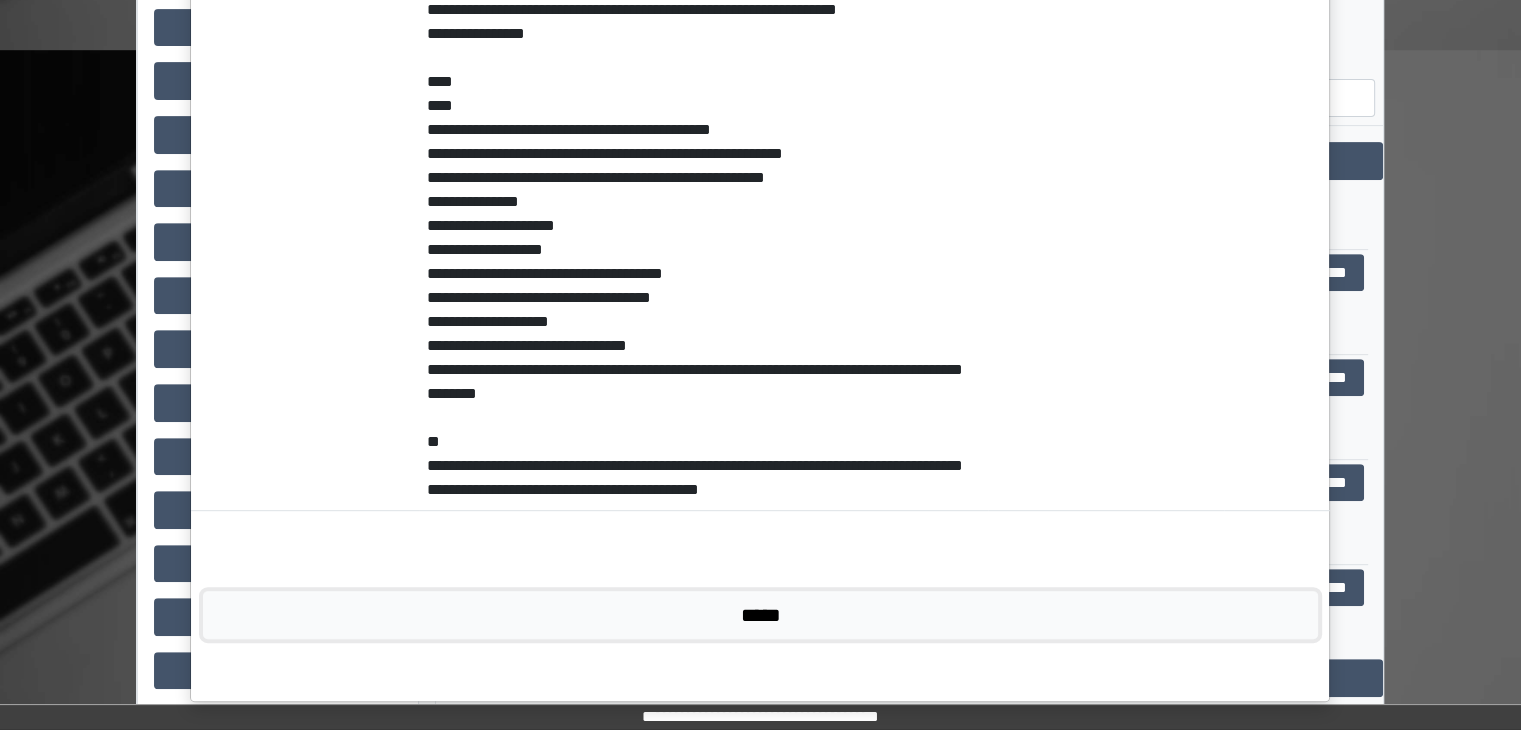 click on "*****" at bounding box center [760, 615] 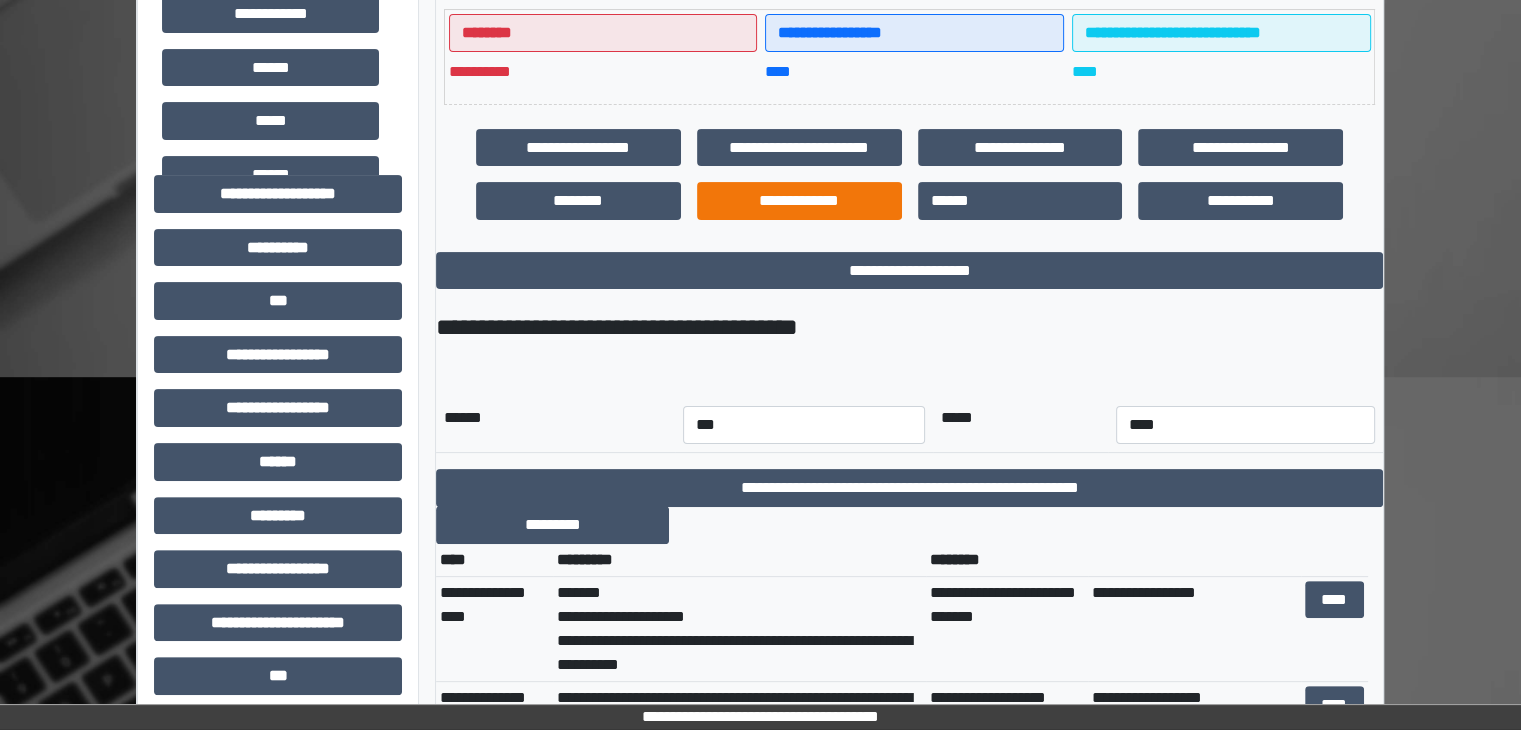 scroll, scrollTop: 400, scrollLeft: 0, axis: vertical 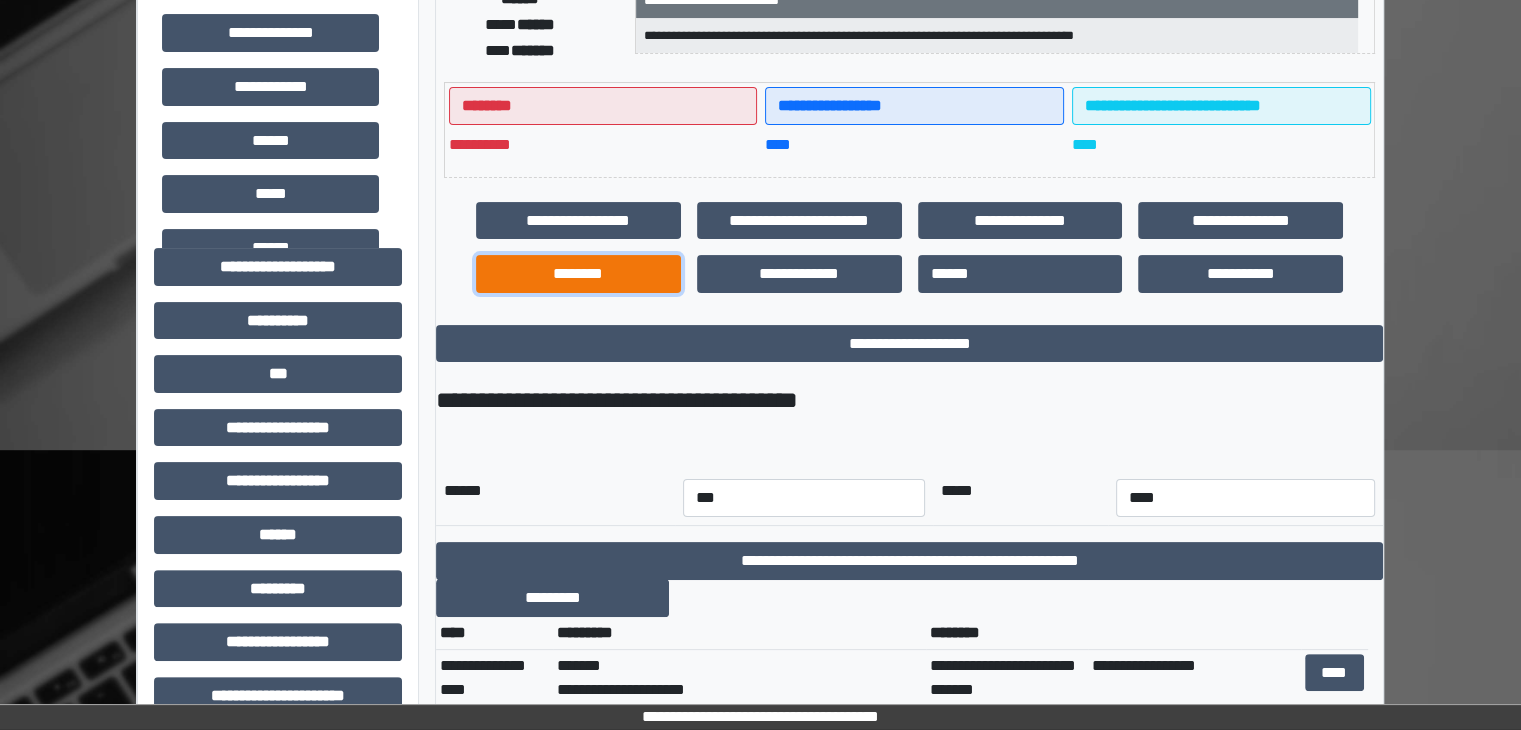 click on "********" at bounding box center [578, 274] 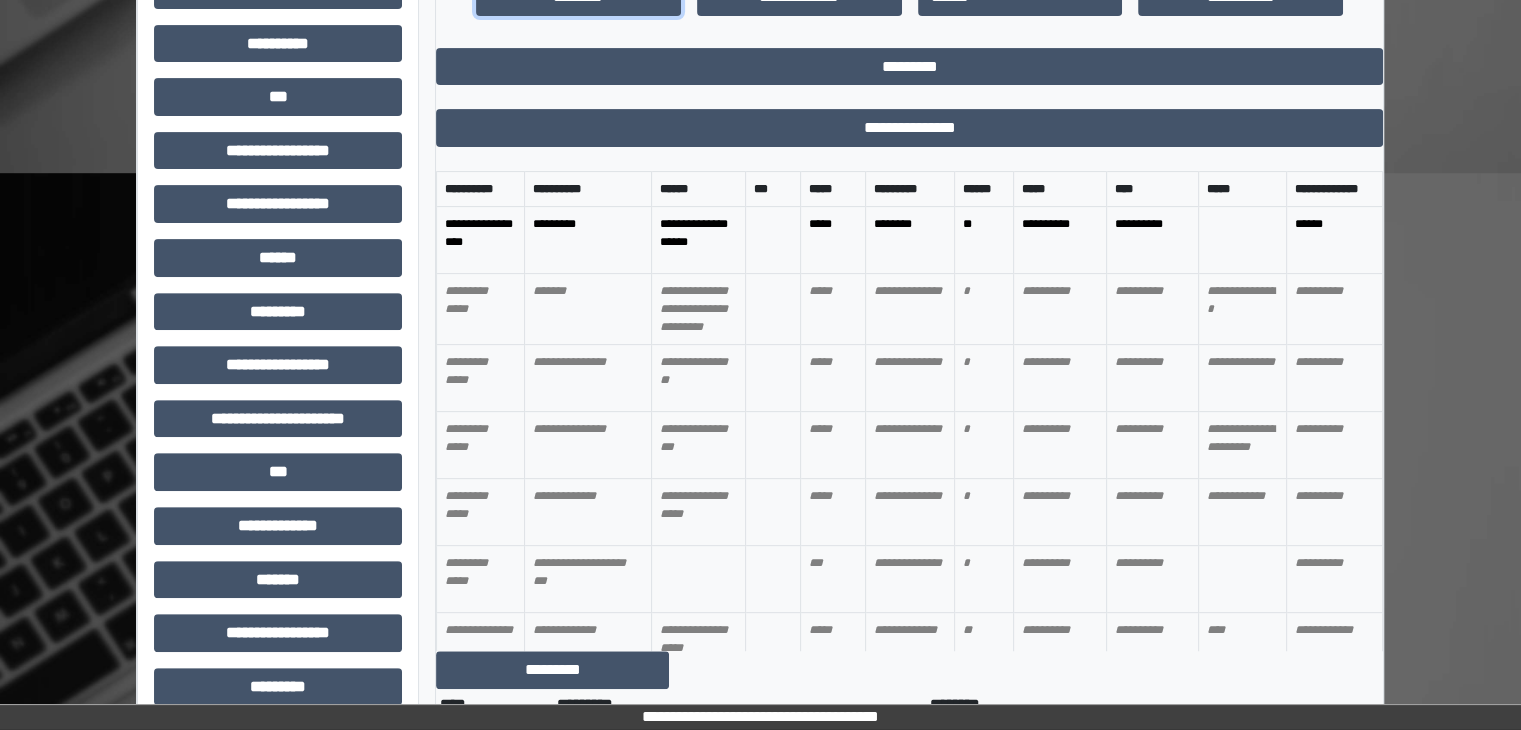 scroll, scrollTop: 700, scrollLeft: 0, axis: vertical 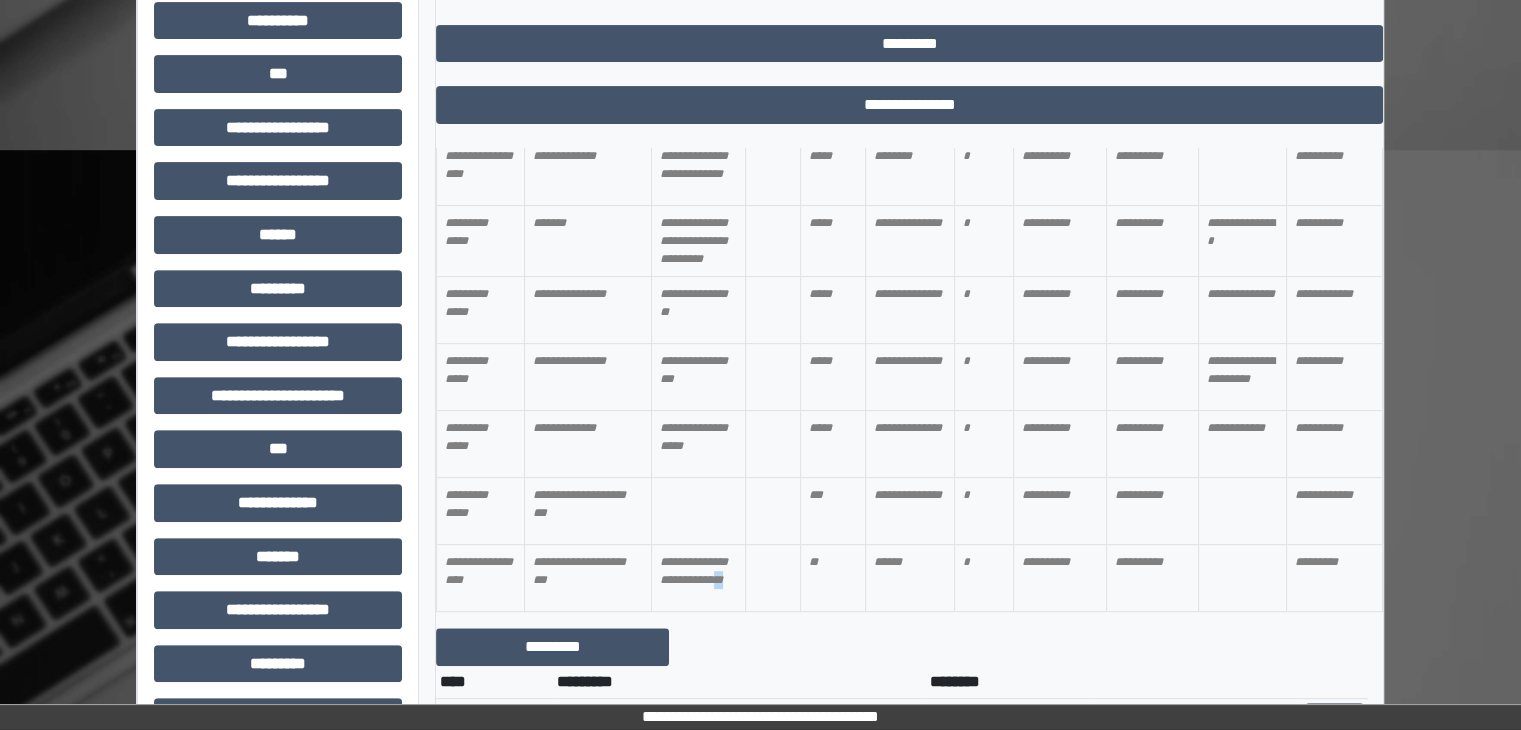 drag, startPoint x: 716, startPoint y: 592, endPoint x: 694, endPoint y: 589, distance: 22.203604 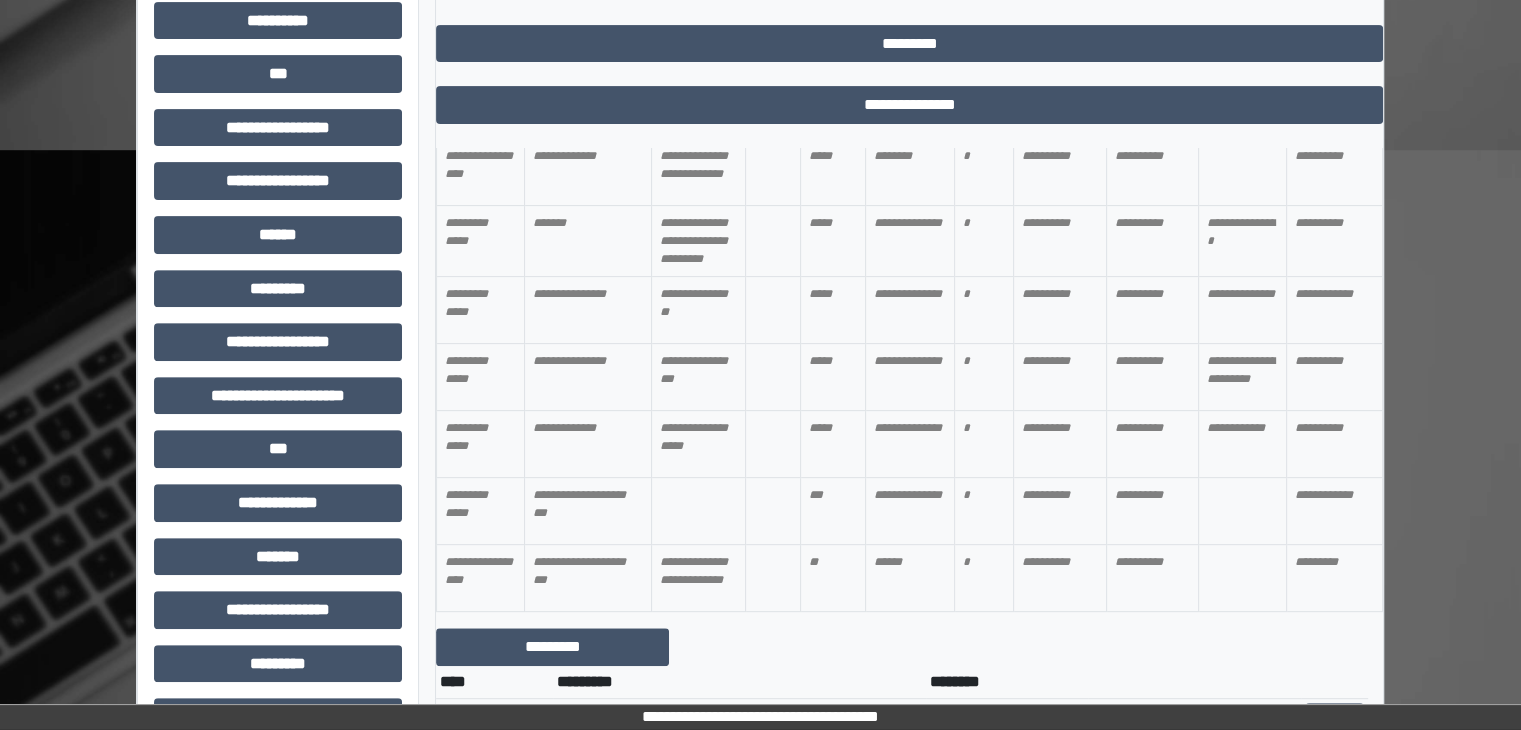 click on "**********" at bounding box center (698, 577) 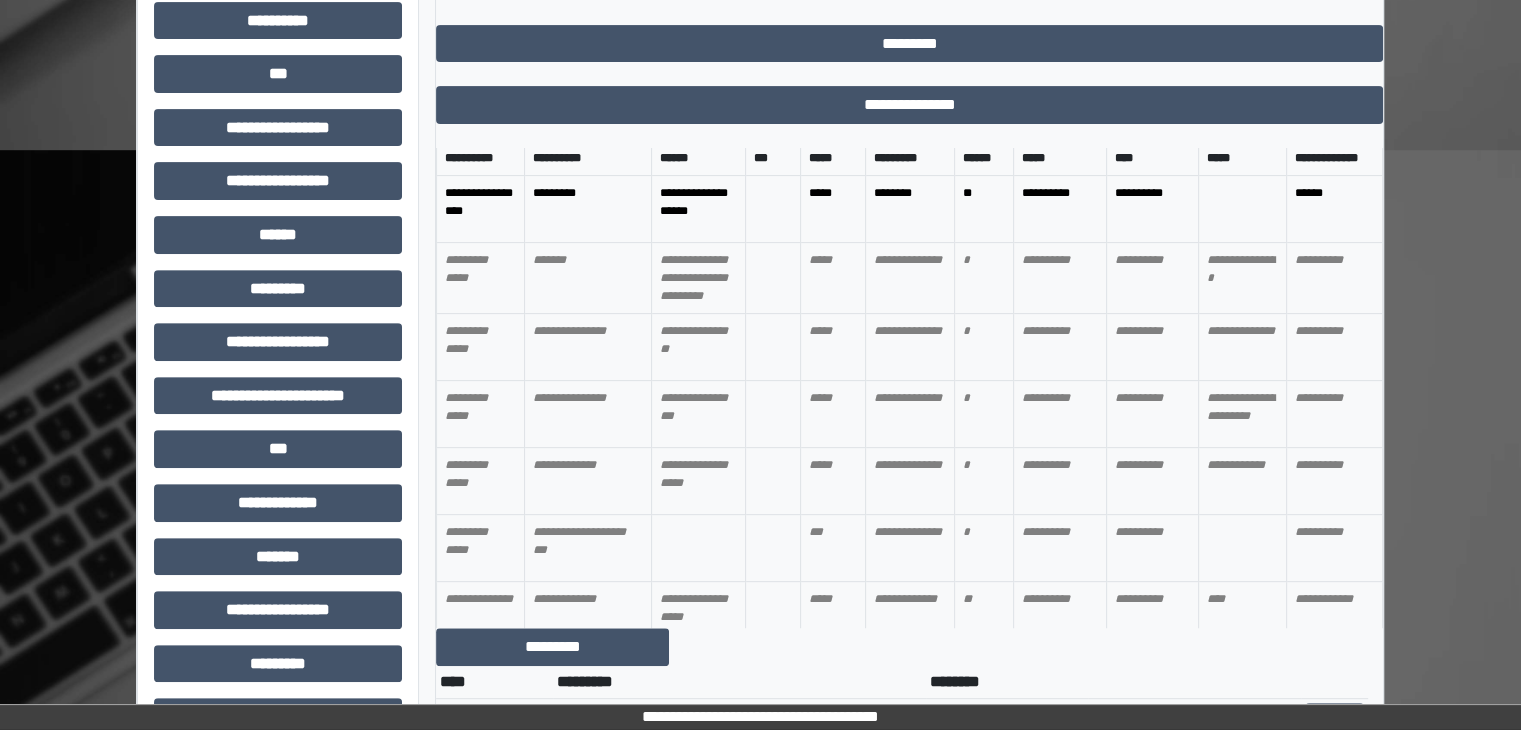 scroll, scrollTop: 0, scrollLeft: 0, axis: both 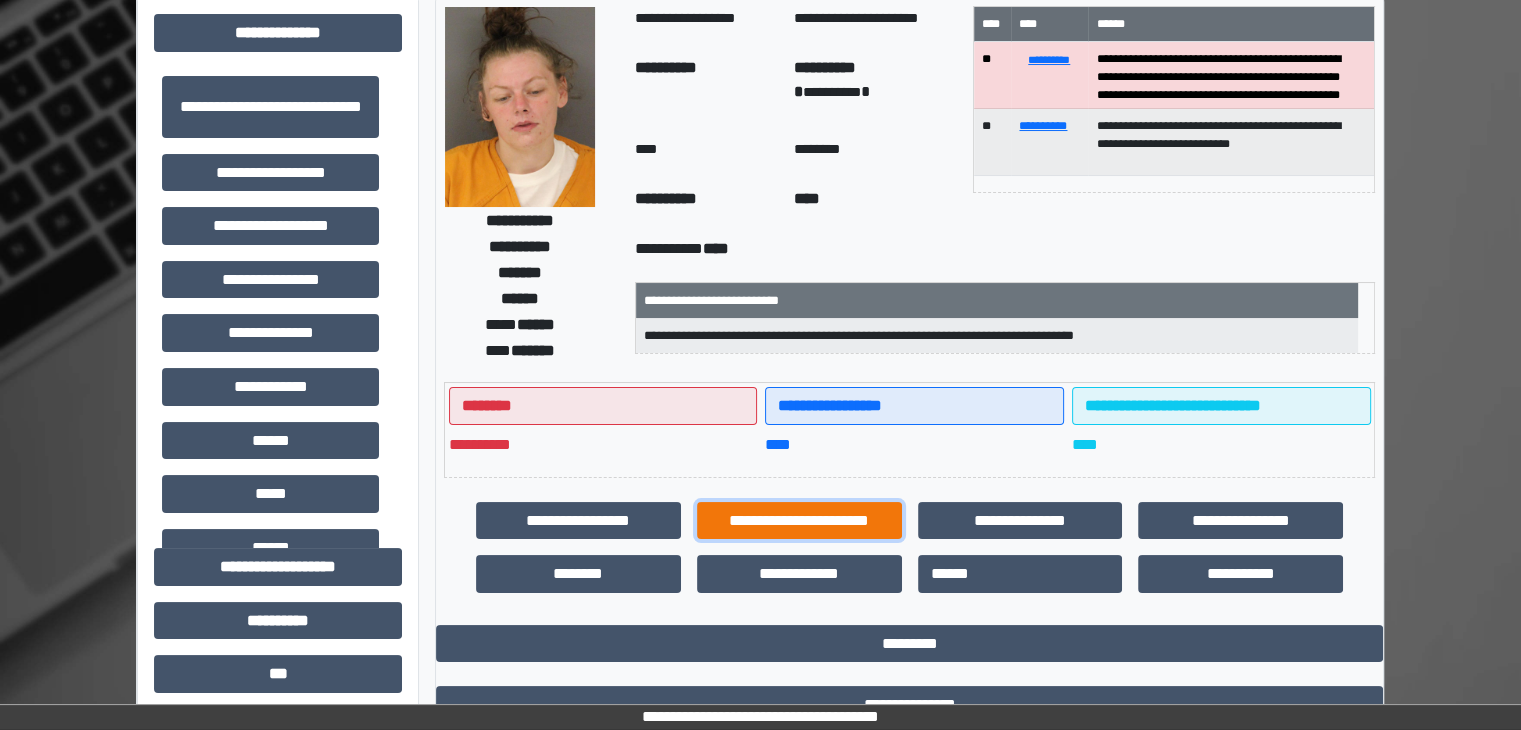 click on "**********" at bounding box center [799, 521] 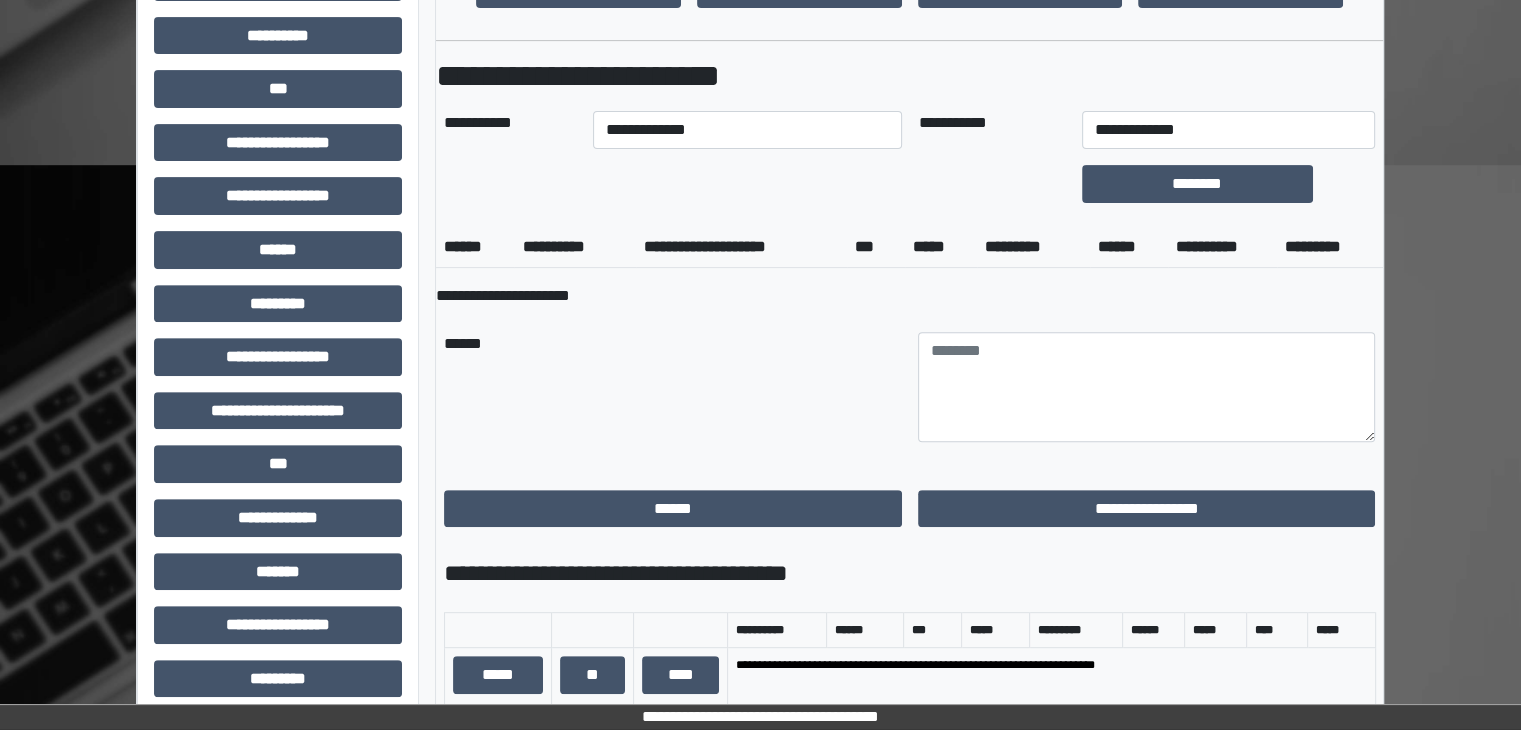 scroll, scrollTop: 700, scrollLeft: 0, axis: vertical 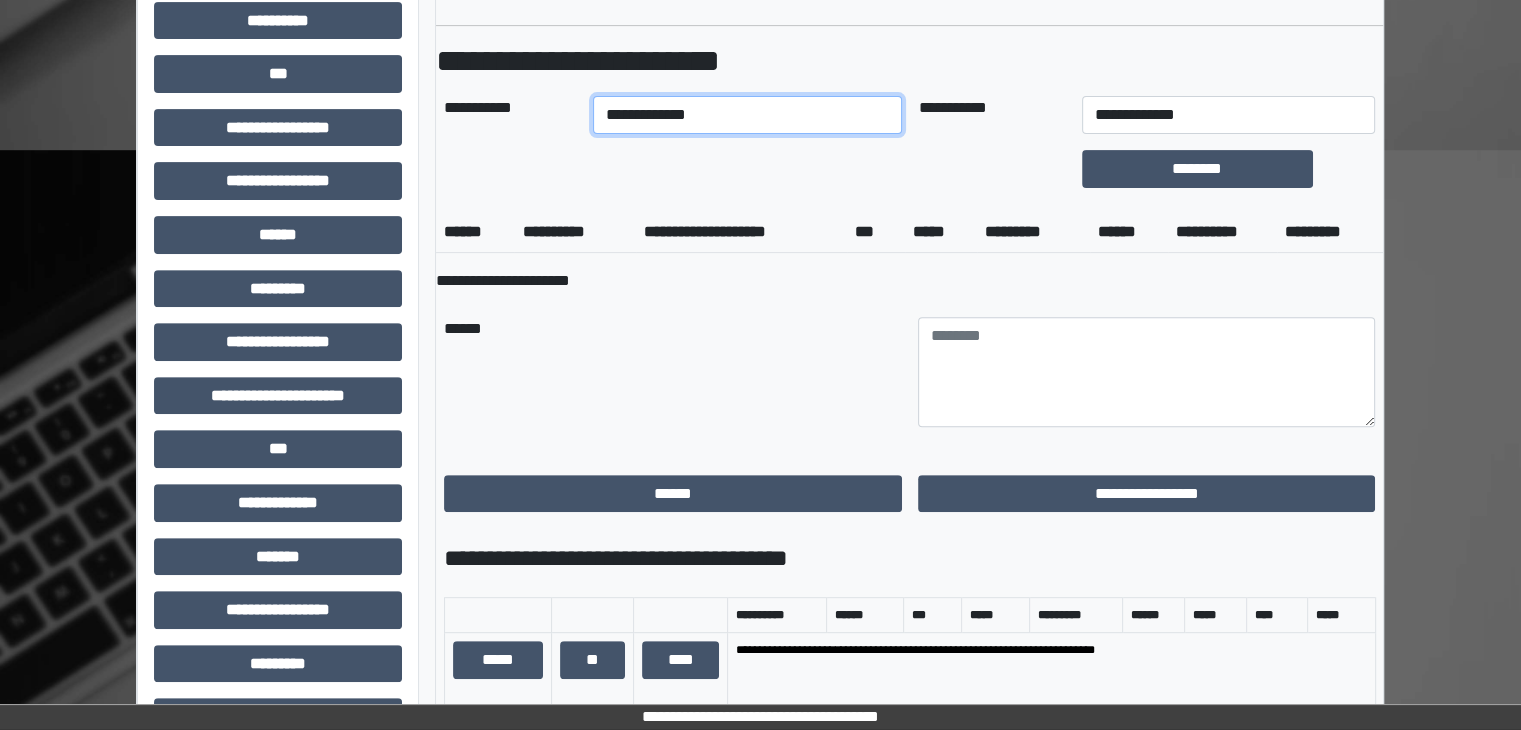 click on "**********" at bounding box center [748, 115] 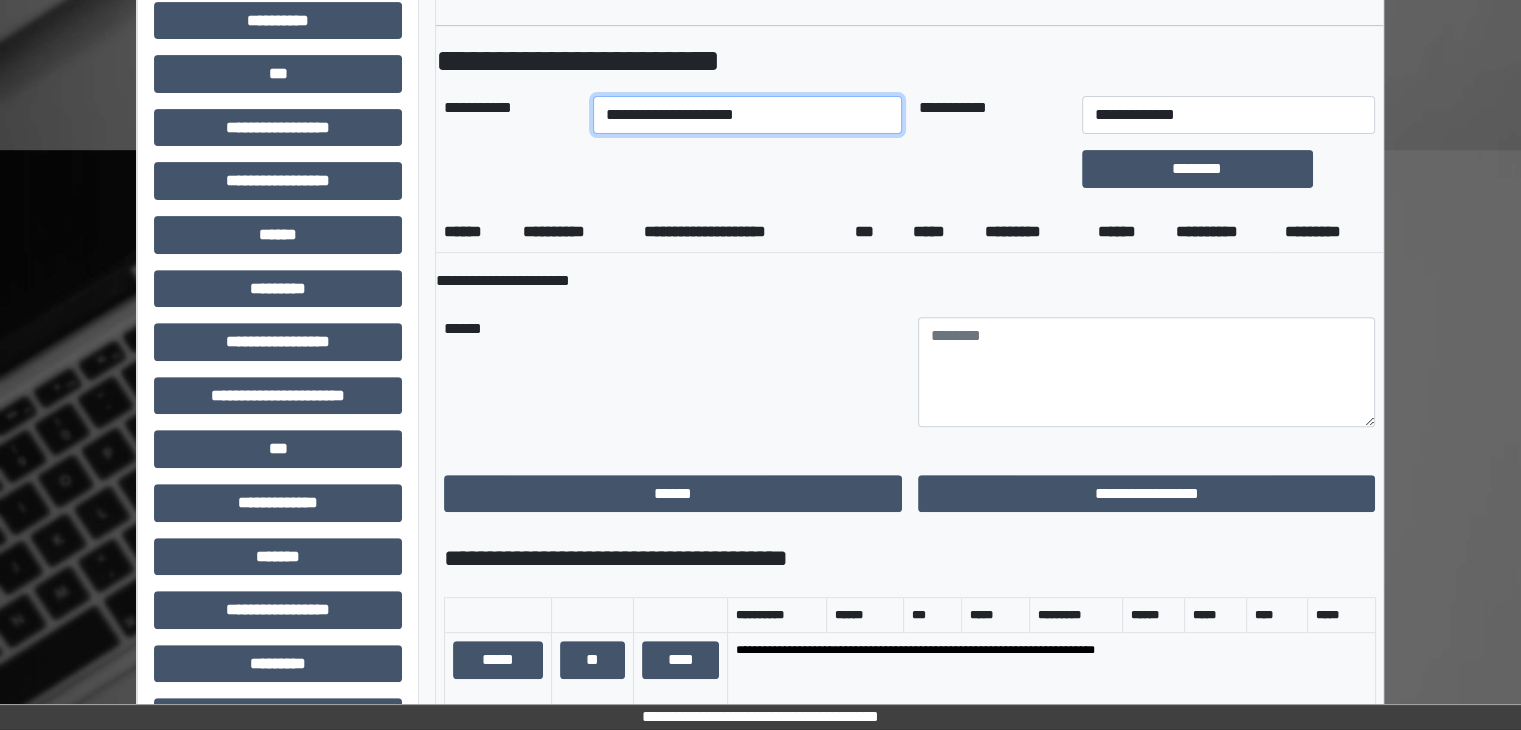 click on "**********" at bounding box center [748, 115] 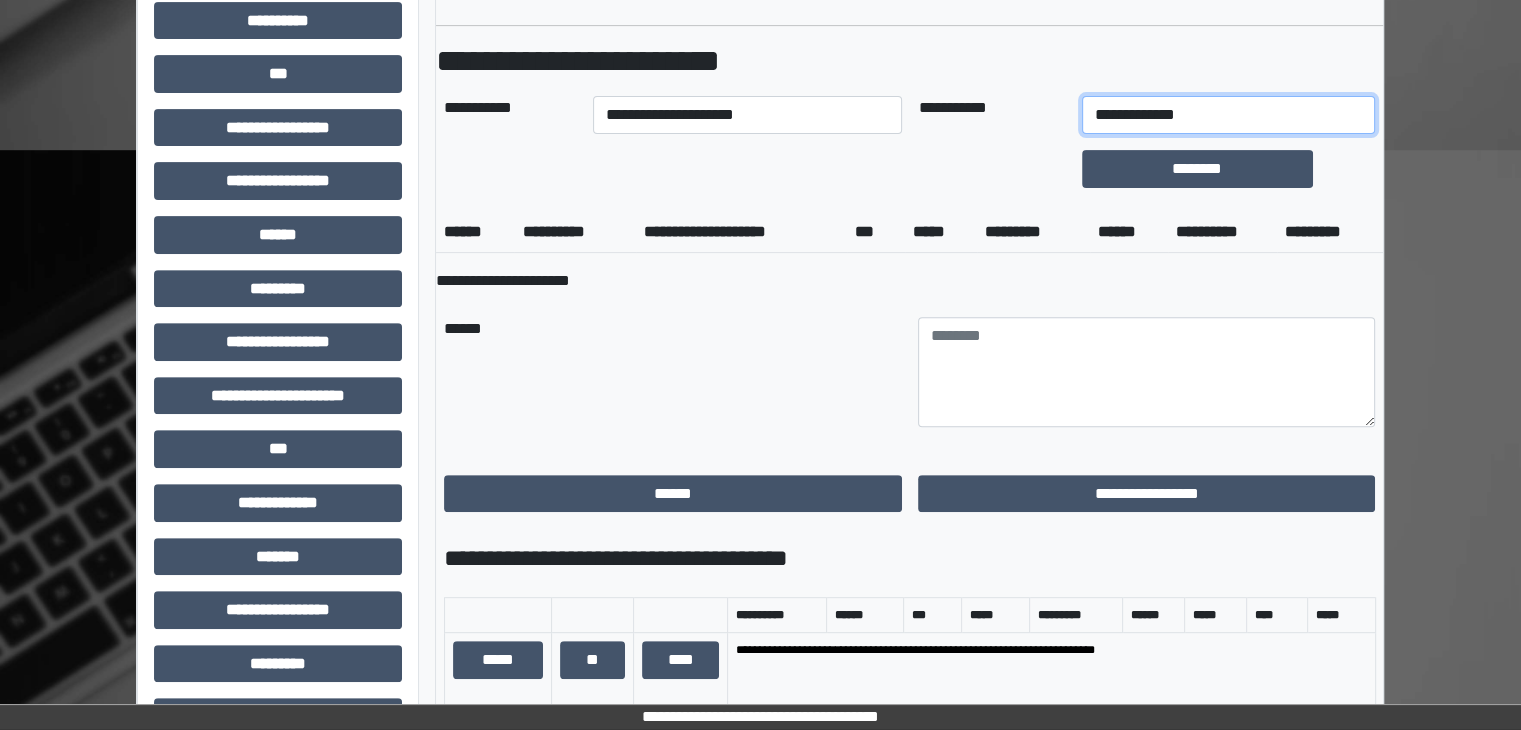 click on "**********" at bounding box center [1229, 115] 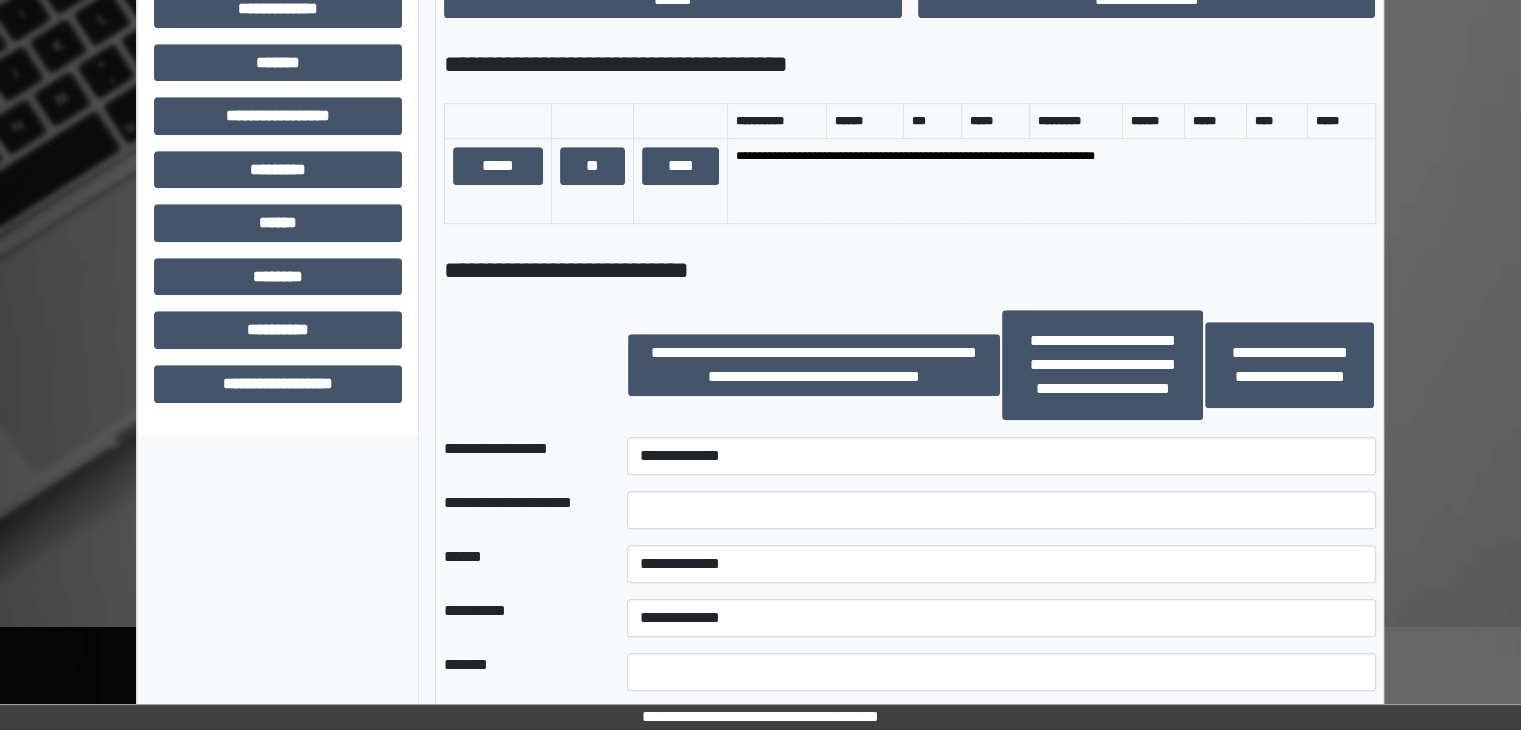 scroll, scrollTop: 1200, scrollLeft: 0, axis: vertical 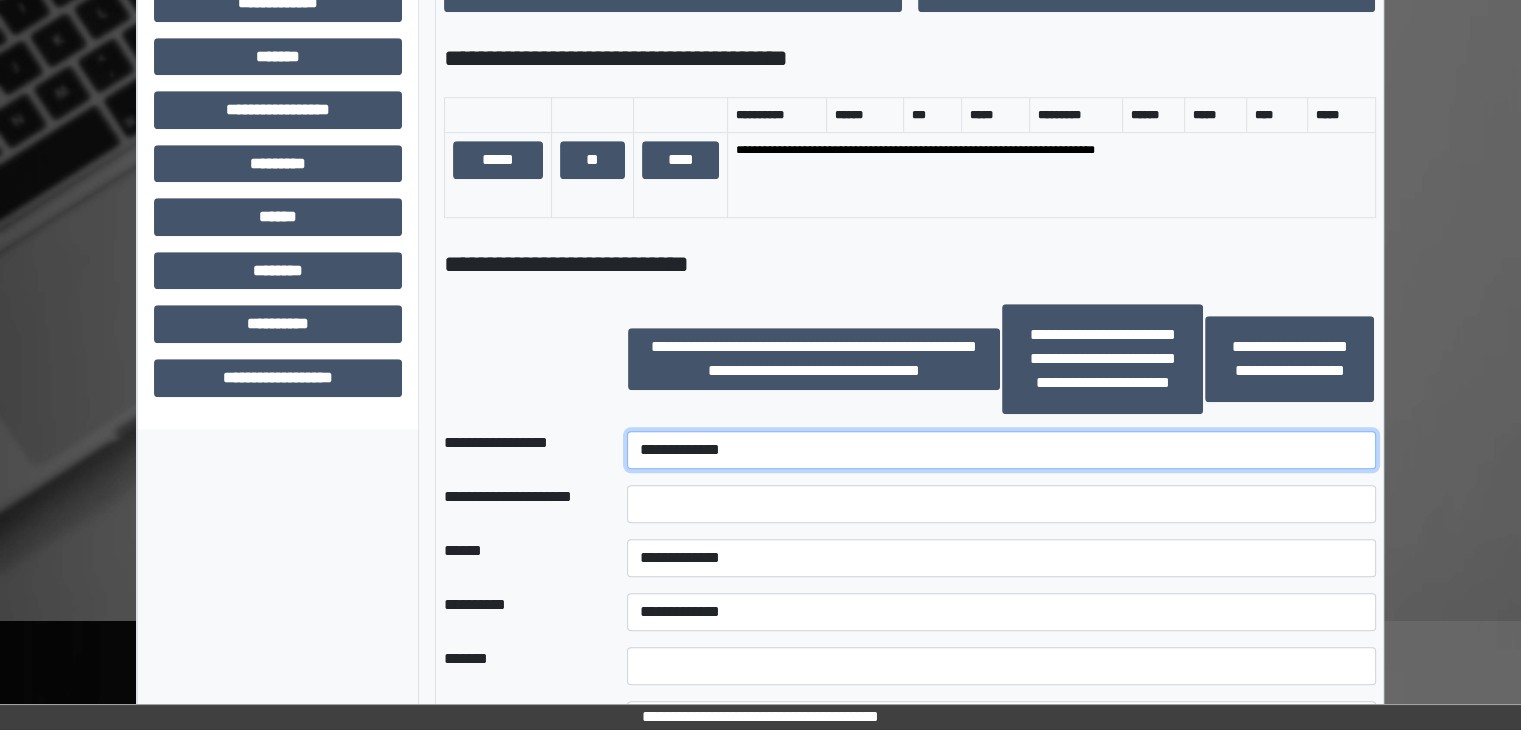 click on "**********" at bounding box center [1001, 450] 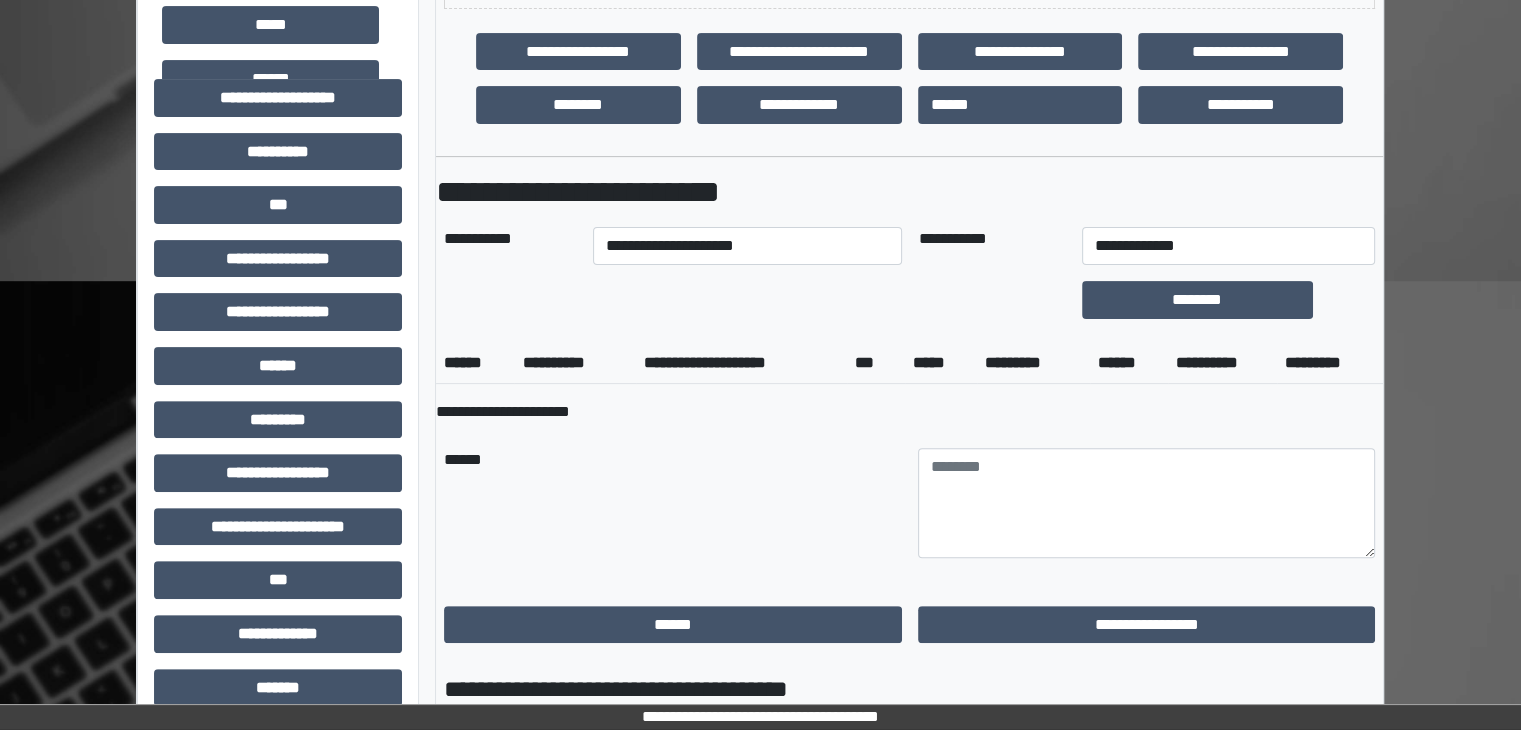 scroll, scrollTop: 500, scrollLeft: 0, axis: vertical 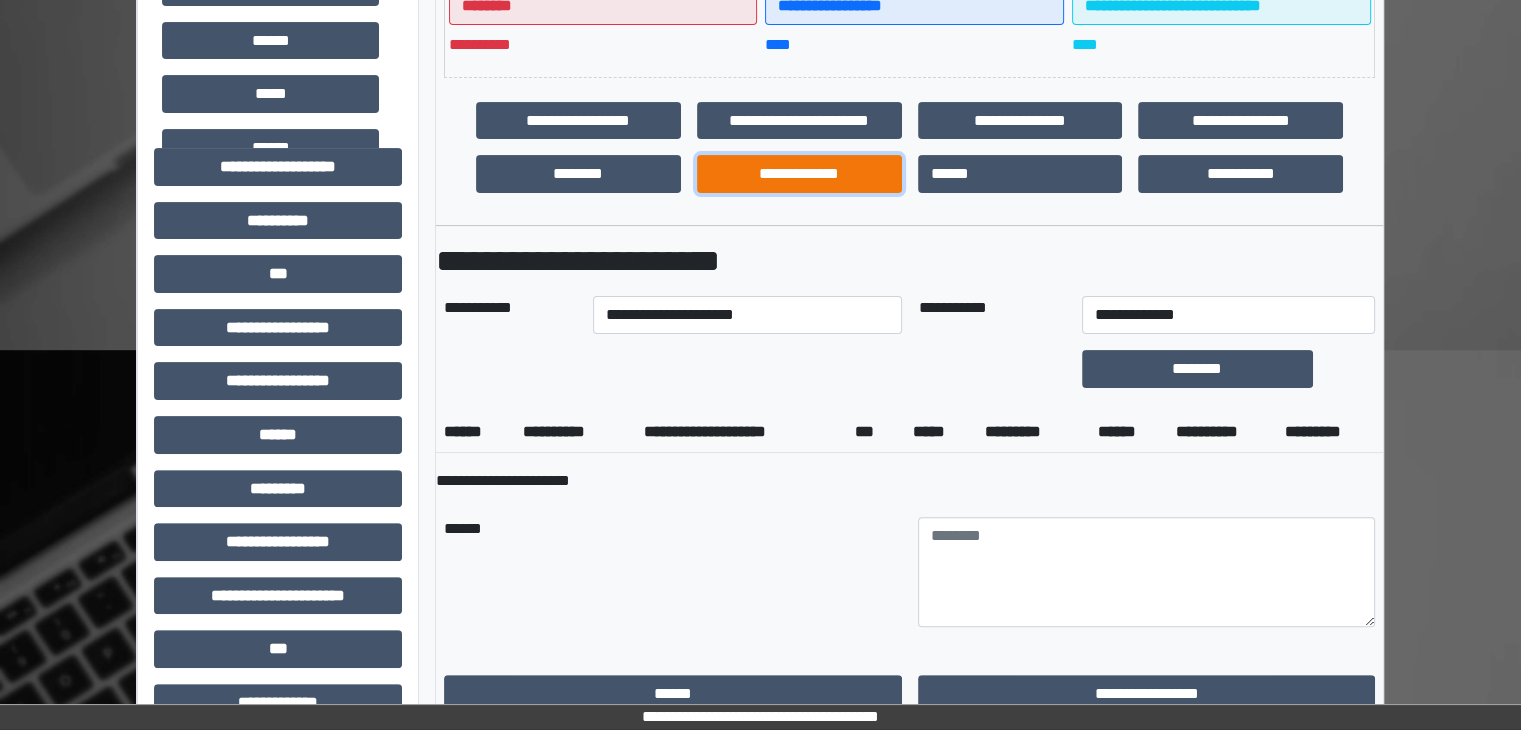 click on "**********" at bounding box center [799, 174] 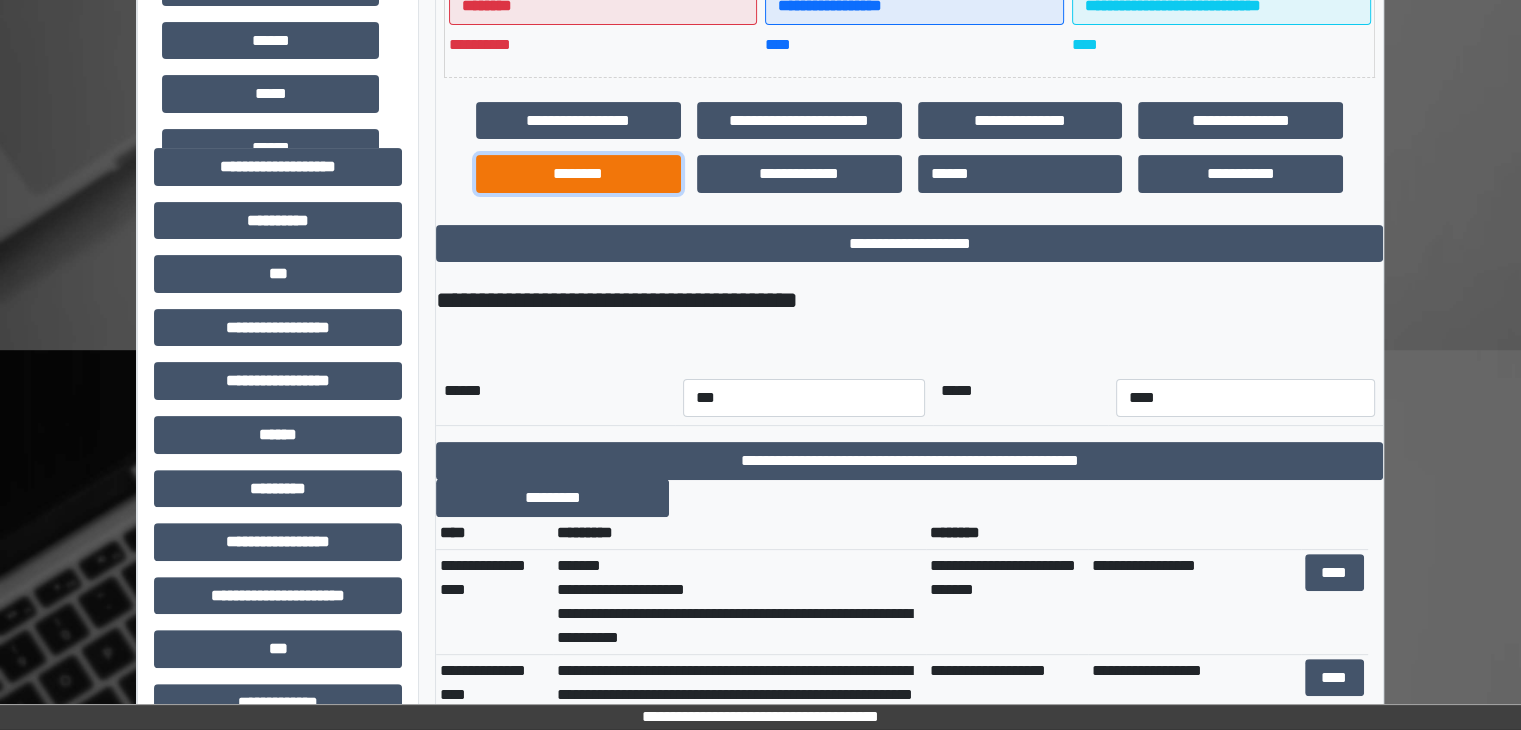 click on "********" at bounding box center [578, 174] 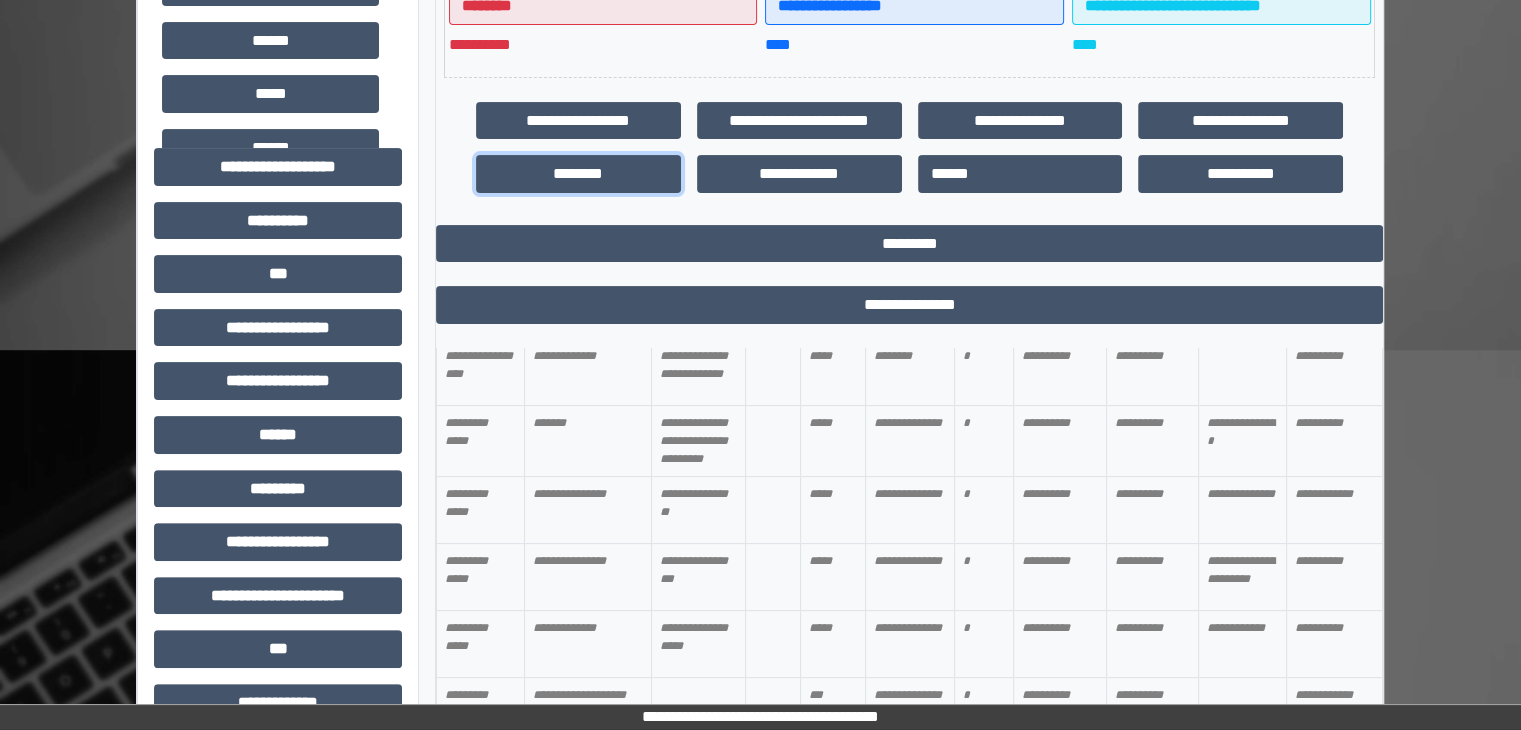 scroll, scrollTop: 558, scrollLeft: 0, axis: vertical 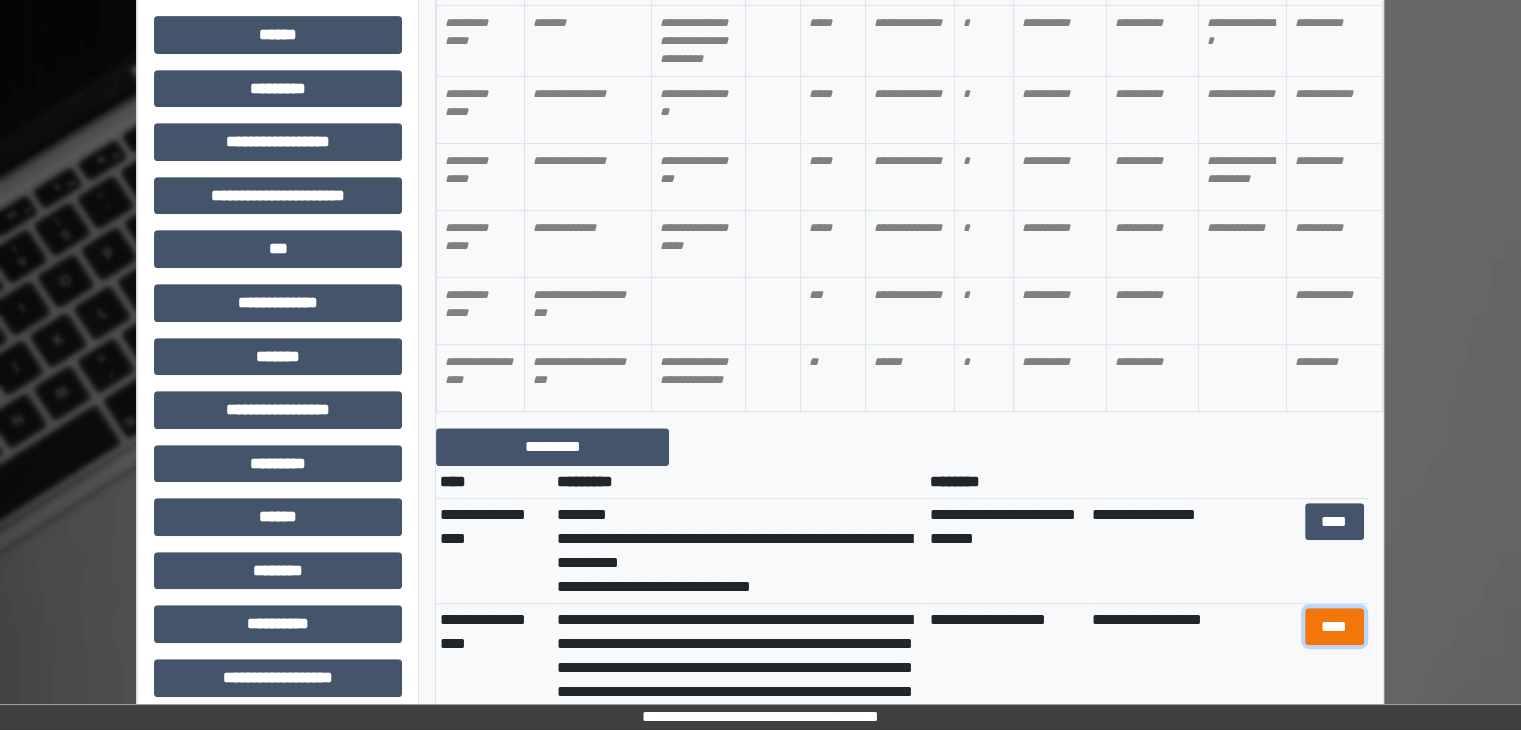 click on "****" at bounding box center (1334, 627) 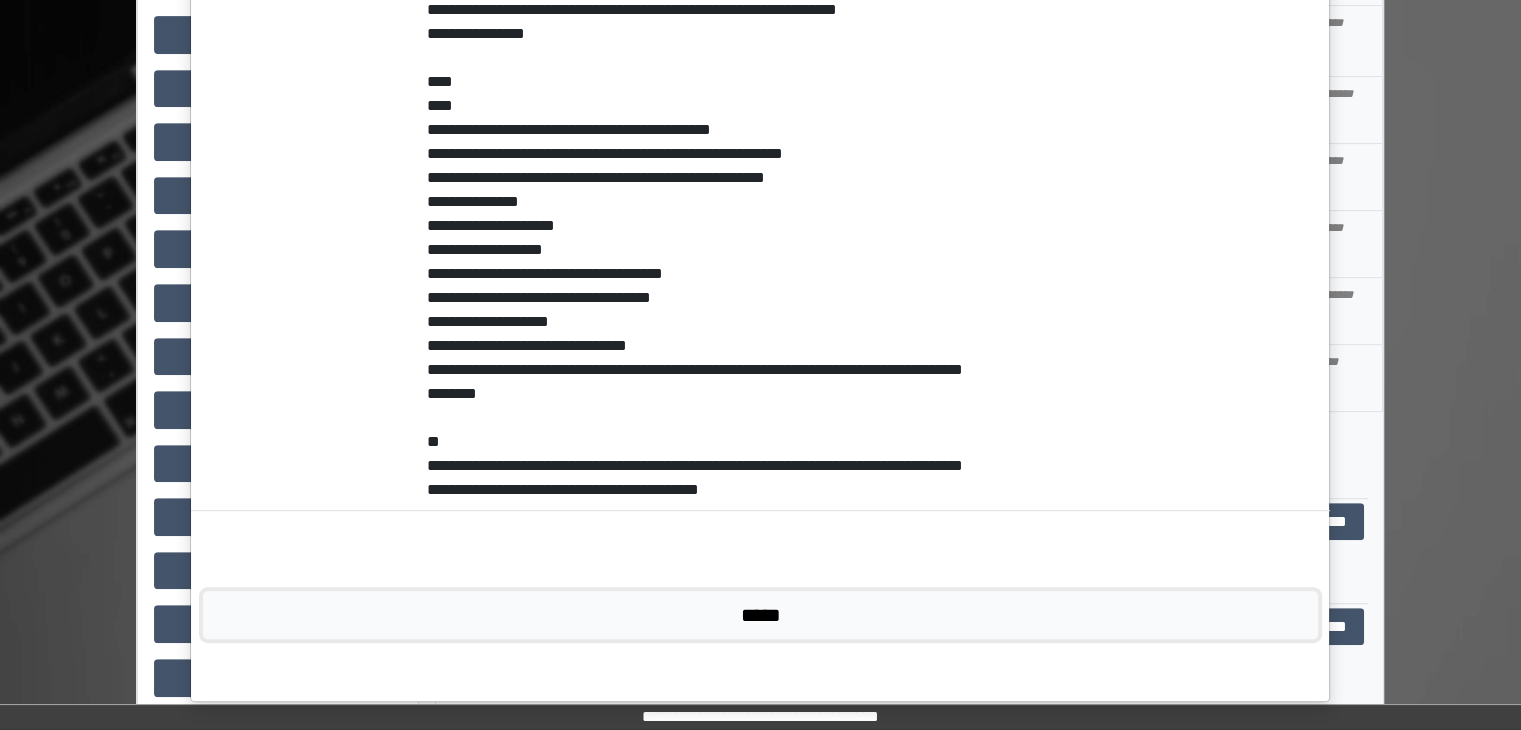 click on "*****" at bounding box center [760, 615] 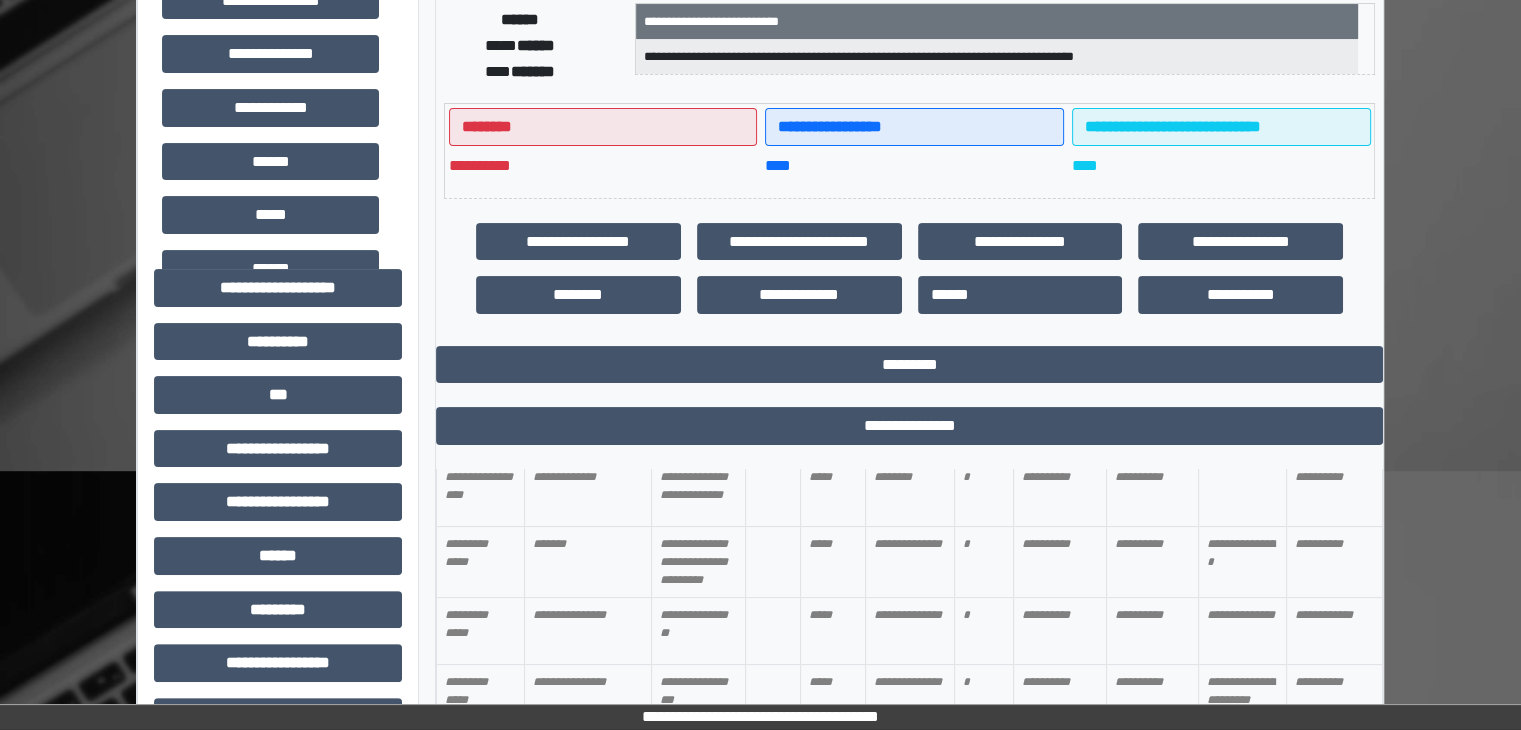 scroll, scrollTop: 400, scrollLeft: 0, axis: vertical 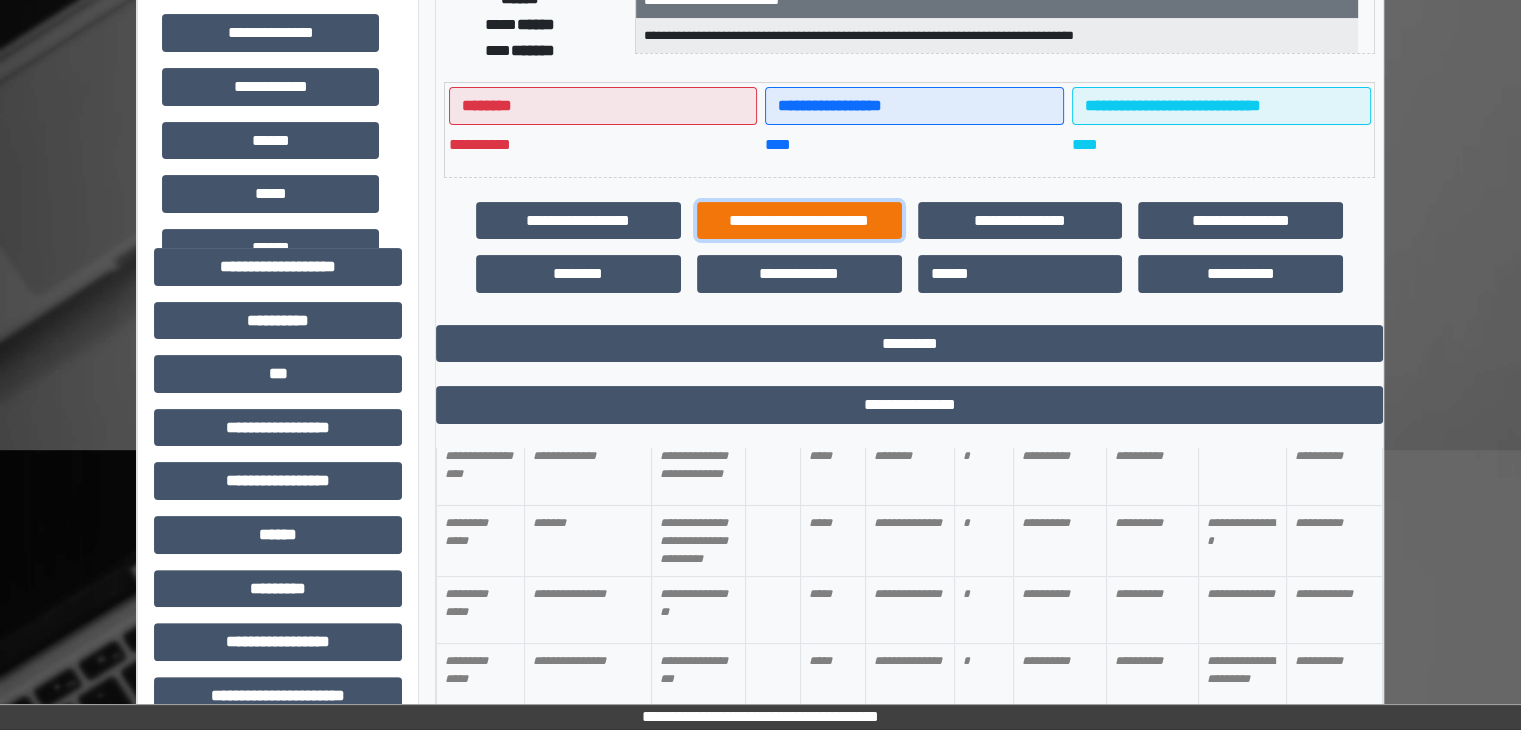 click on "**********" at bounding box center [799, 221] 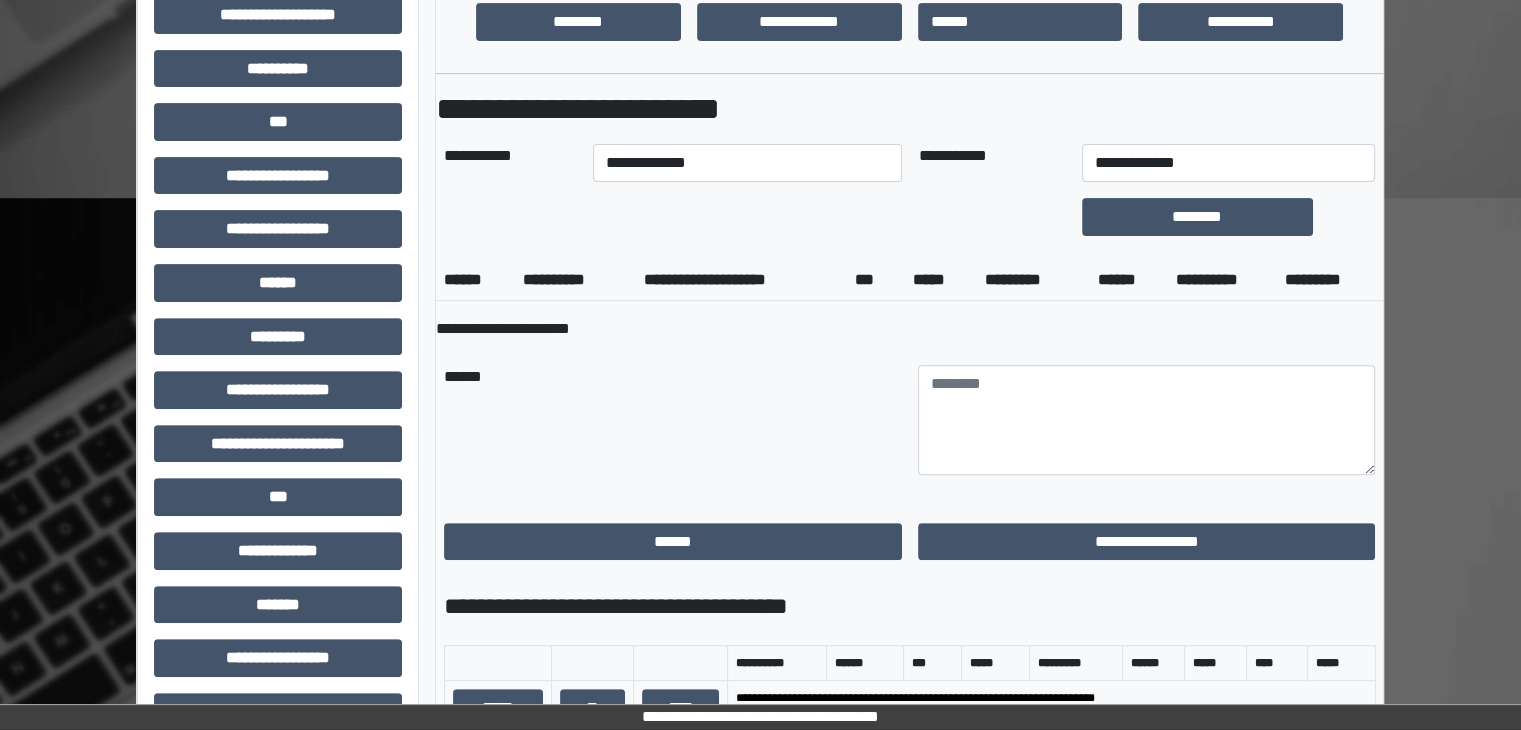 scroll, scrollTop: 600, scrollLeft: 0, axis: vertical 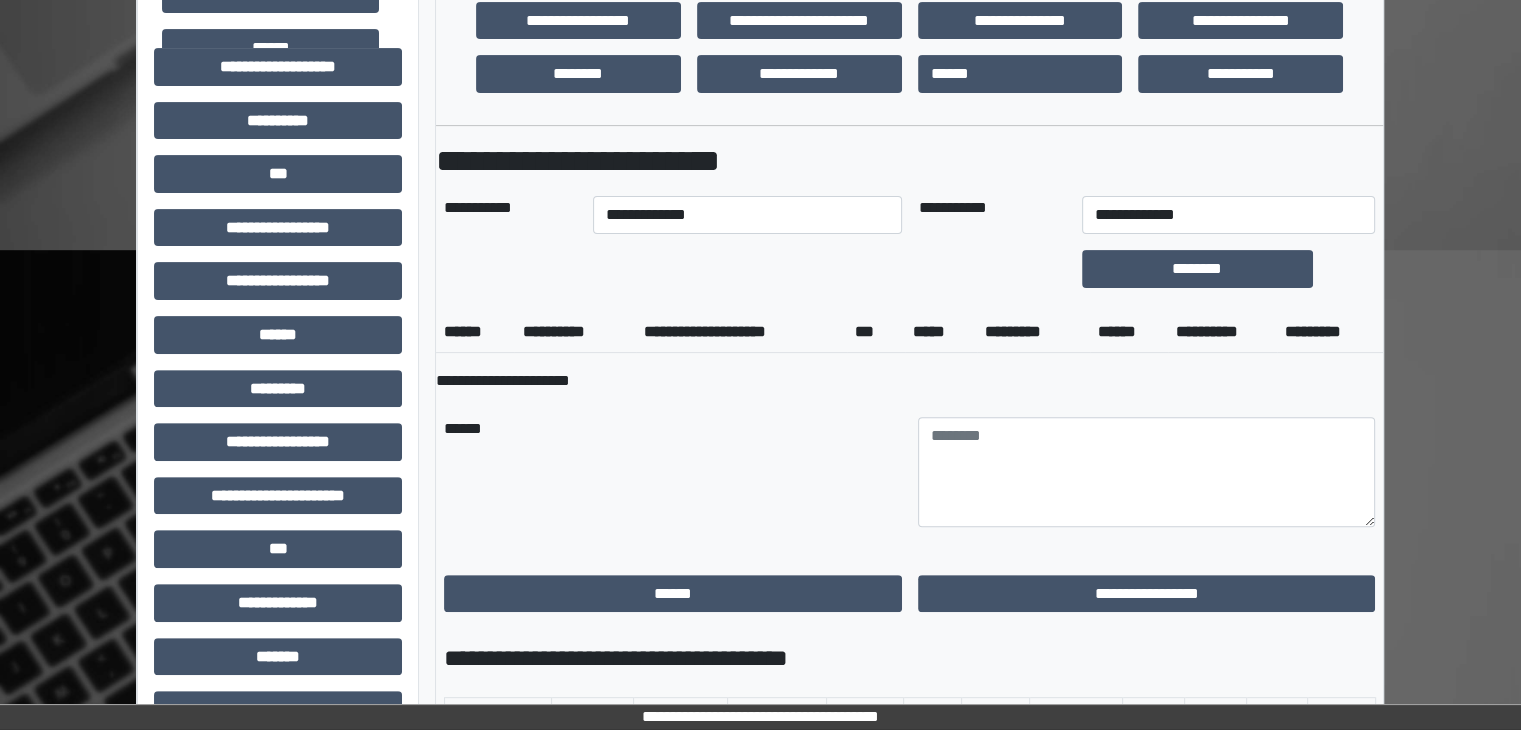 click at bounding box center [748, 269] 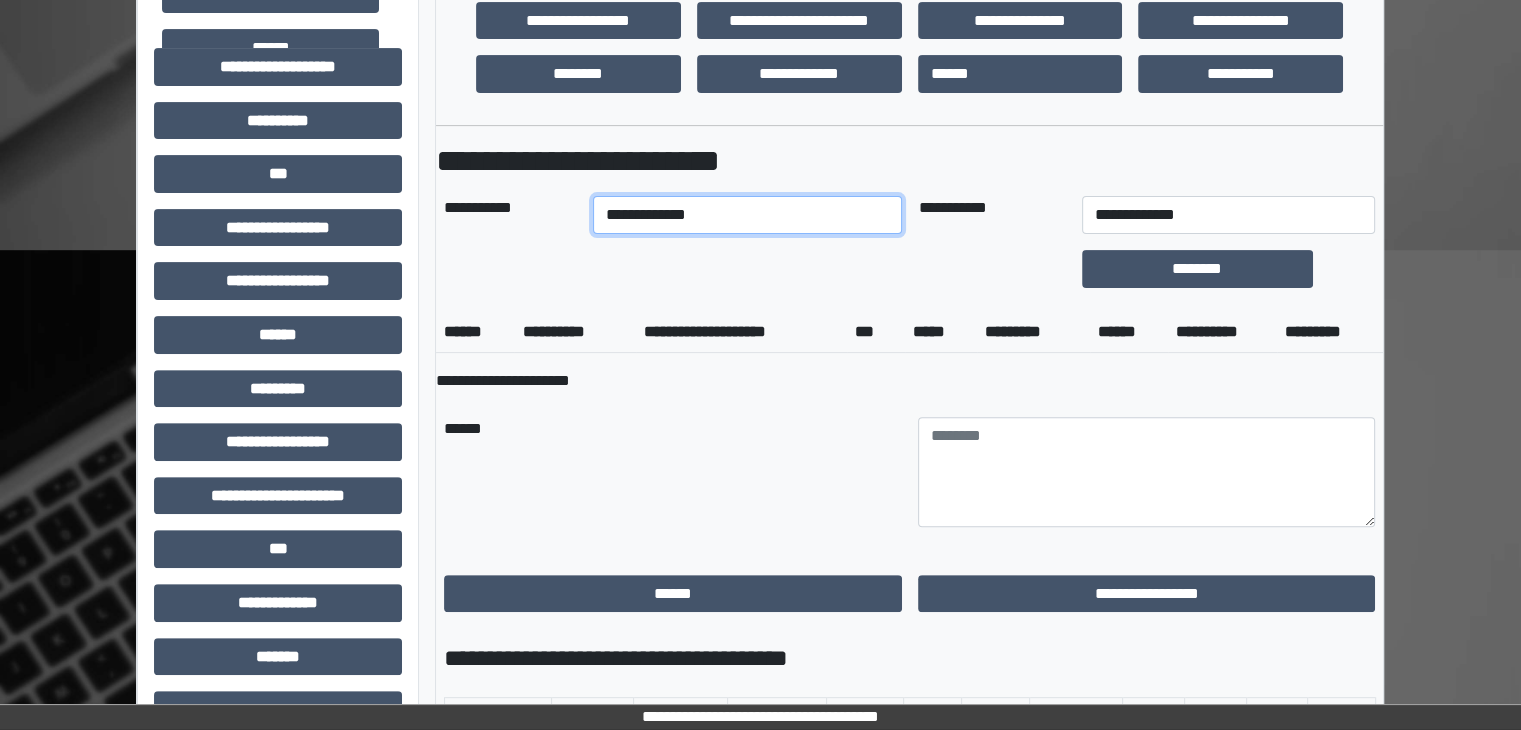 click on "**********" at bounding box center (748, 215) 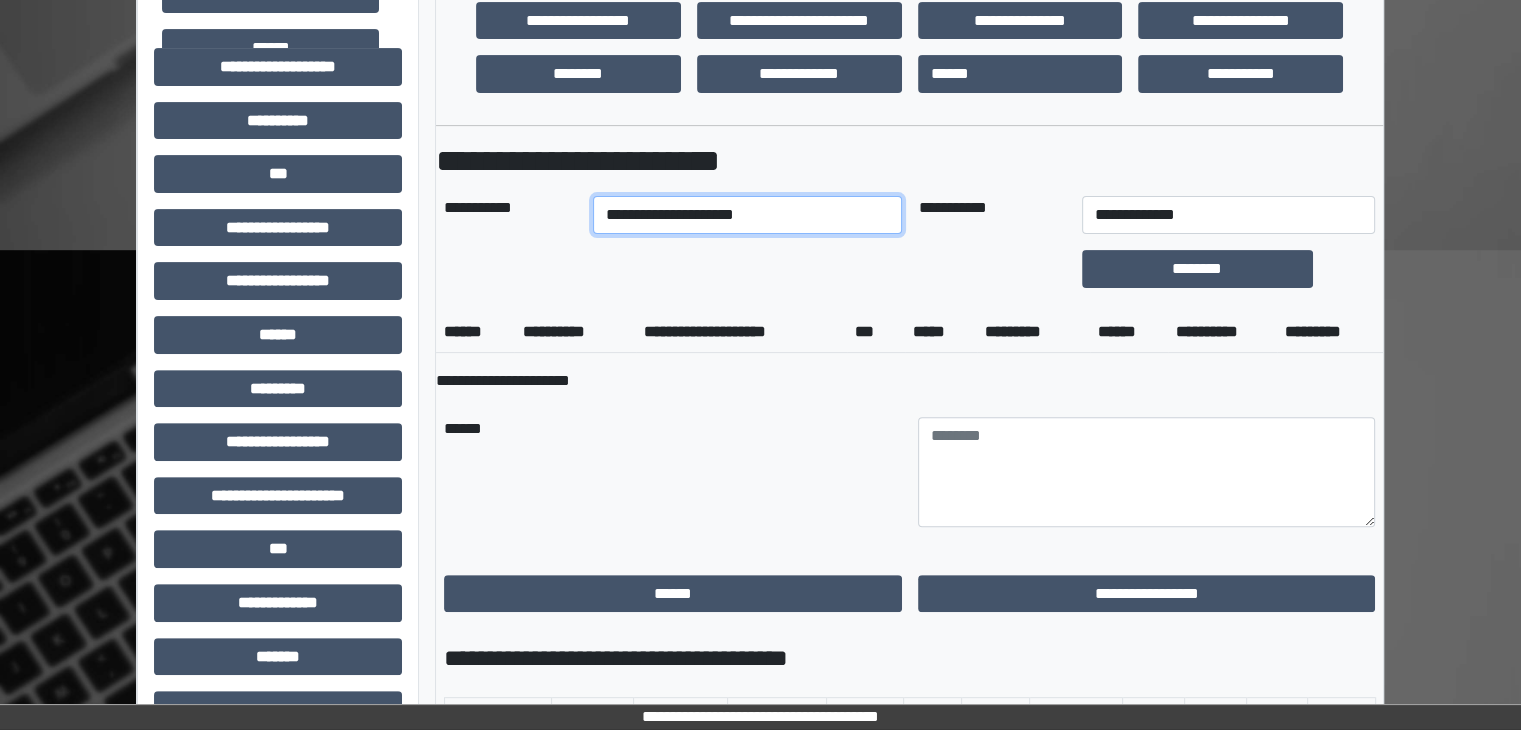 click on "**********" at bounding box center [748, 215] 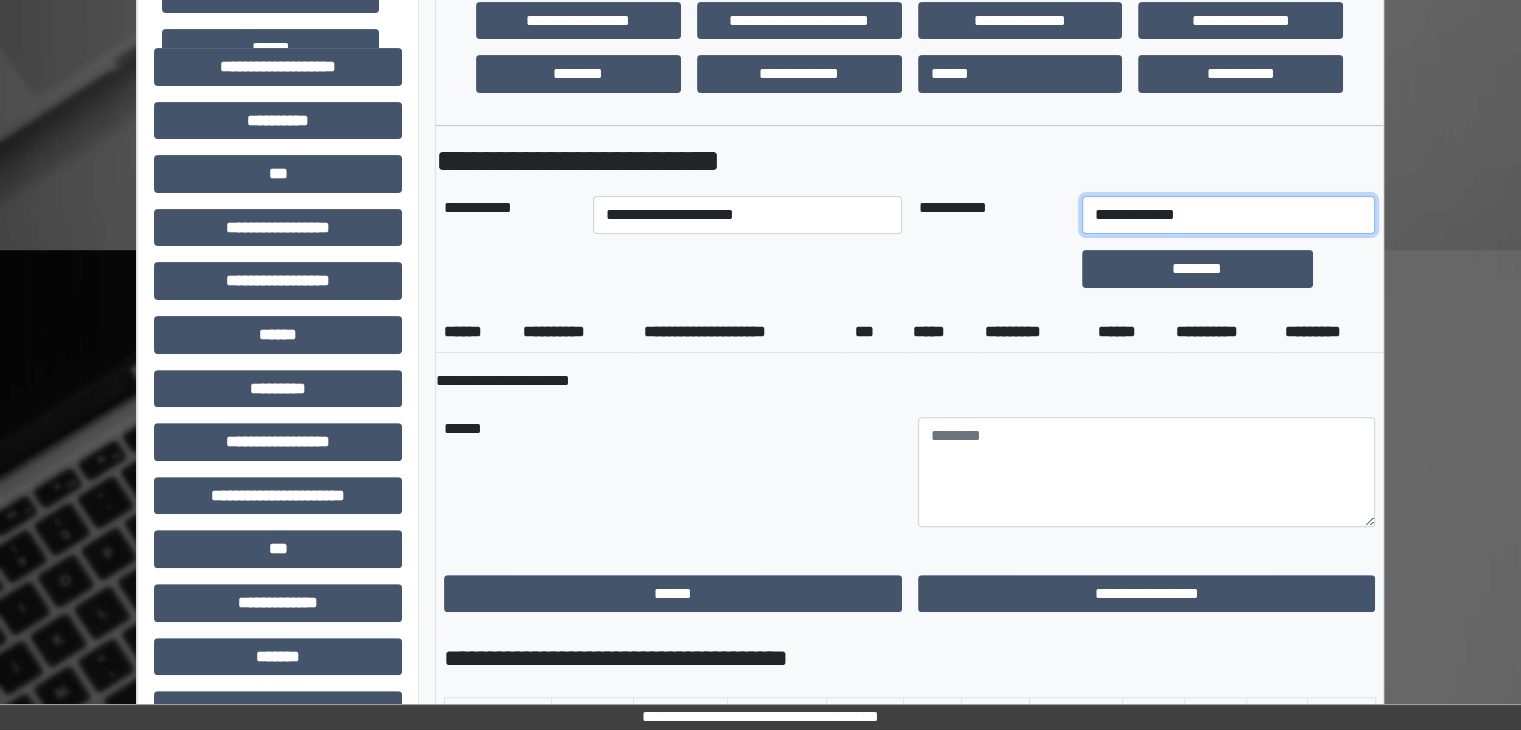click on "**********" at bounding box center (1229, 215) 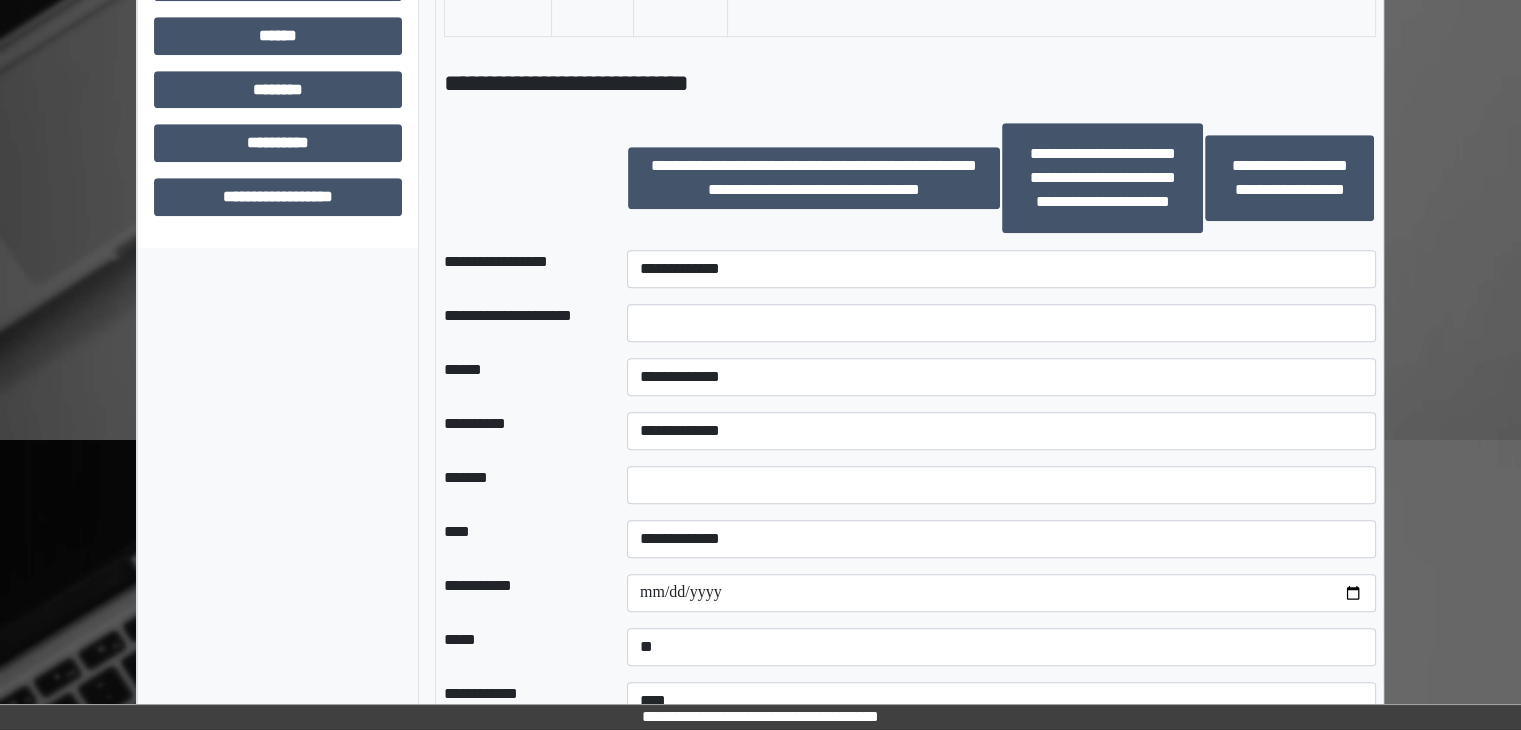scroll, scrollTop: 1400, scrollLeft: 0, axis: vertical 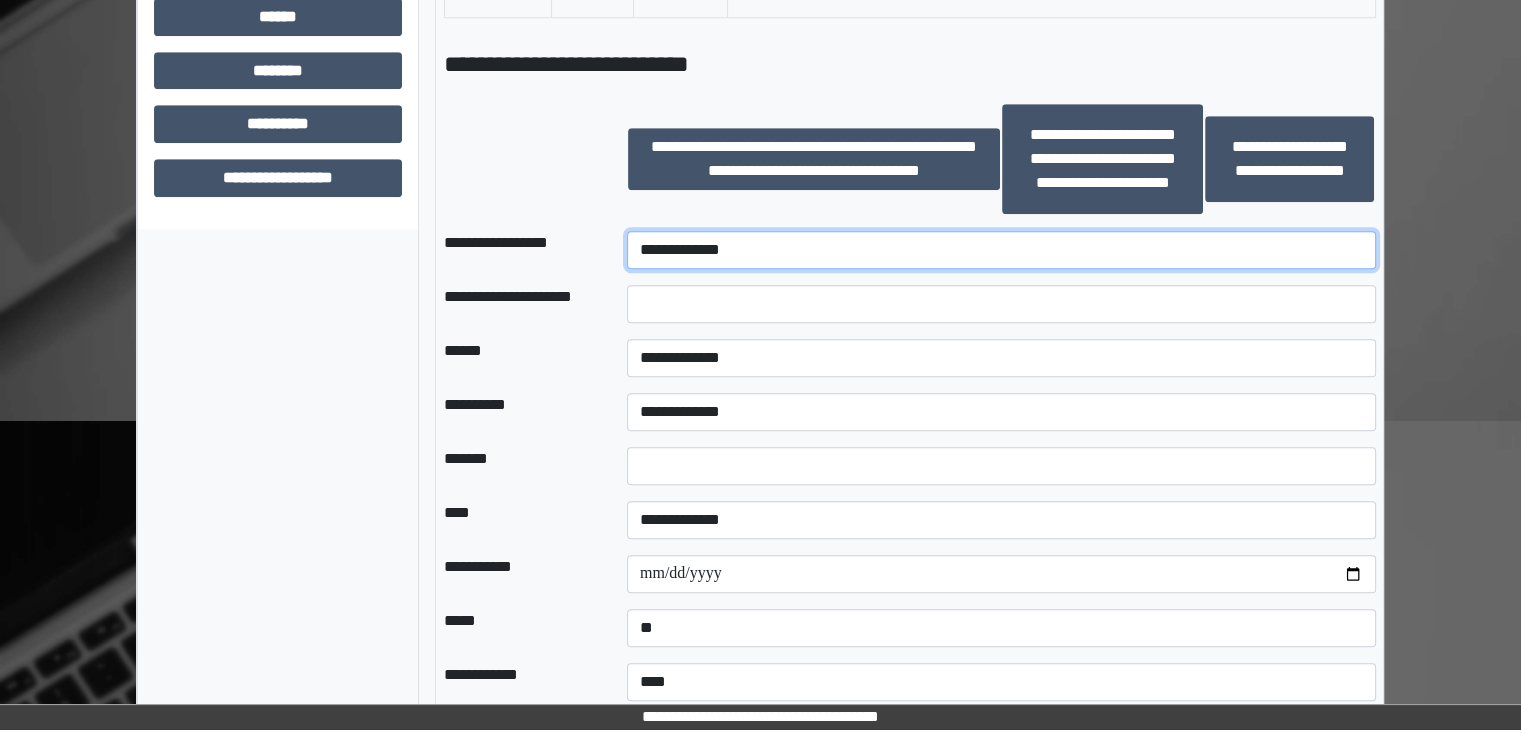 click on "**********" at bounding box center (1001, 250) 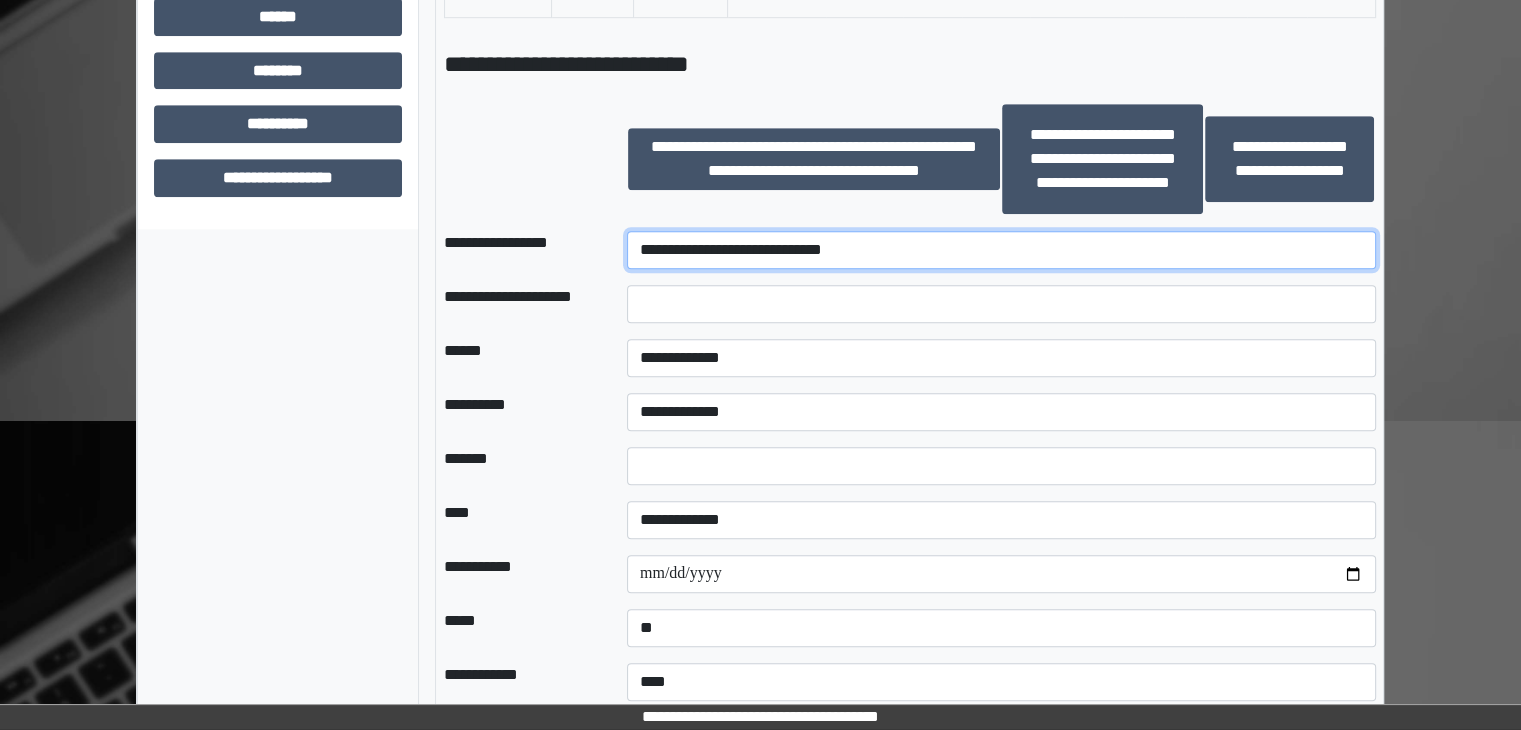 click on "**********" at bounding box center [1001, 250] 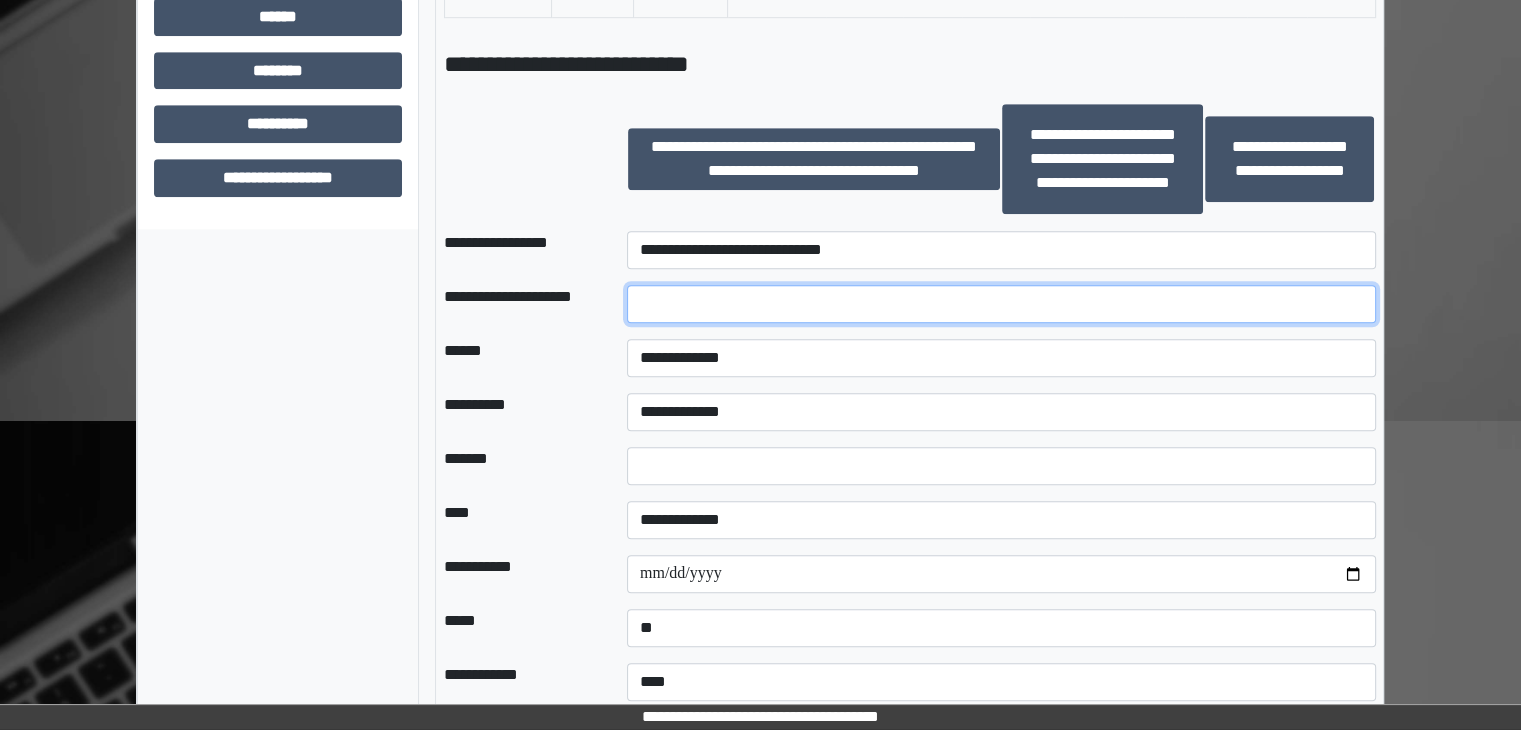 click at bounding box center (1001, 304) 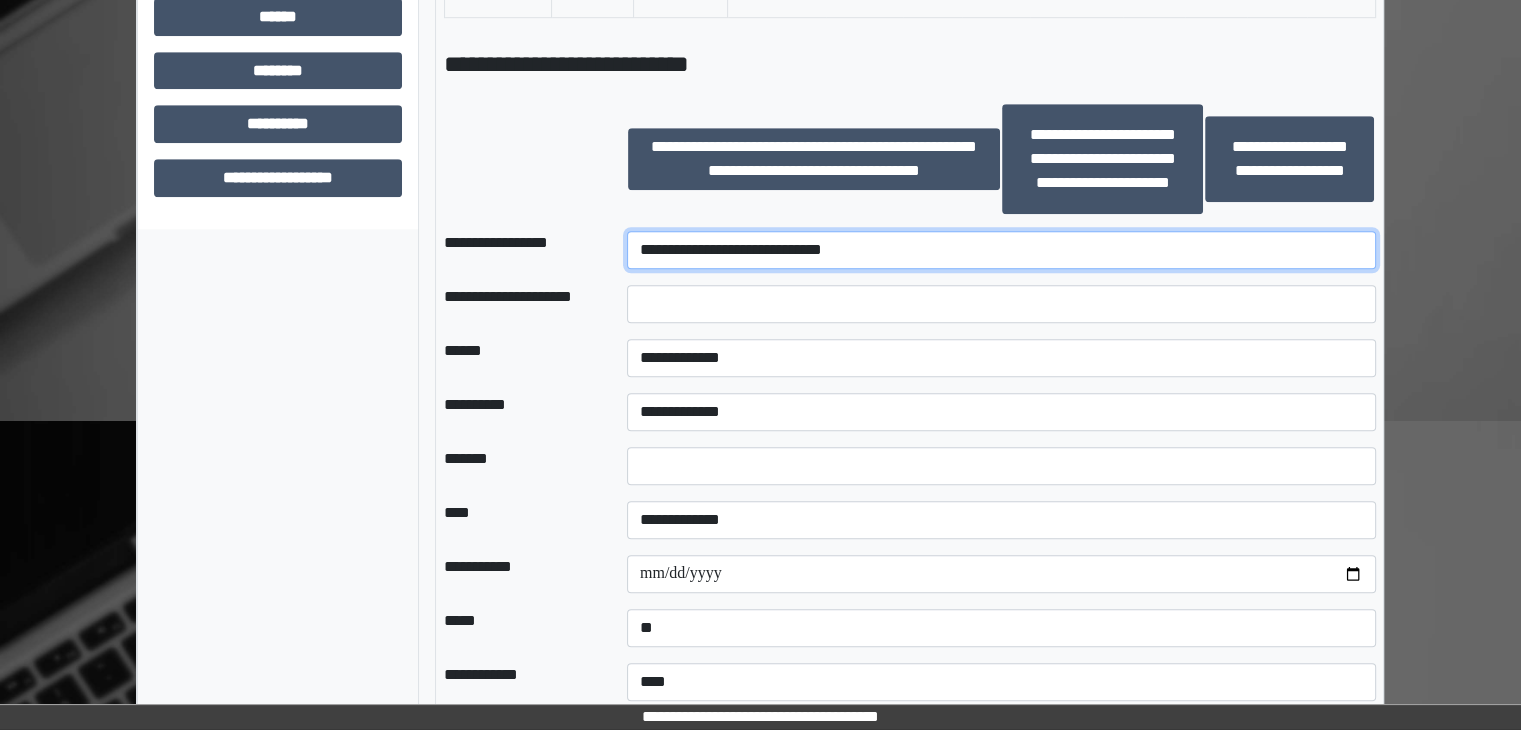 click on "**********" at bounding box center [1001, 250] 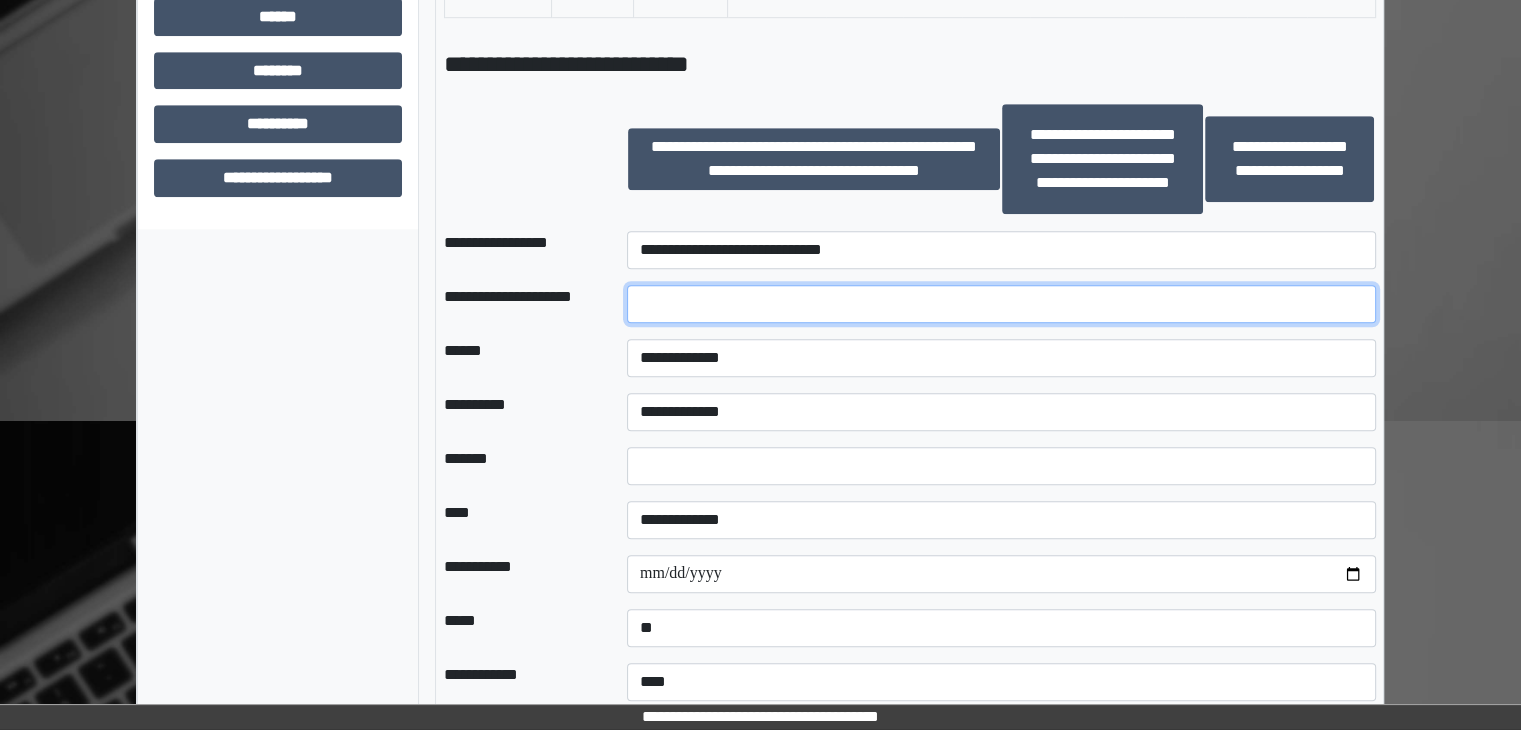 click at bounding box center [1001, 304] 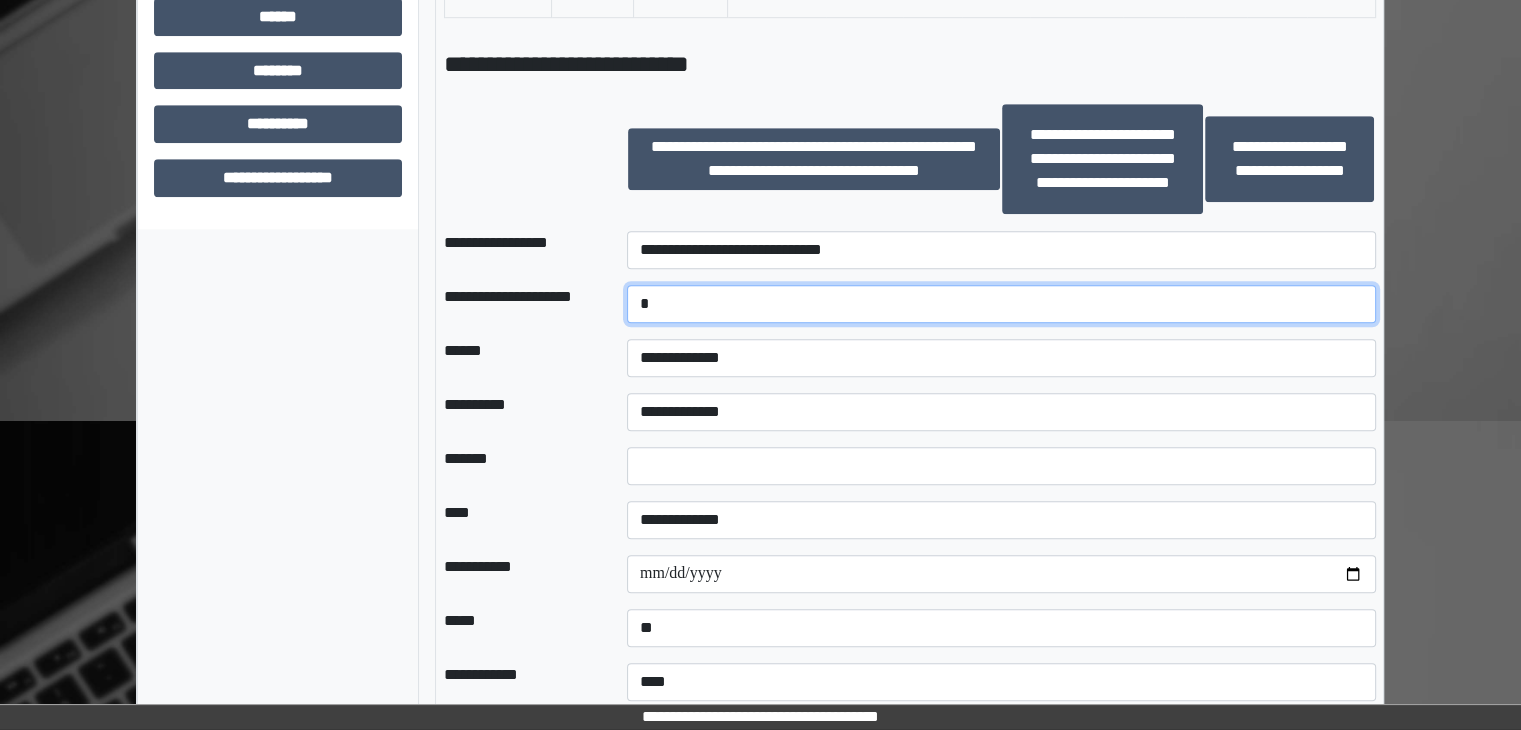 type on "*" 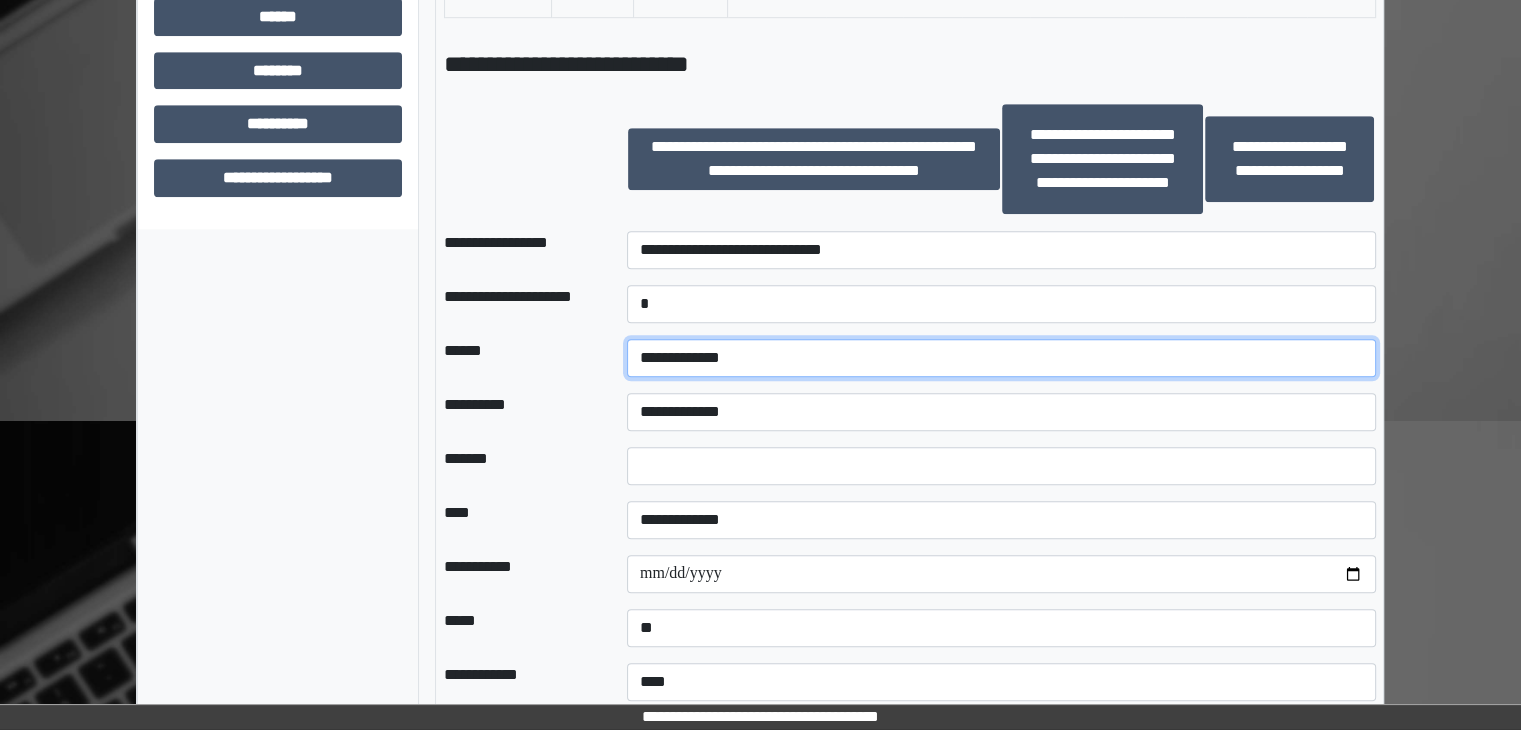 click on "**********" at bounding box center [1001, 358] 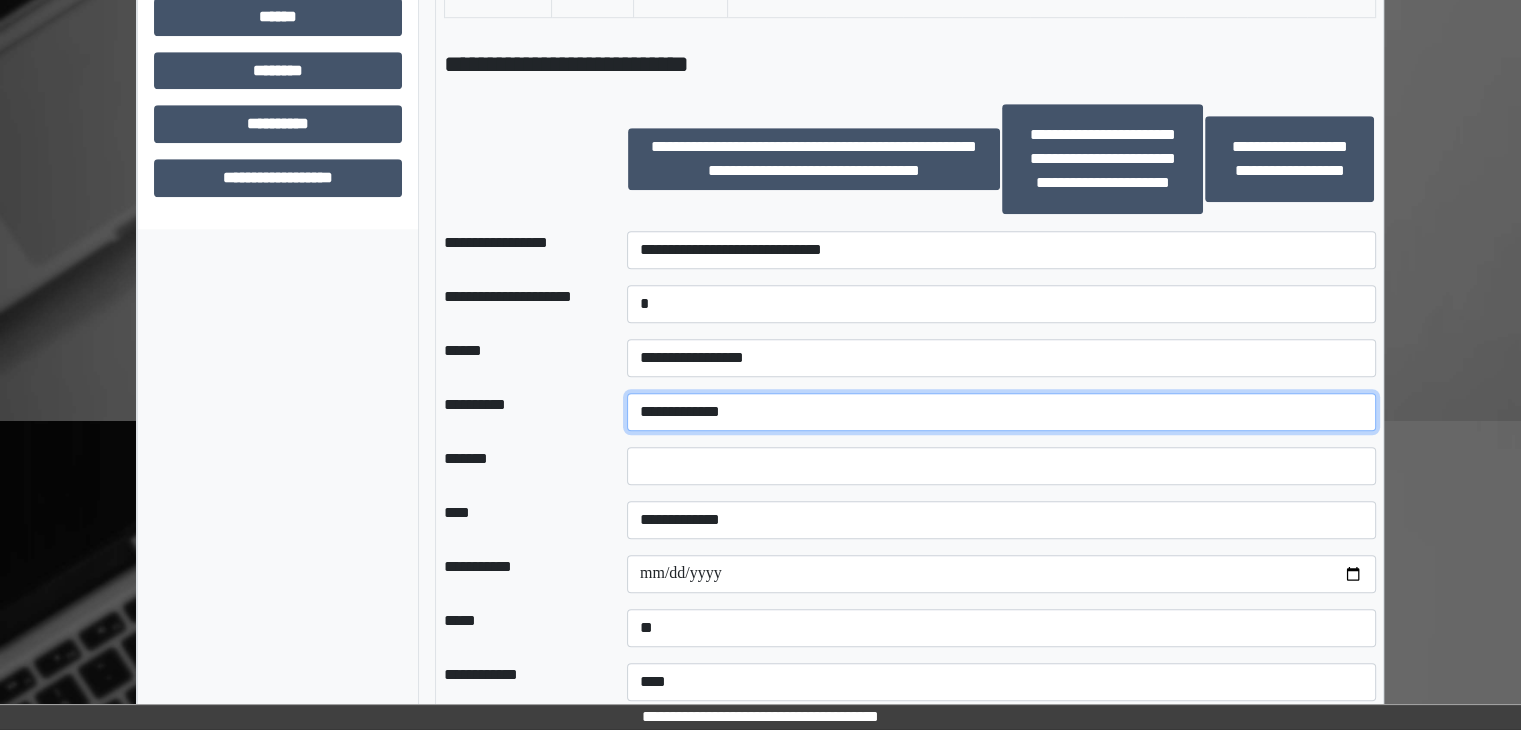 click on "**********" at bounding box center (1001, 412) 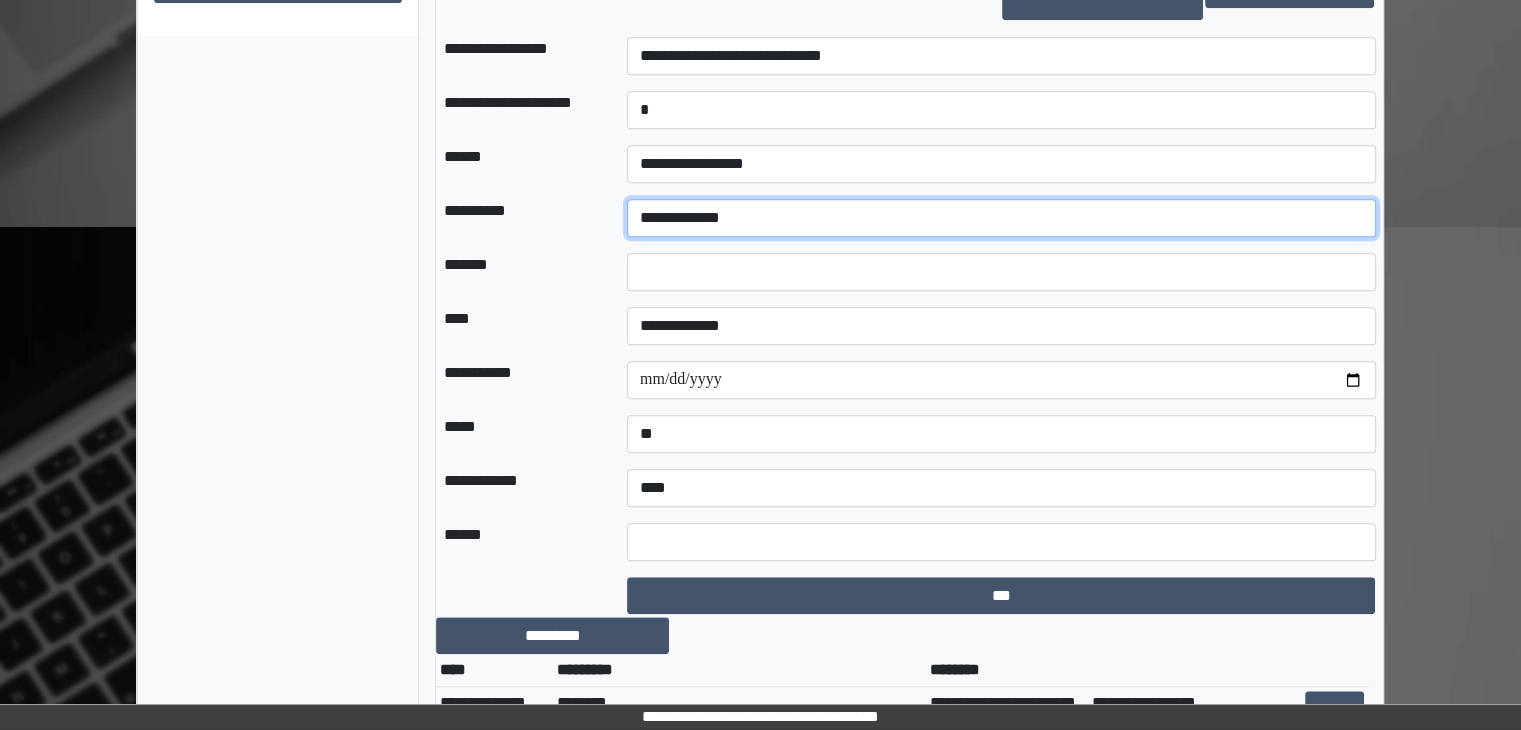 scroll, scrollTop: 1600, scrollLeft: 0, axis: vertical 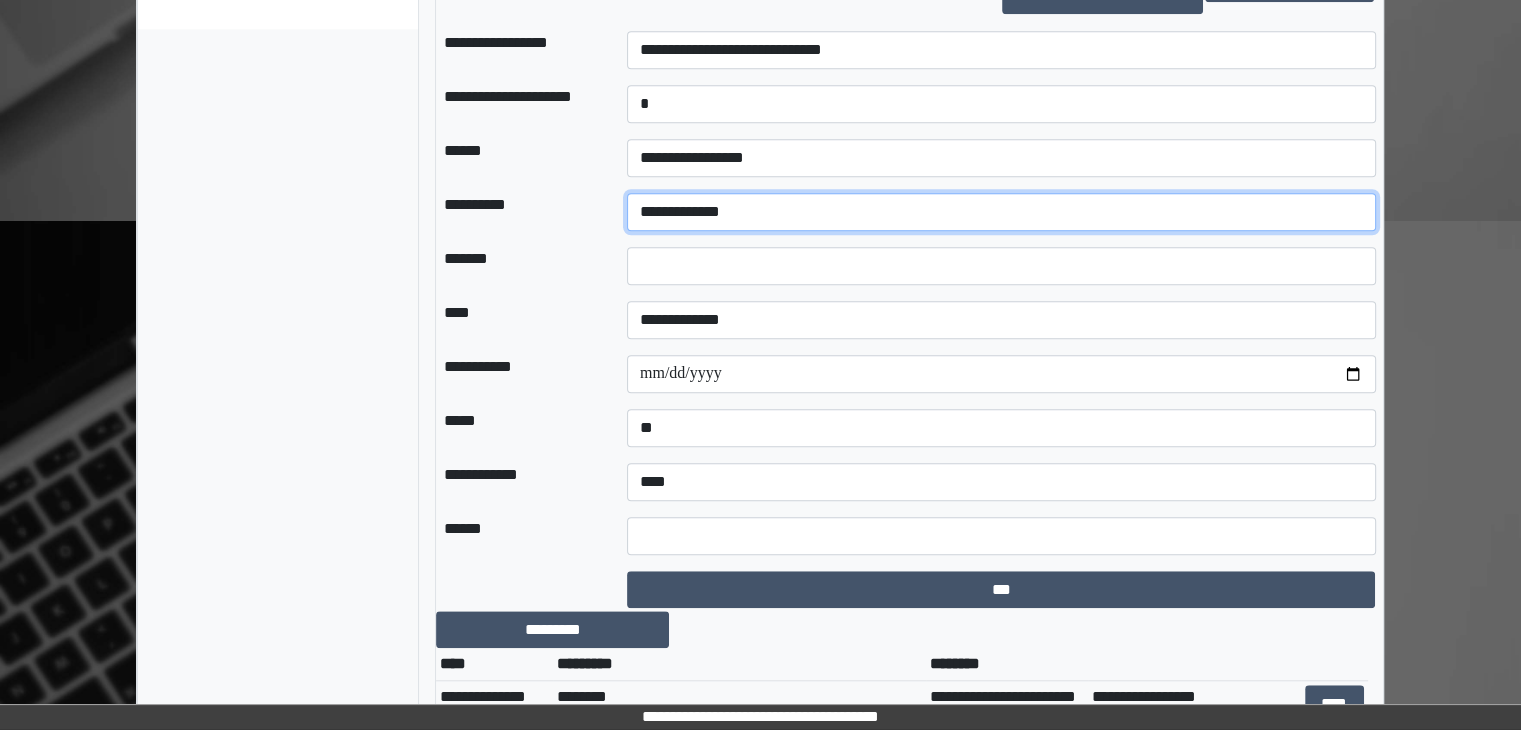 click on "**********" at bounding box center (1001, 212) 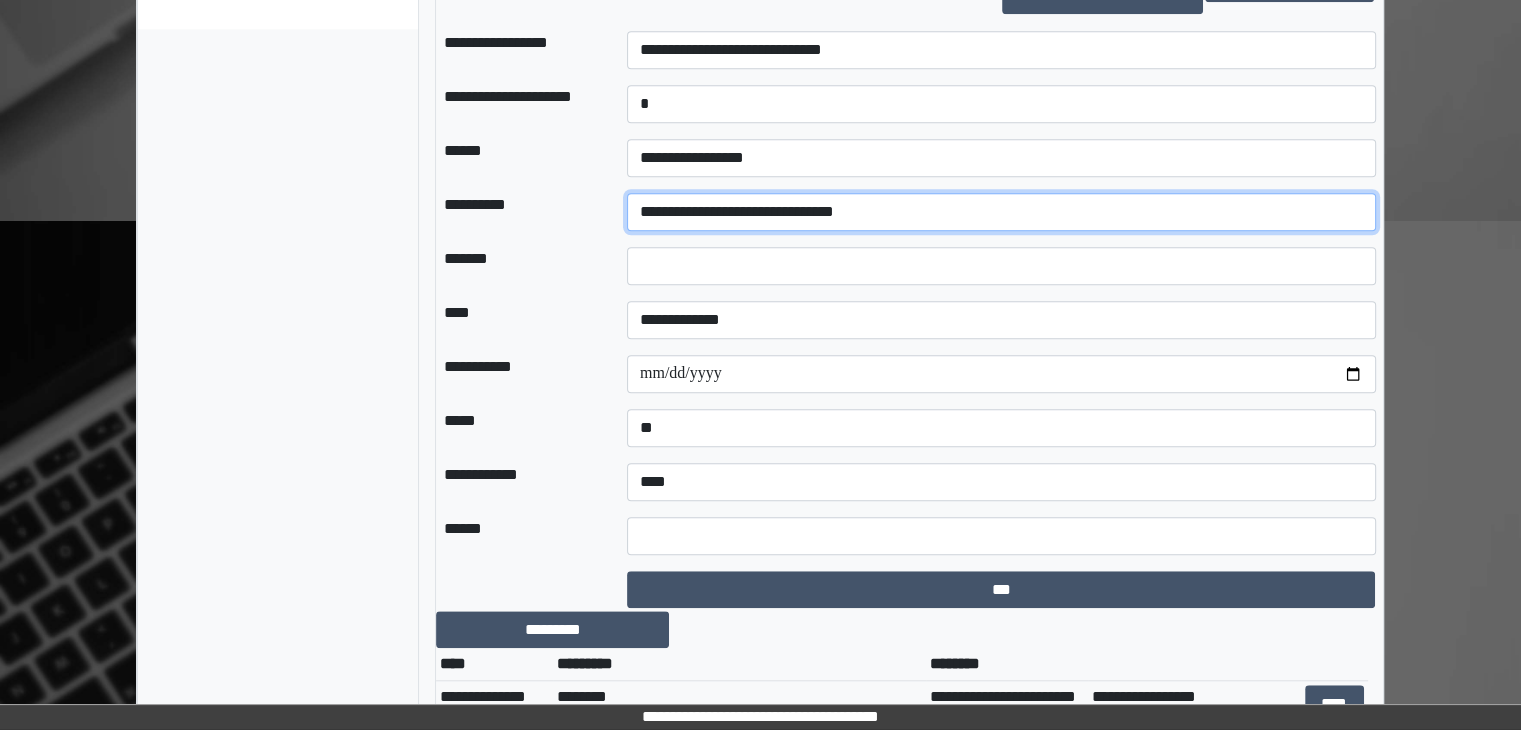 click on "**********" at bounding box center (1001, 212) 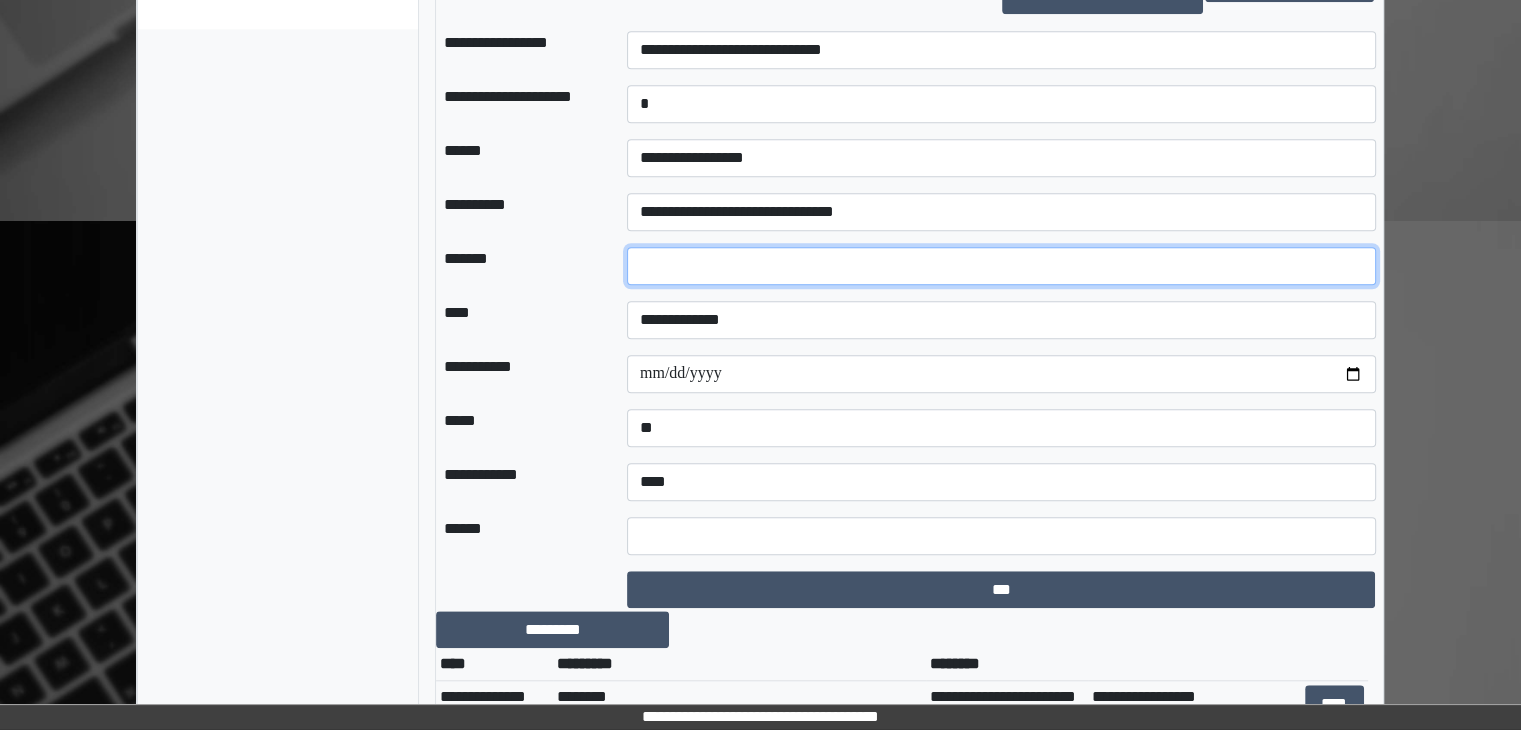 click at bounding box center (1001, 266) 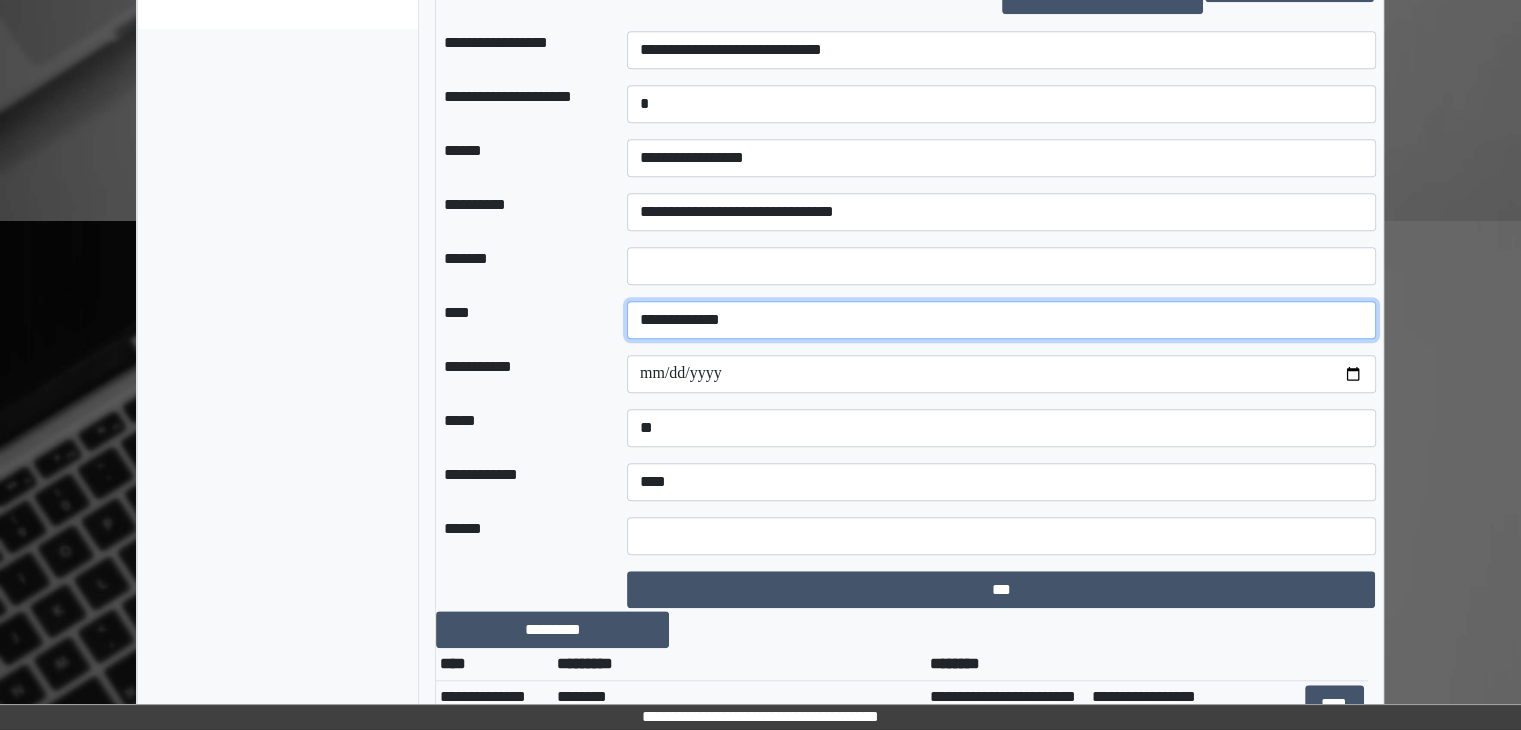click on "**********" at bounding box center (1001, 320) 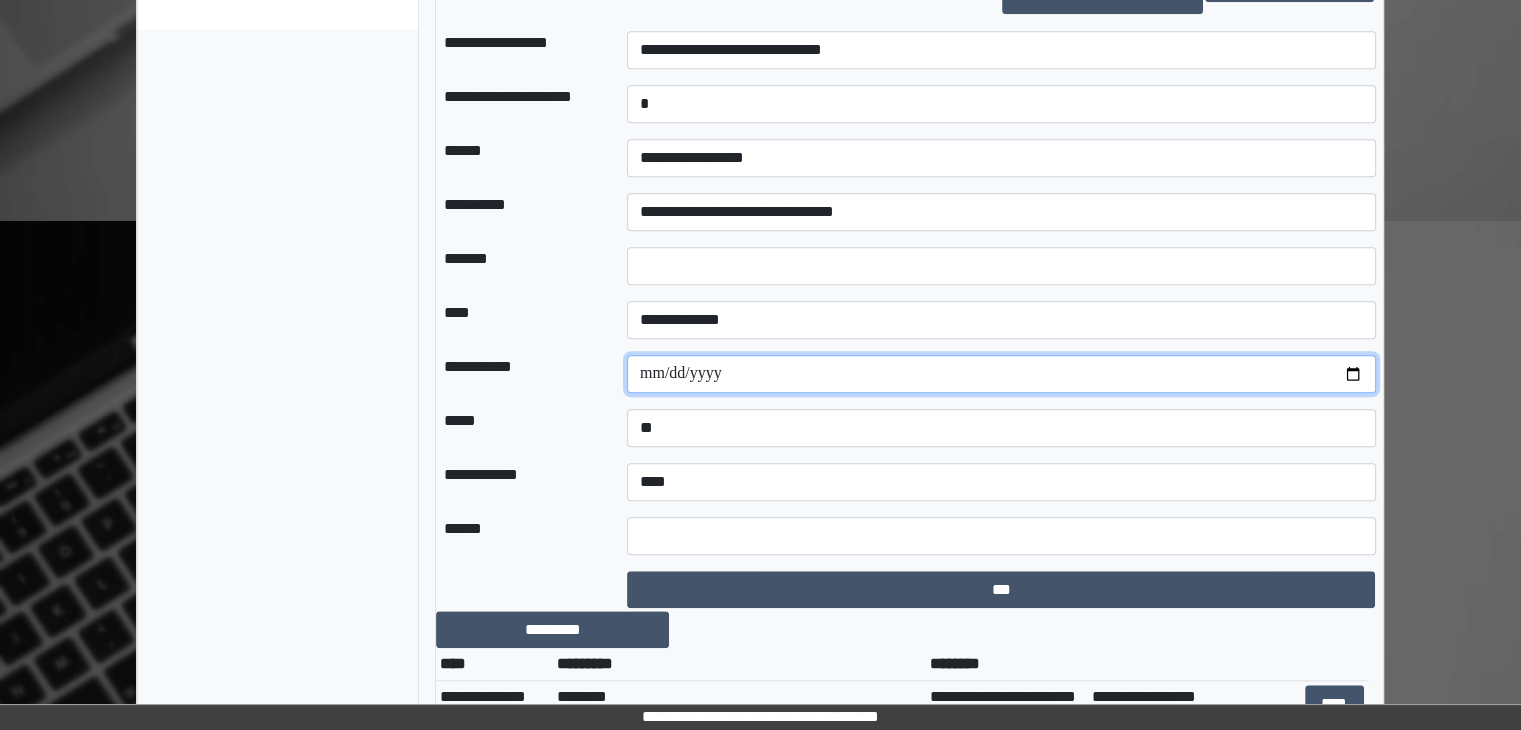 click at bounding box center [1001, 374] 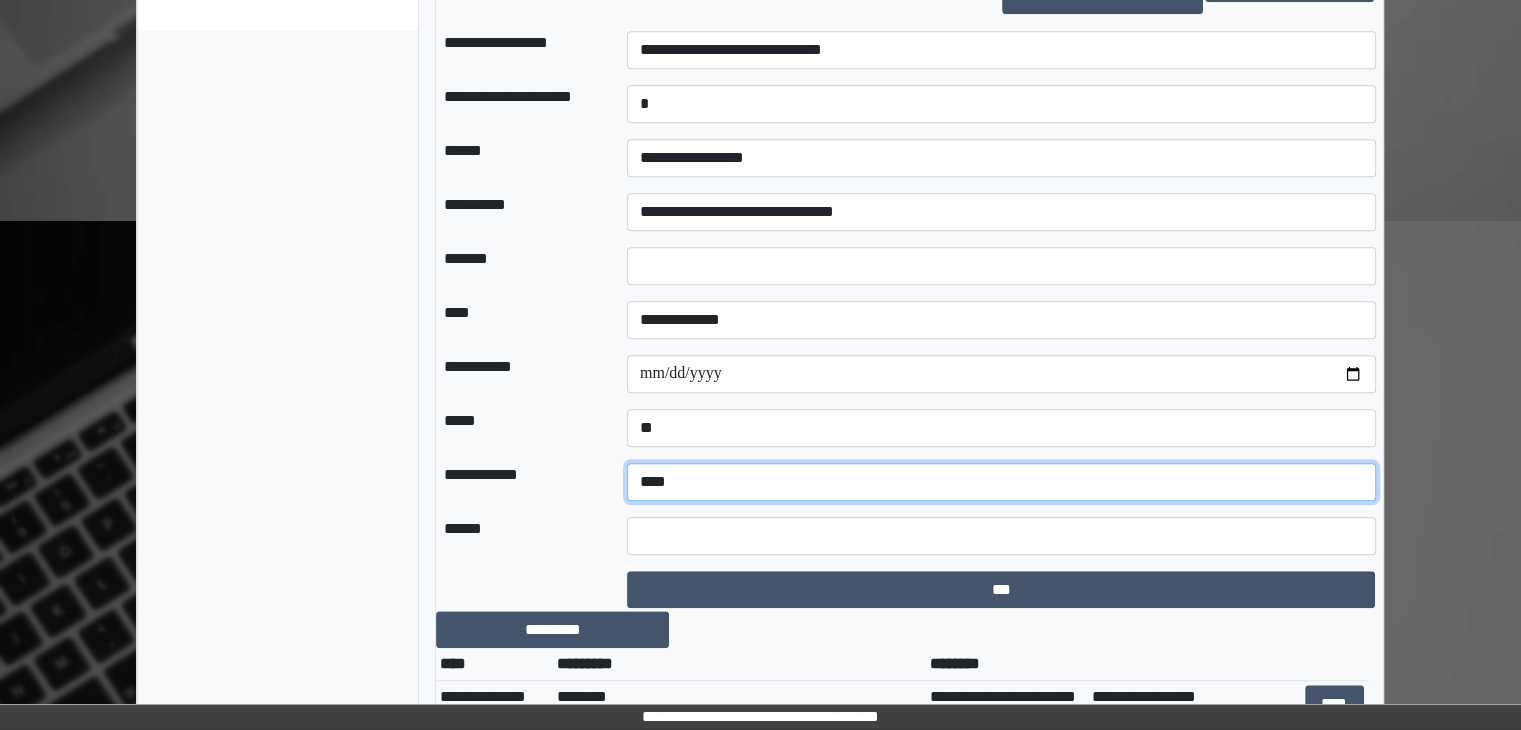 click on "**********" at bounding box center (1001, 482) 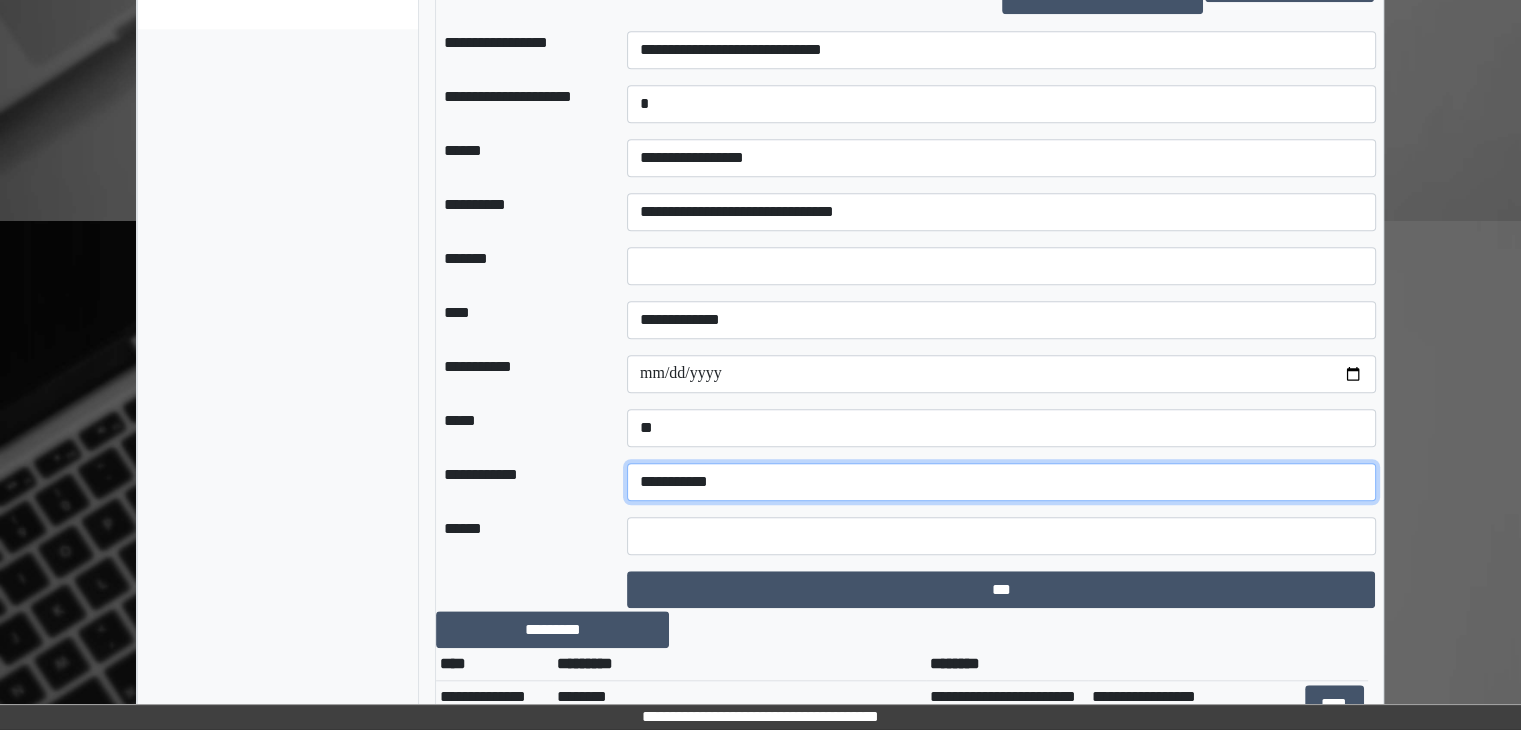 click on "**********" at bounding box center (1001, 482) 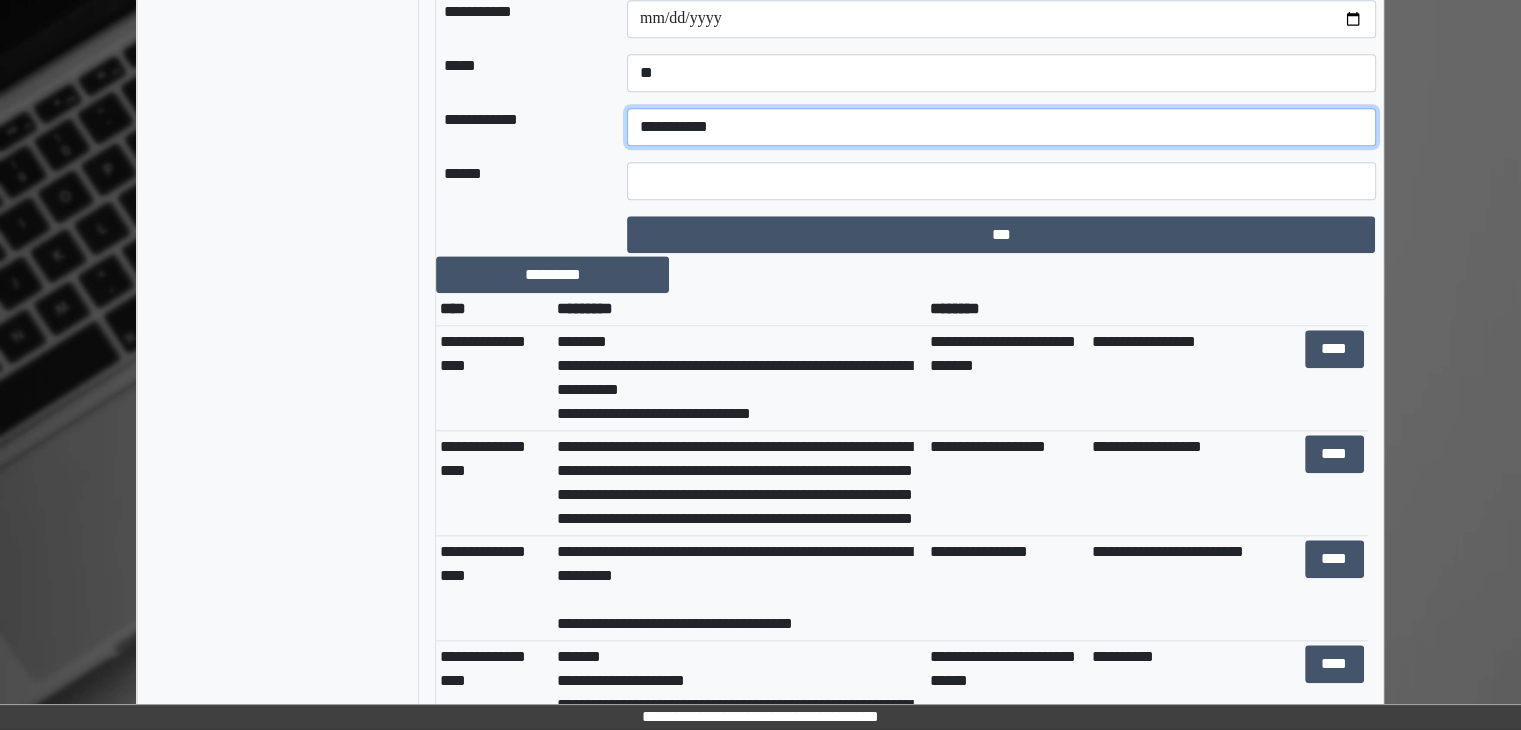 scroll, scrollTop: 1800, scrollLeft: 0, axis: vertical 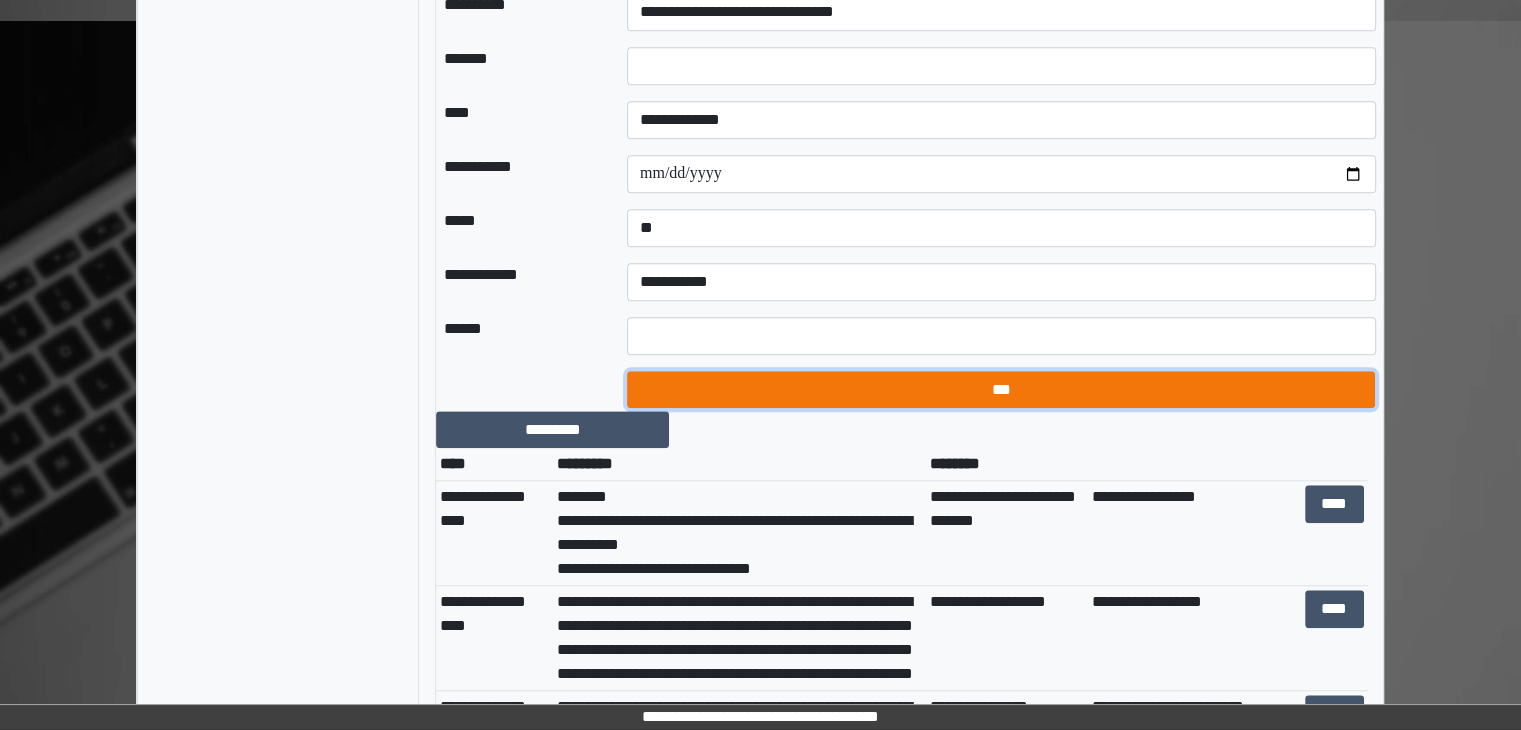 click on "***" at bounding box center (1001, 390) 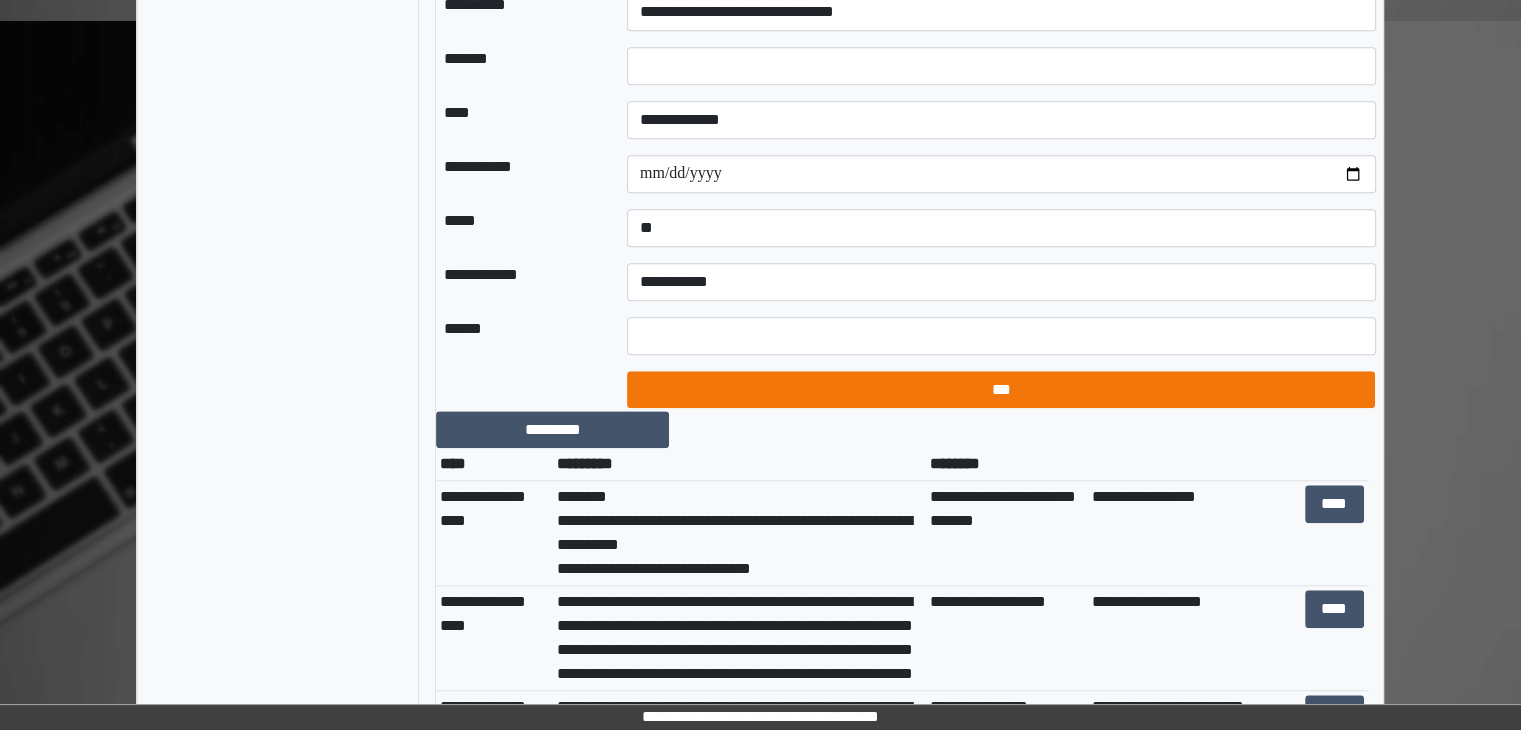 select on "*" 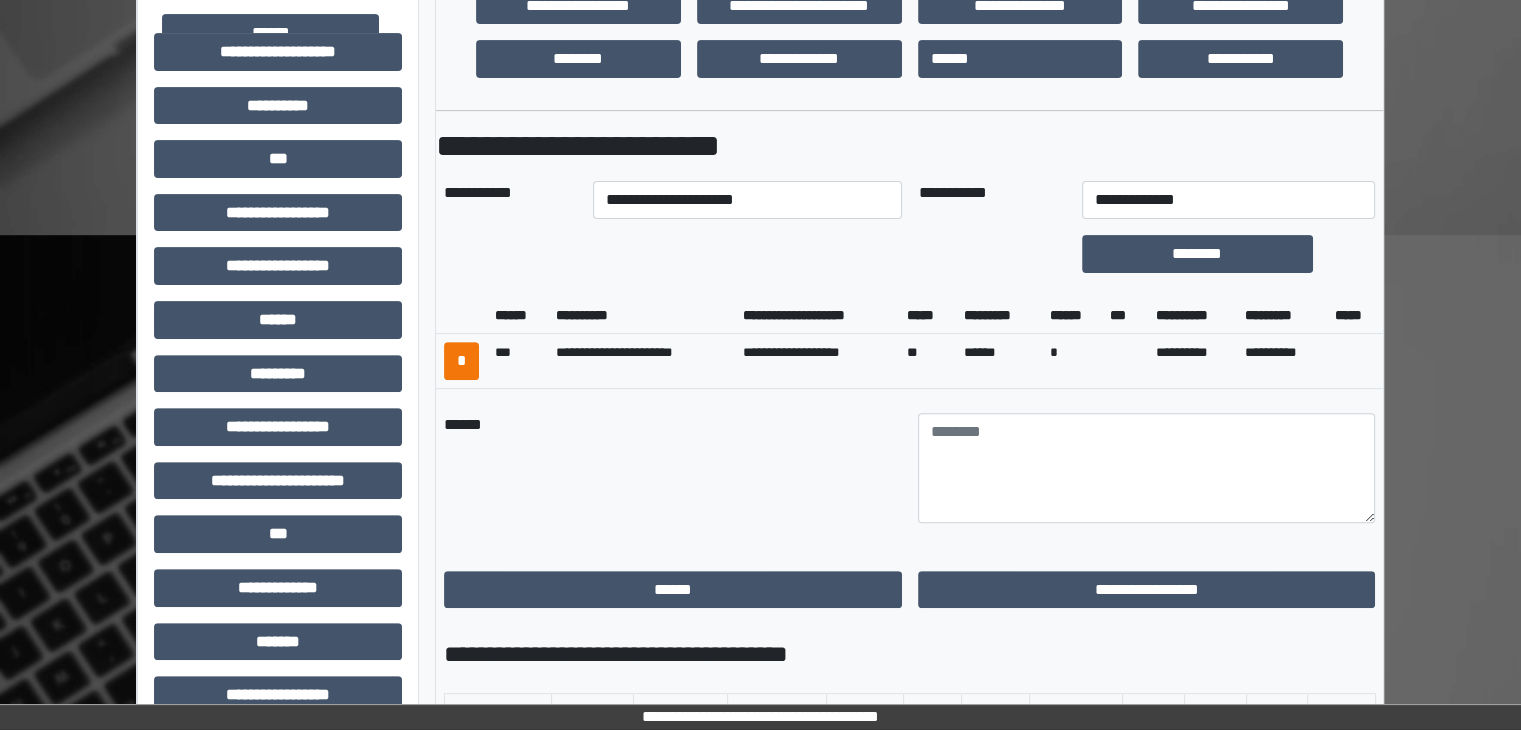 scroll, scrollTop: 600, scrollLeft: 0, axis: vertical 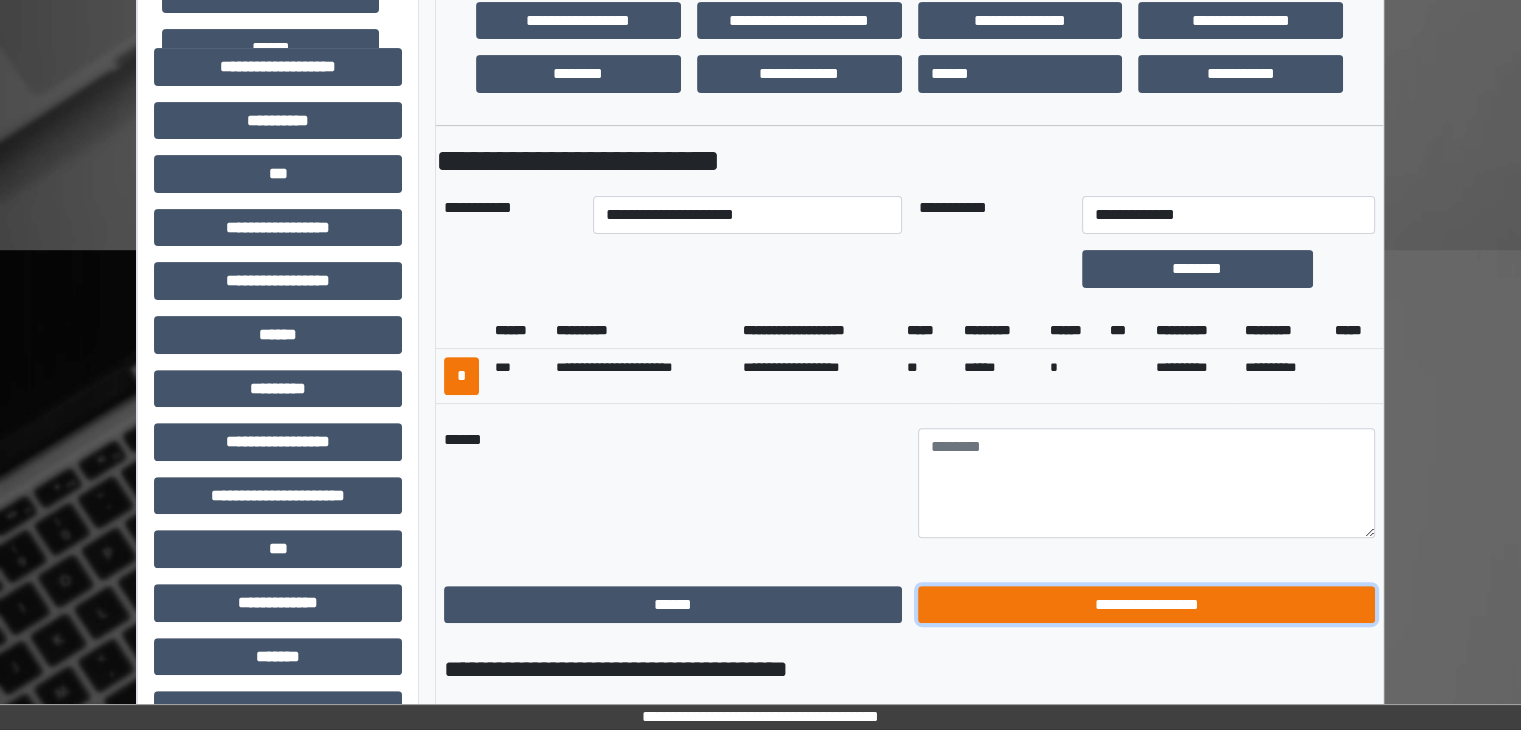 click on "**********" at bounding box center (1147, 605) 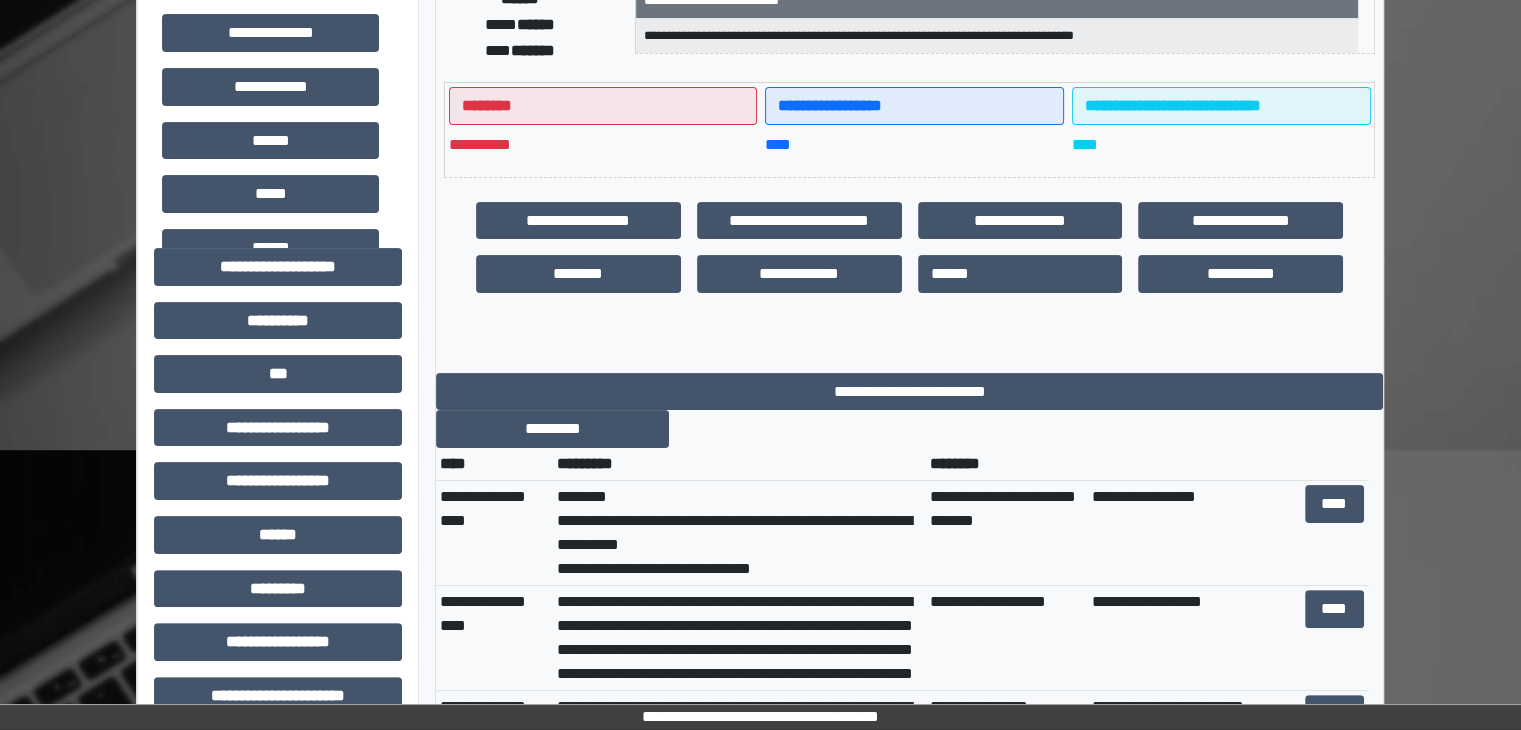 scroll, scrollTop: 0, scrollLeft: 0, axis: both 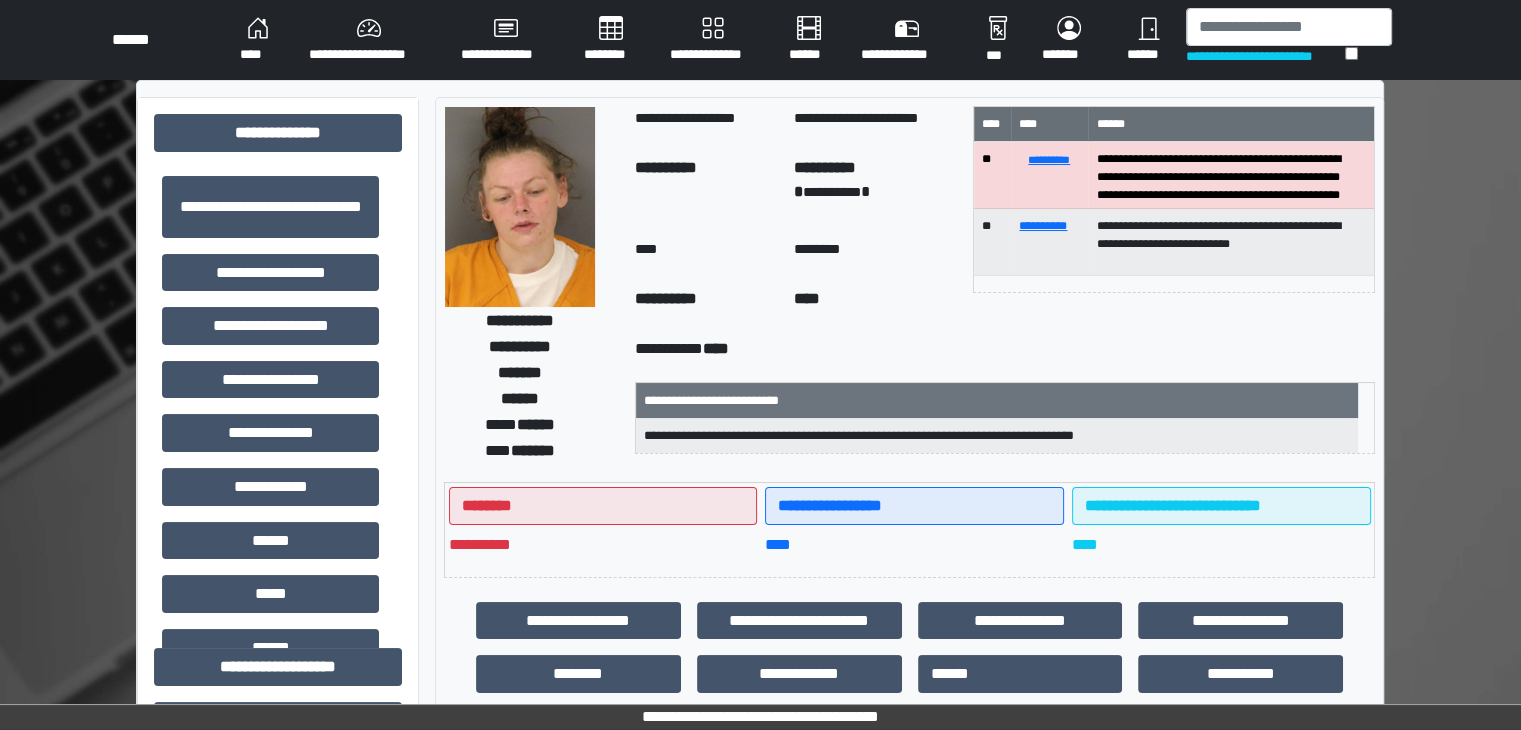click on "****" at bounding box center [258, 40] 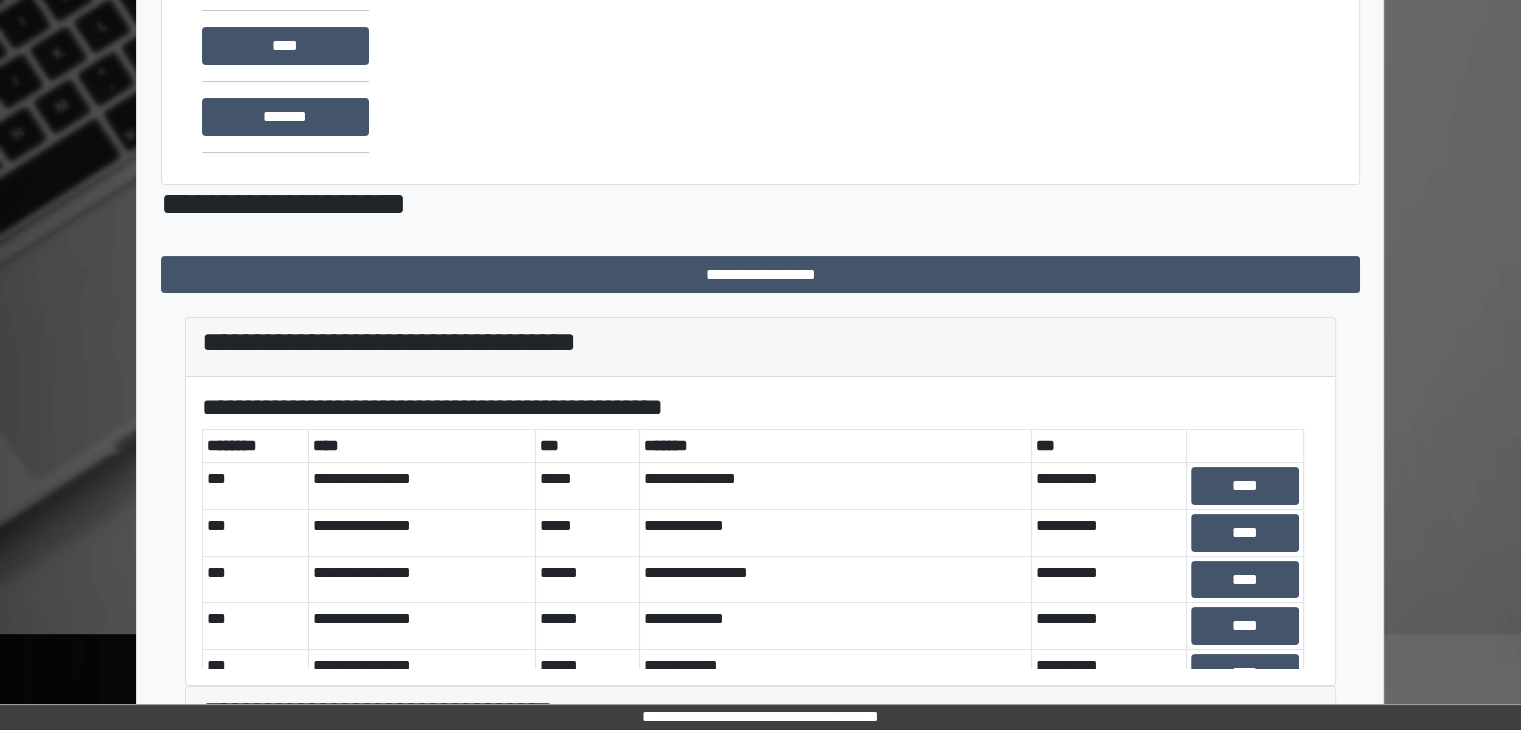 scroll, scrollTop: 581, scrollLeft: 0, axis: vertical 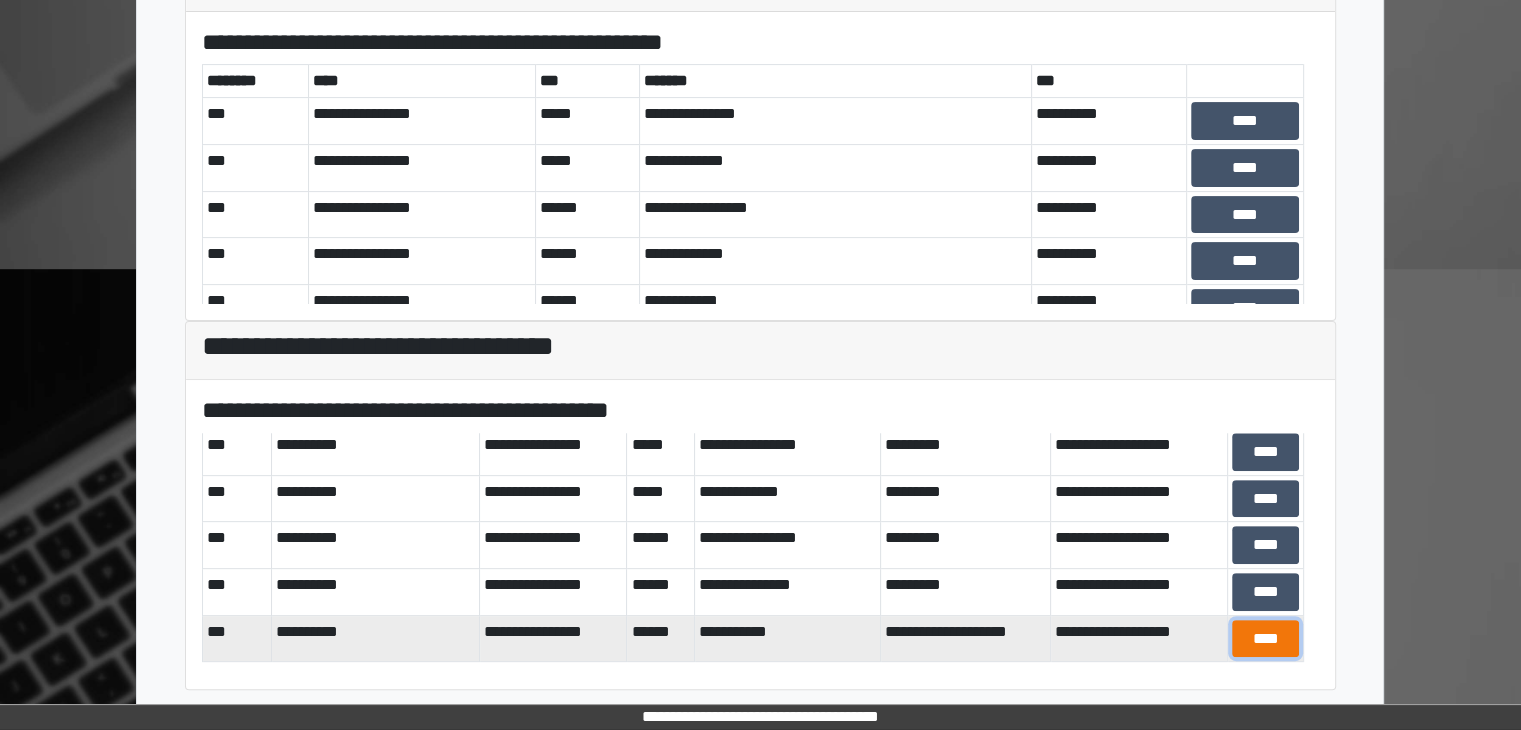click on "****" at bounding box center (1265, 639) 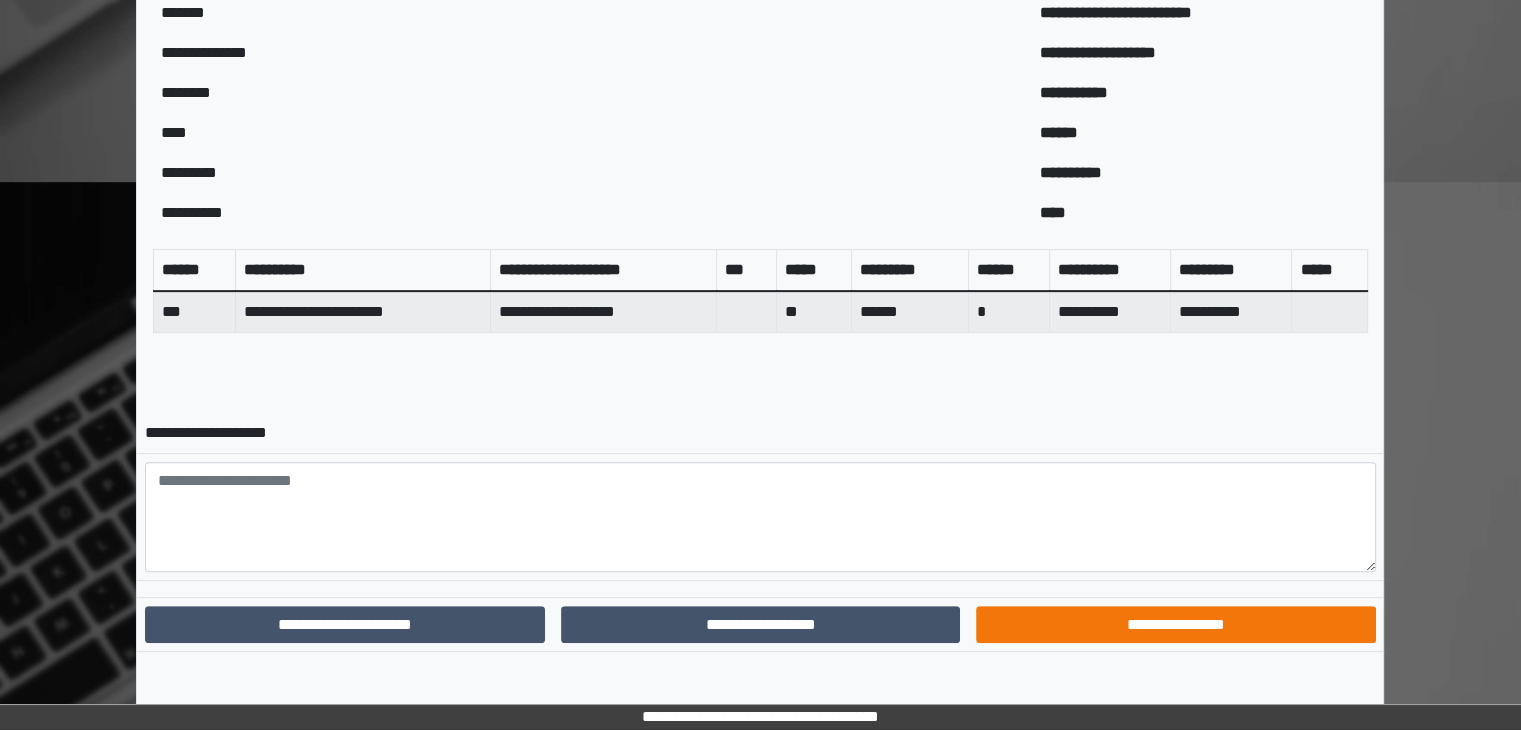 scroll, scrollTop: 670, scrollLeft: 0, axis: vertical 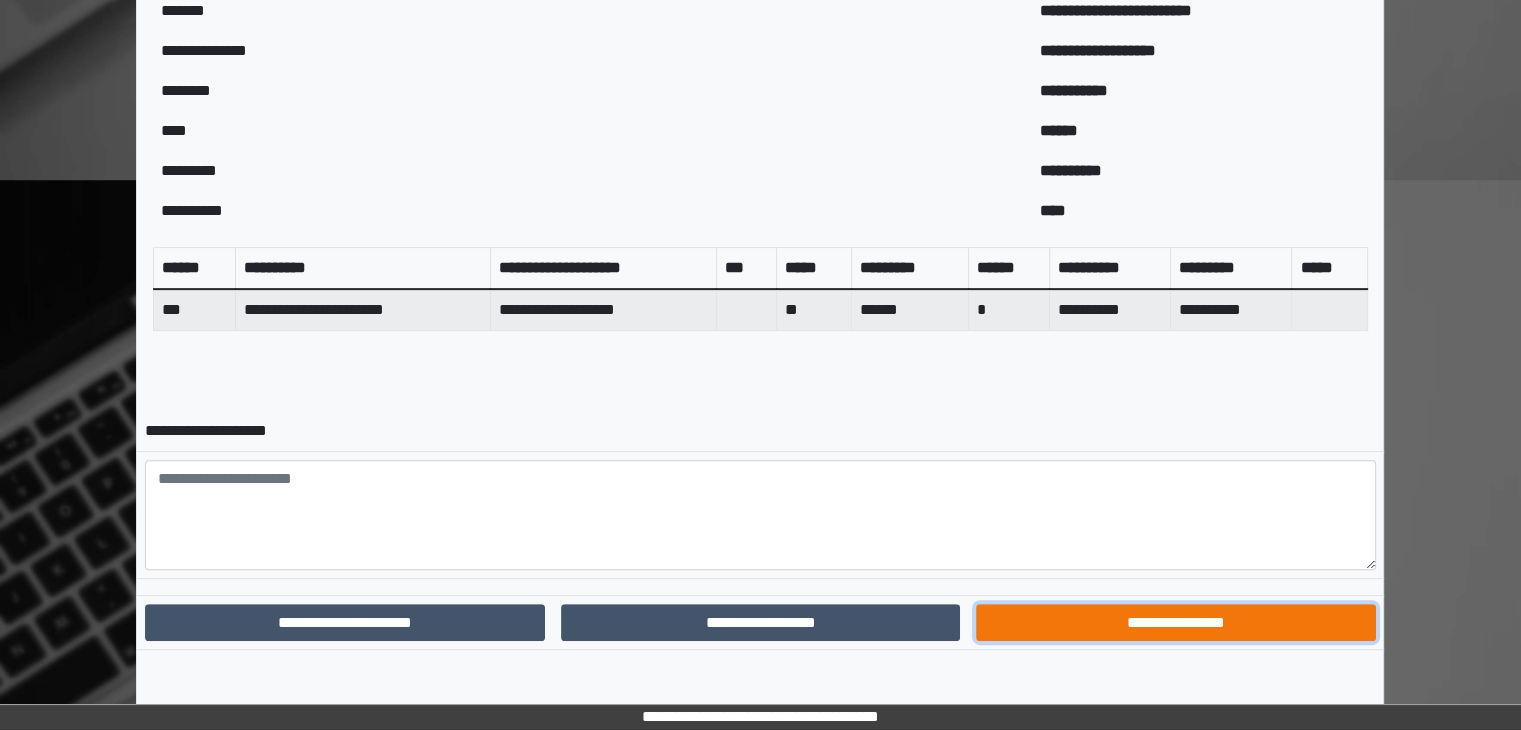 click on "**********" at bounding box center (1175, 623) 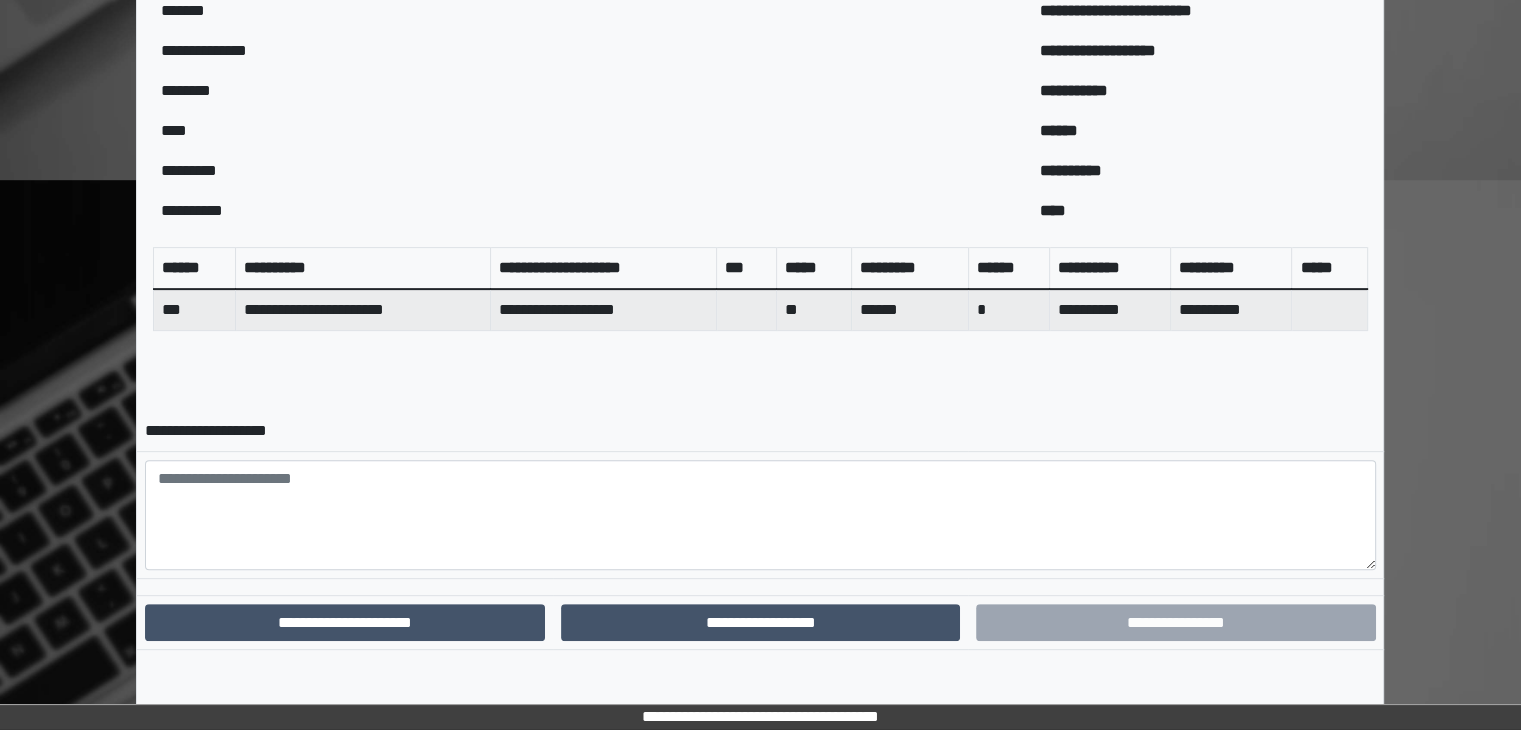scroll, scrollTop: 568, scrollLeft: 0, axis: vertical 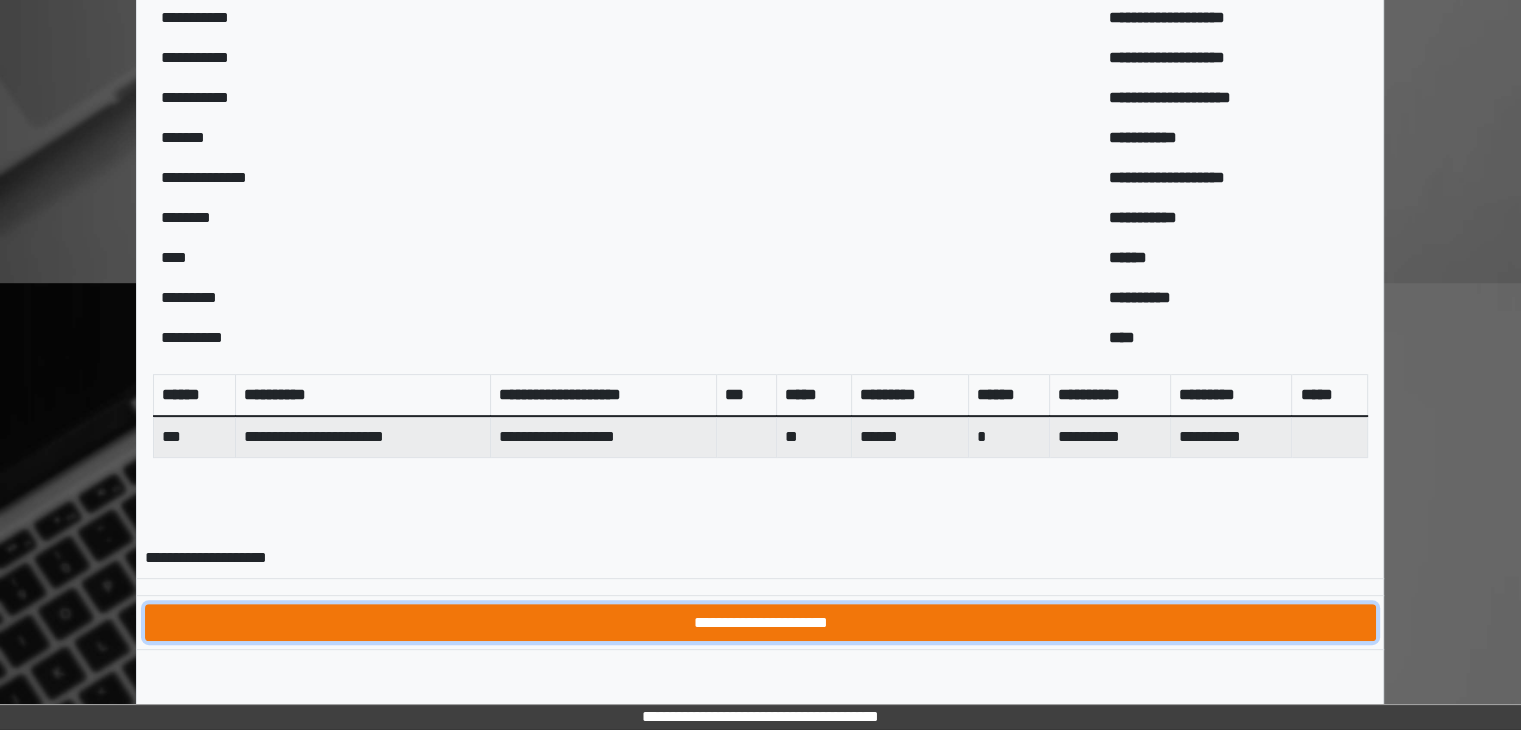 click on "**********" at bounding box center [760, 623] 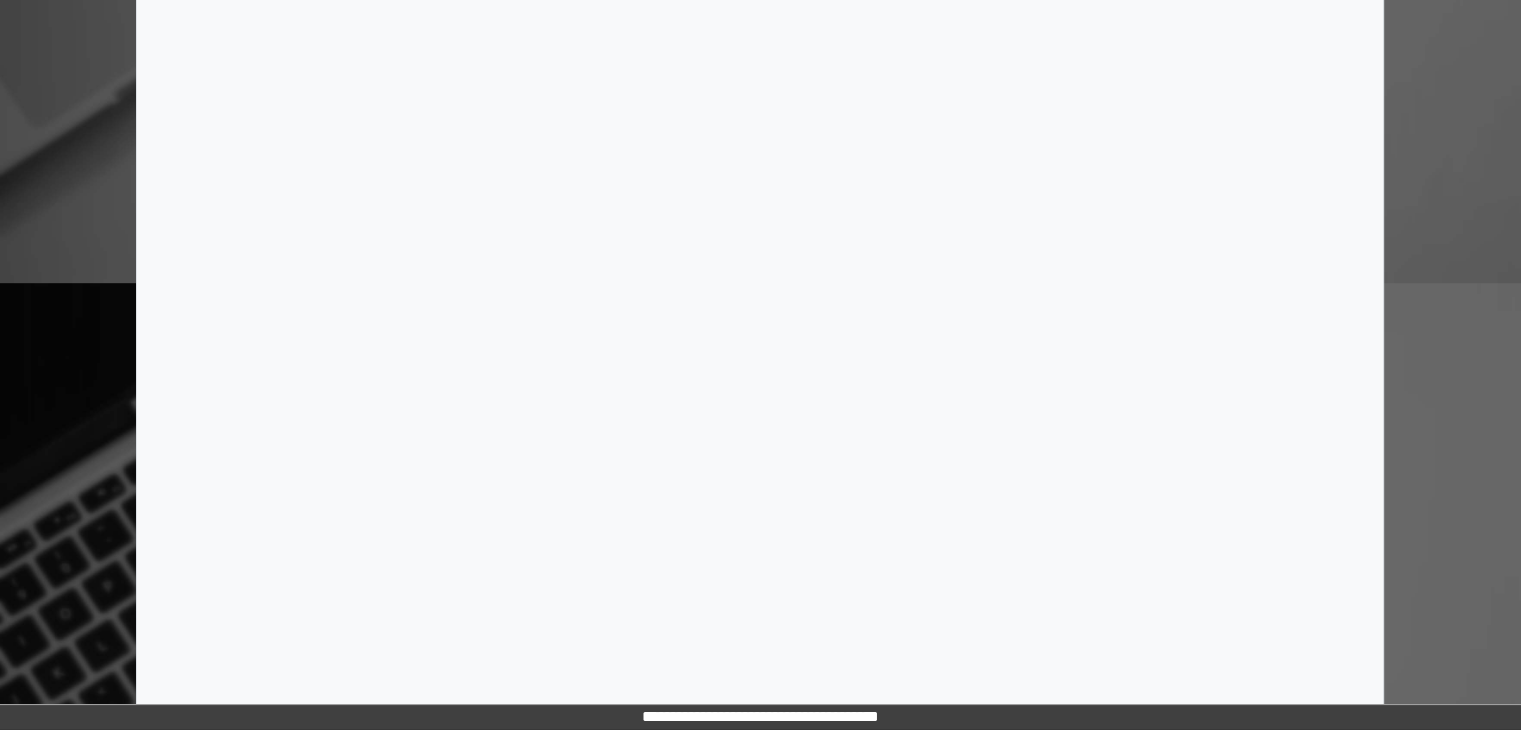 scroll, scrollTop: 0, scrollLeft: 0, axis: both 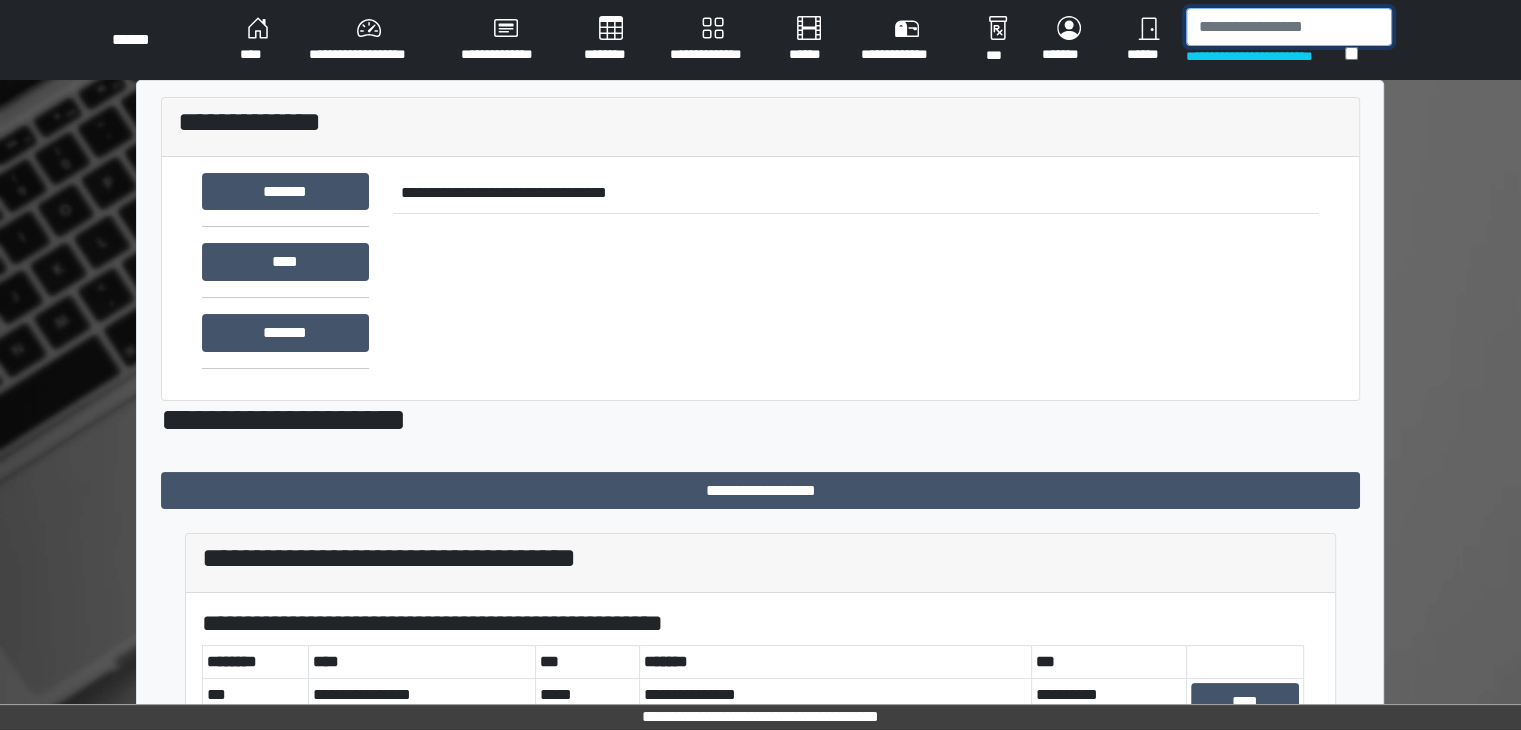click at bounding box center (1289, 27) 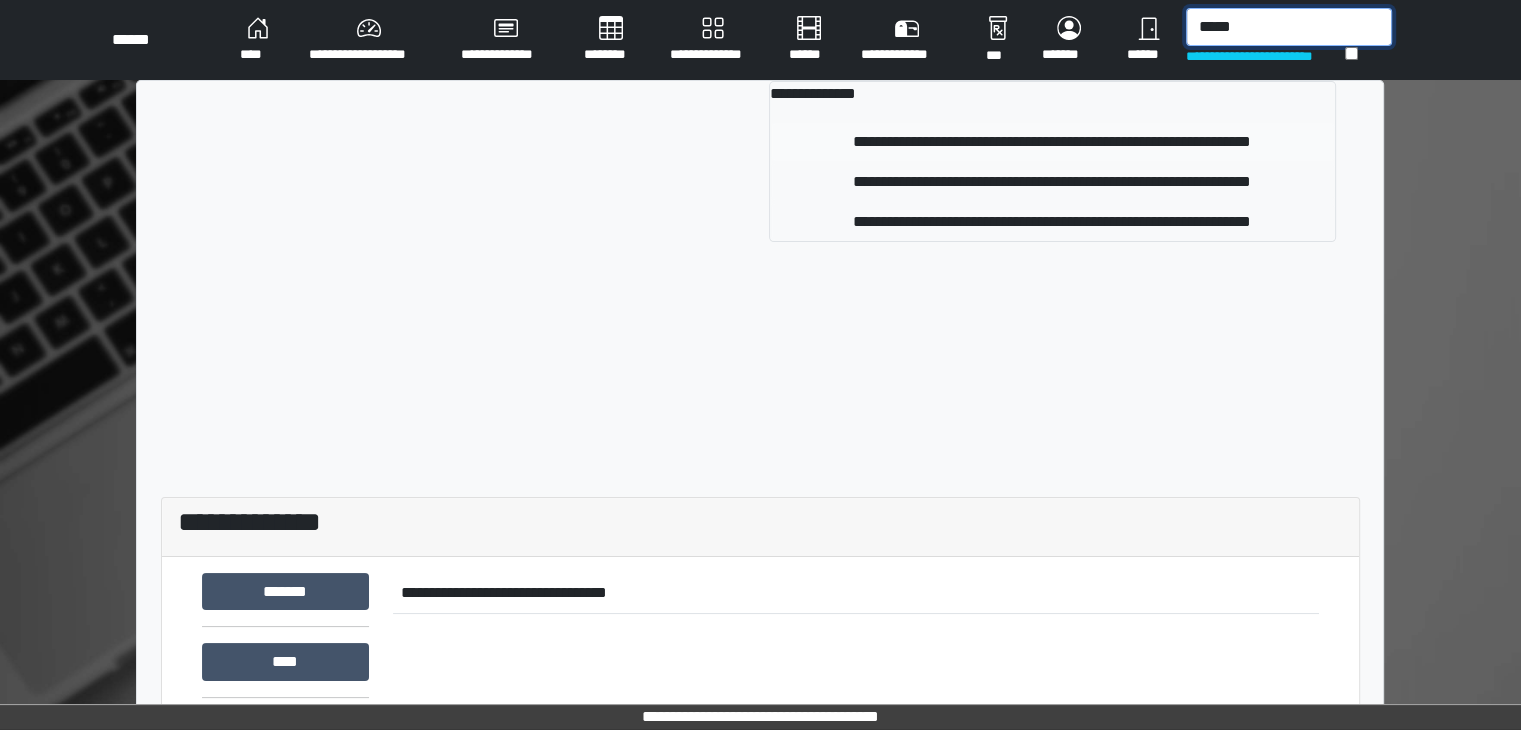 type on "*****" 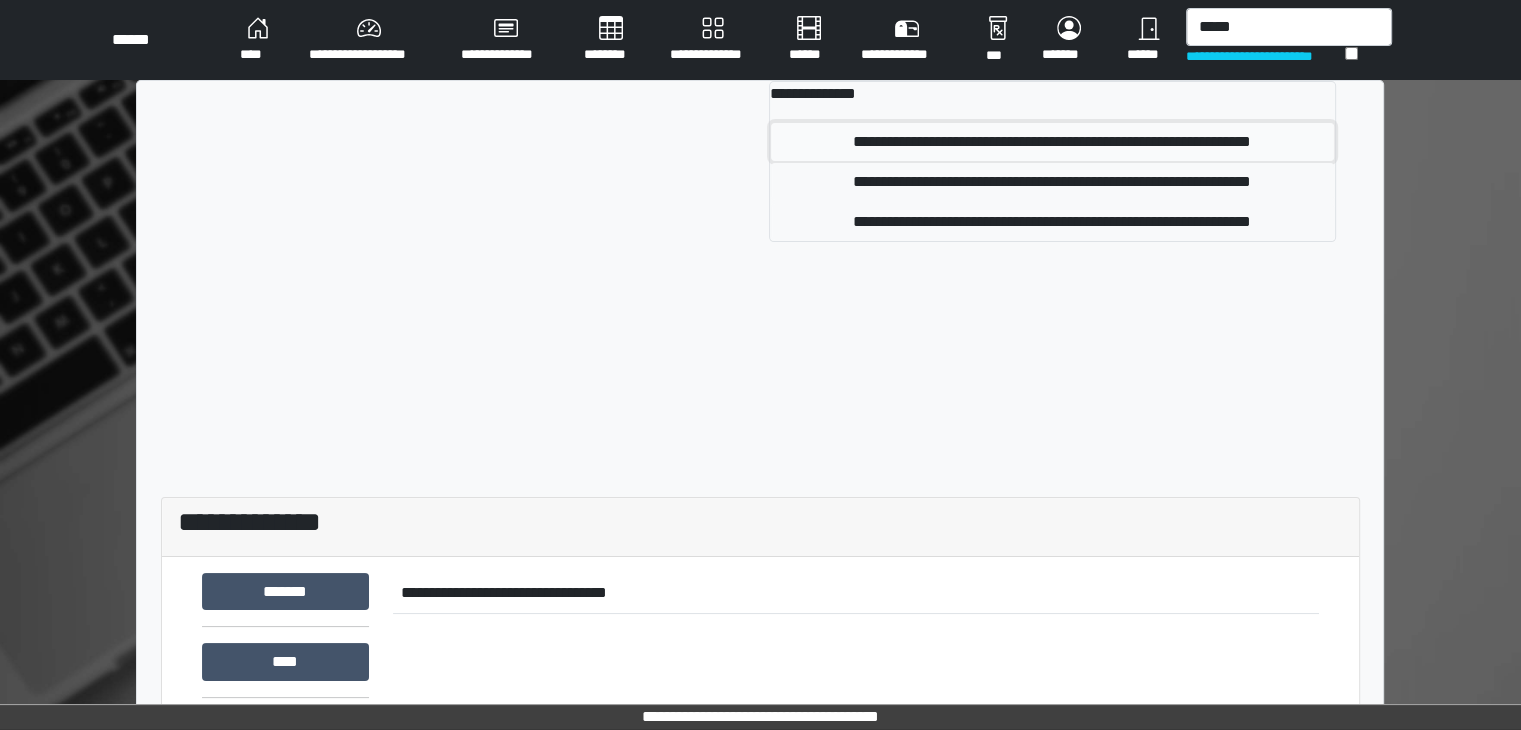 click on "**********" at bounding box center (1052, 142) 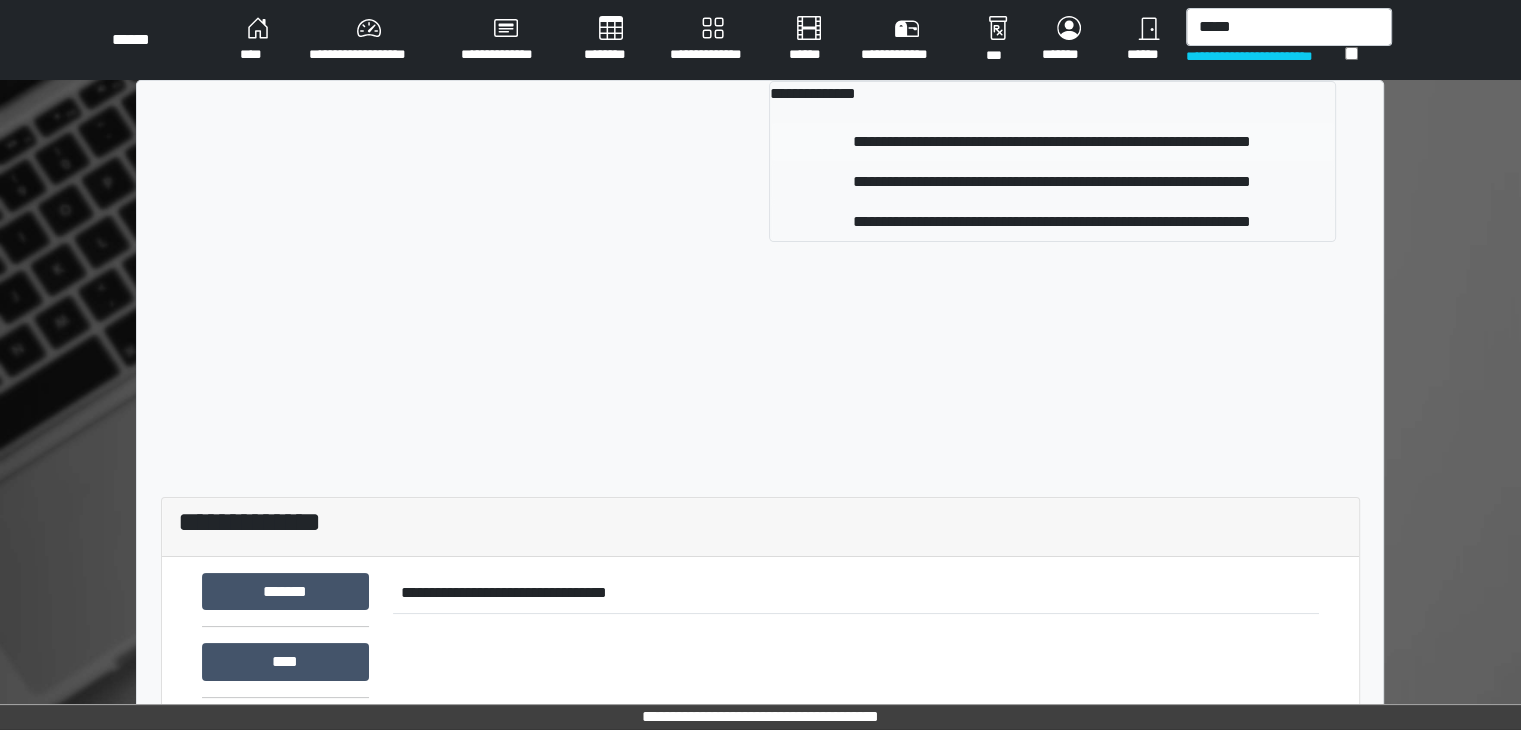 type 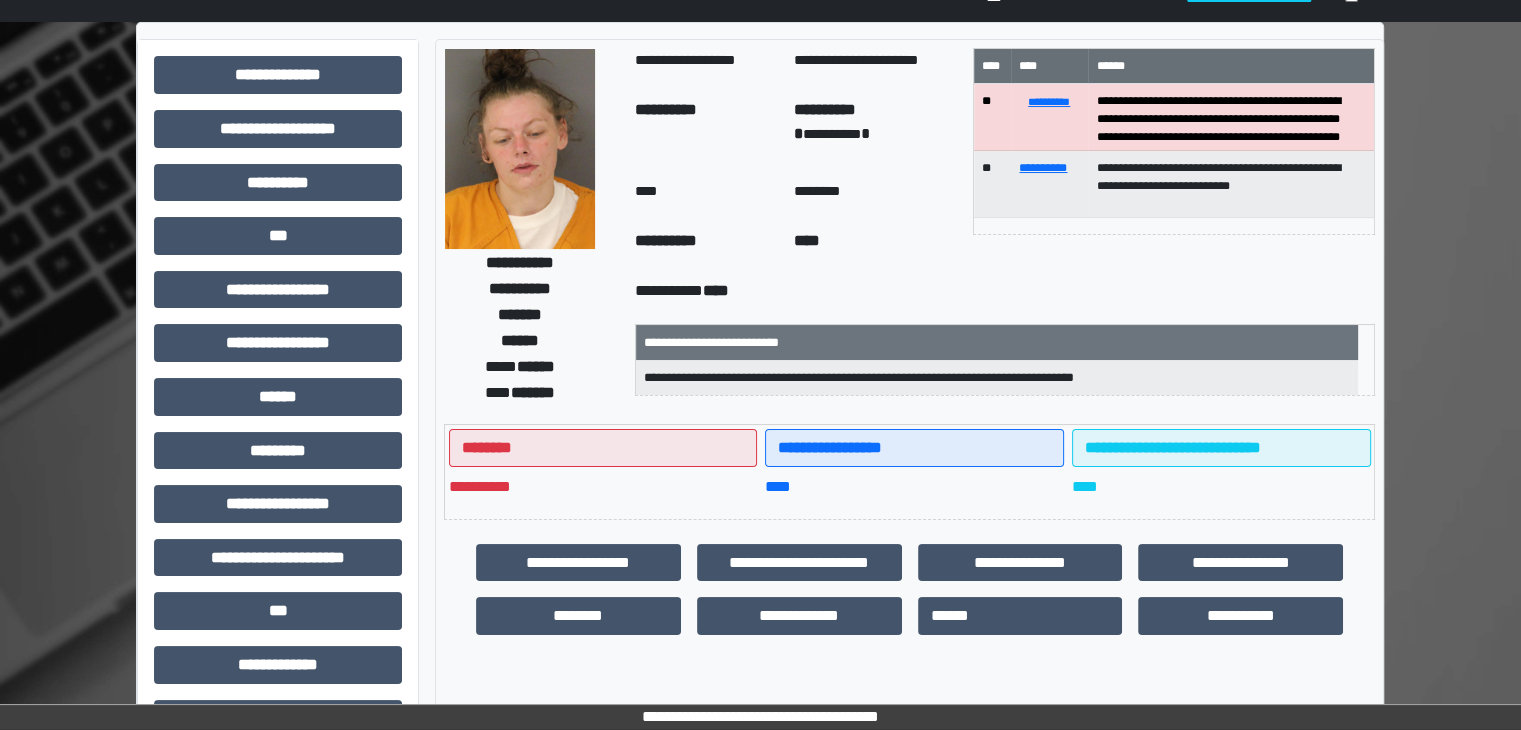 scroll, scrollTop: 300, scrollLeft: 0, axis: vertical 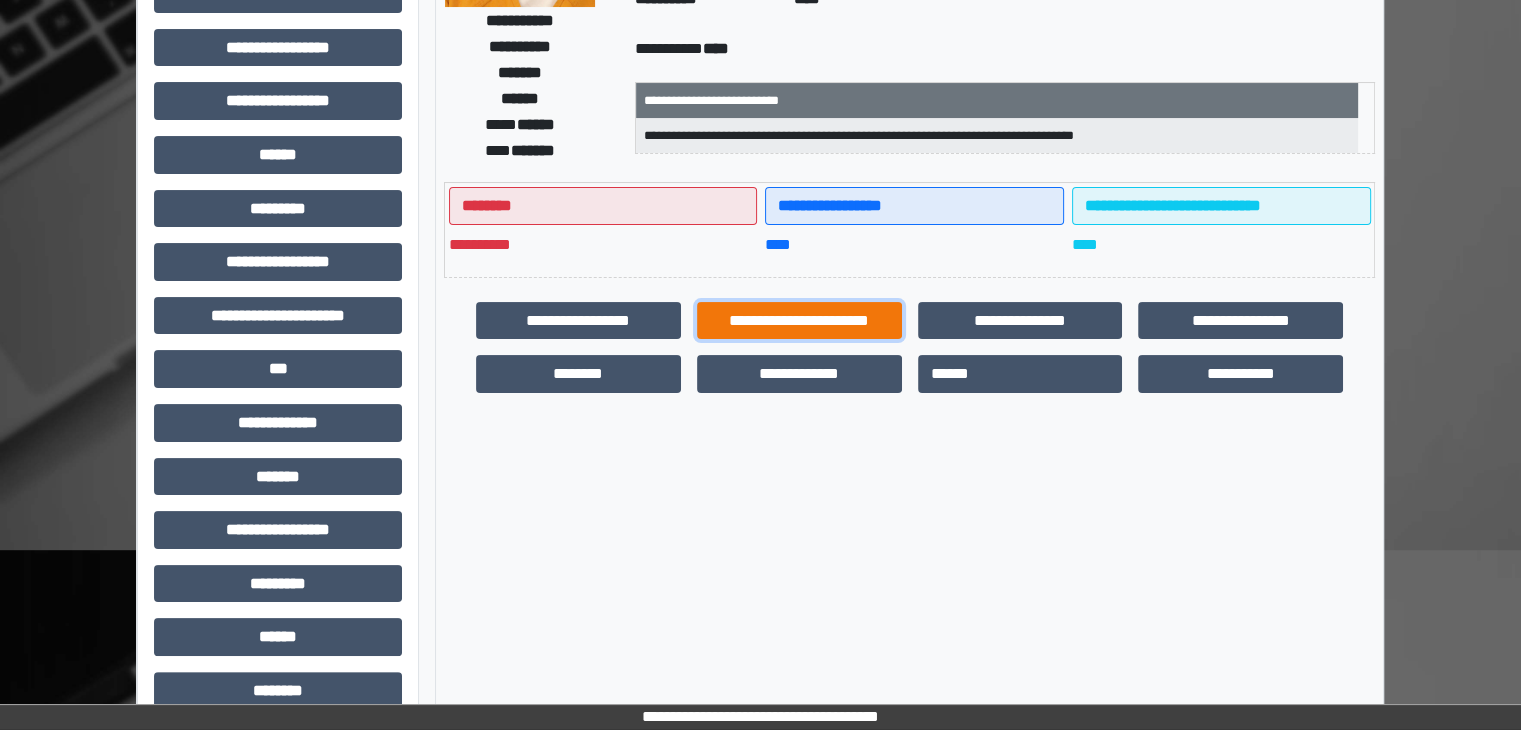 click on "**********" at bounding box center [799, 321] 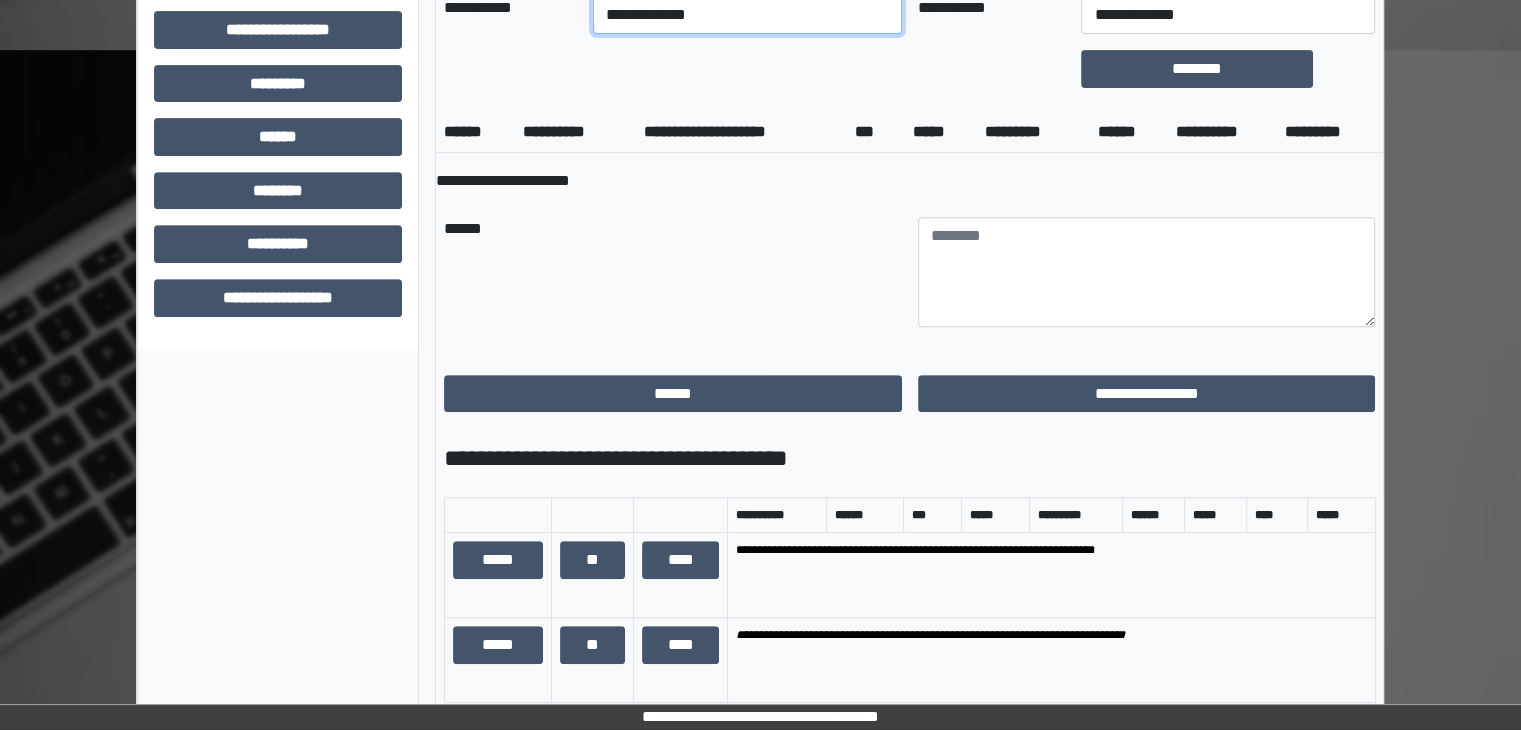 click on "**********" at bounding box center (747, 15) 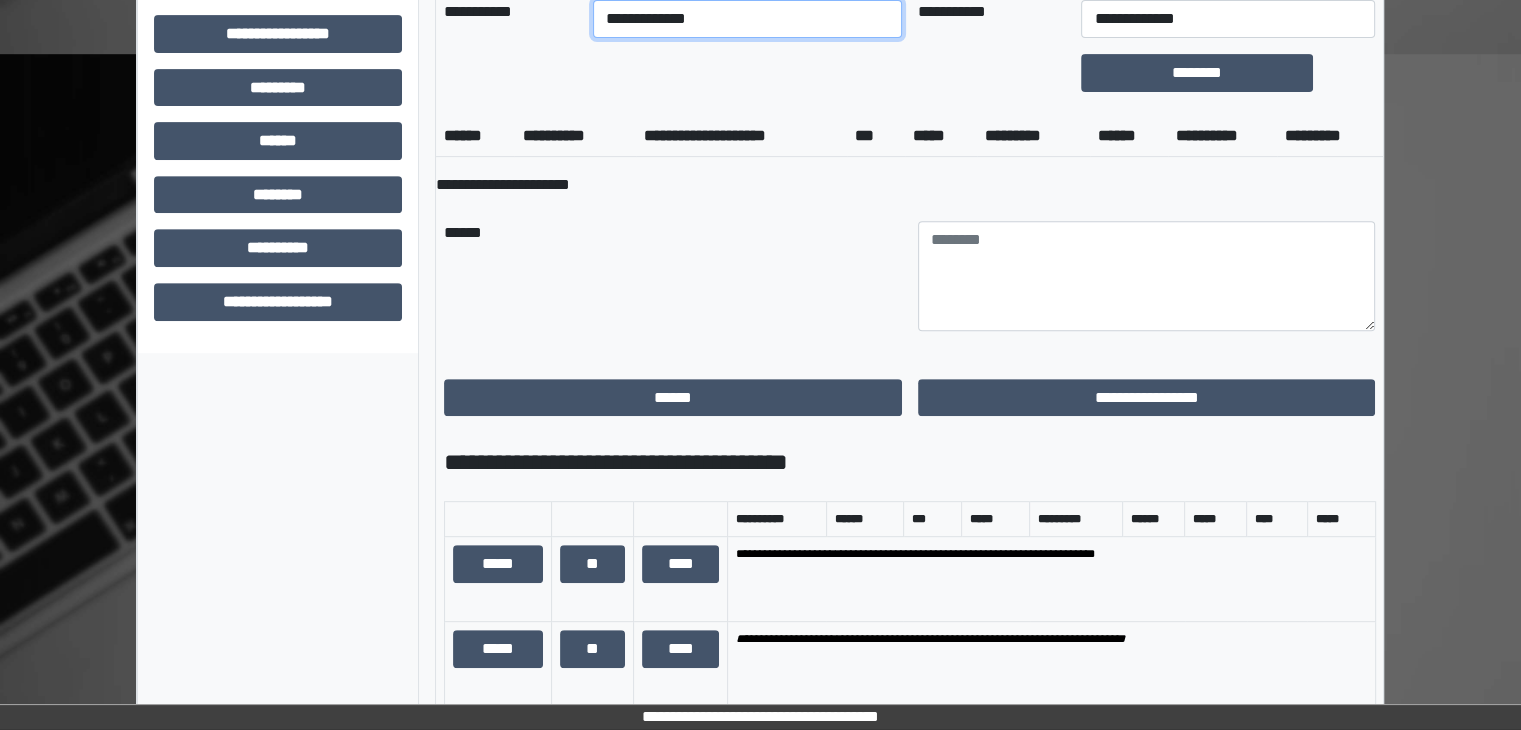 select on "****" 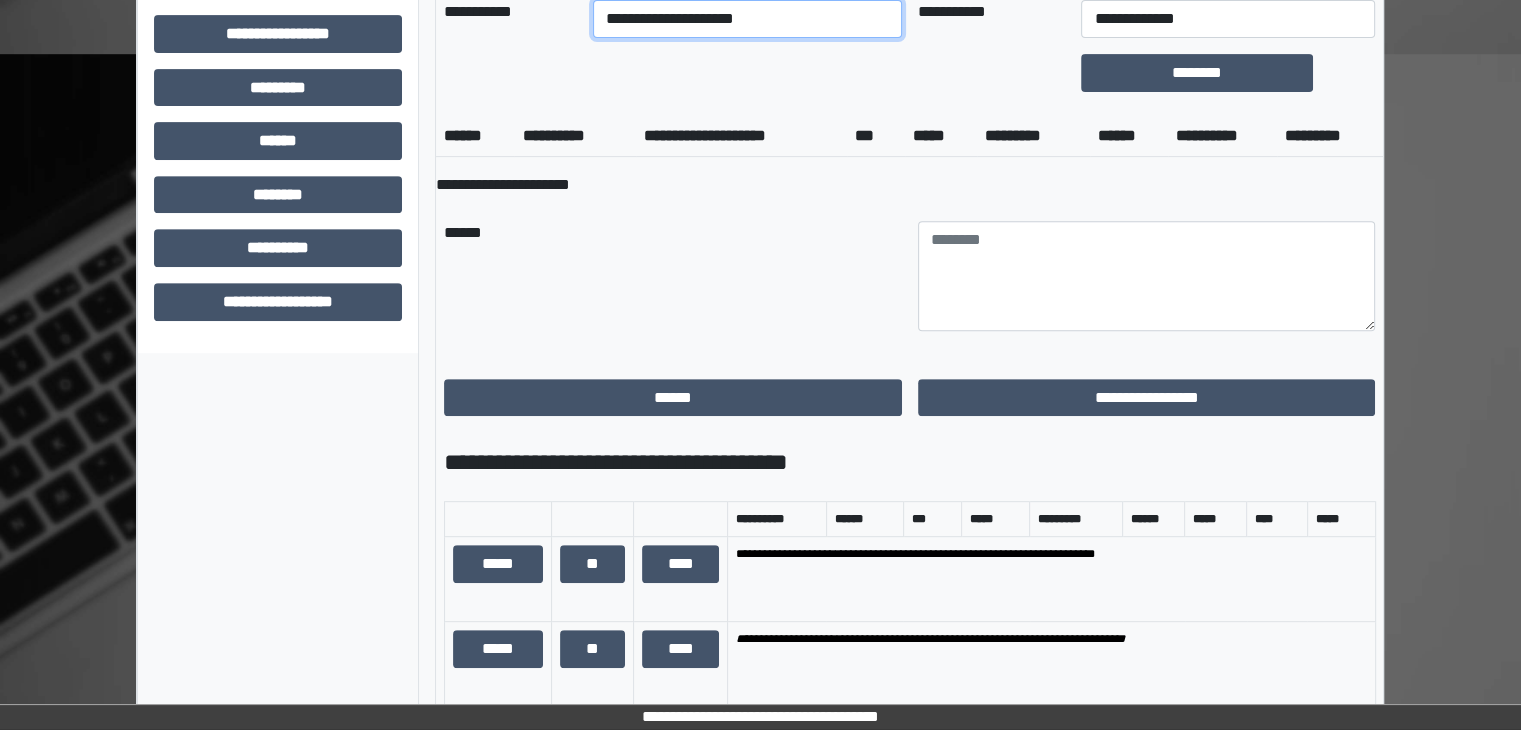 click on "**********" at bounding box center (747, 19) 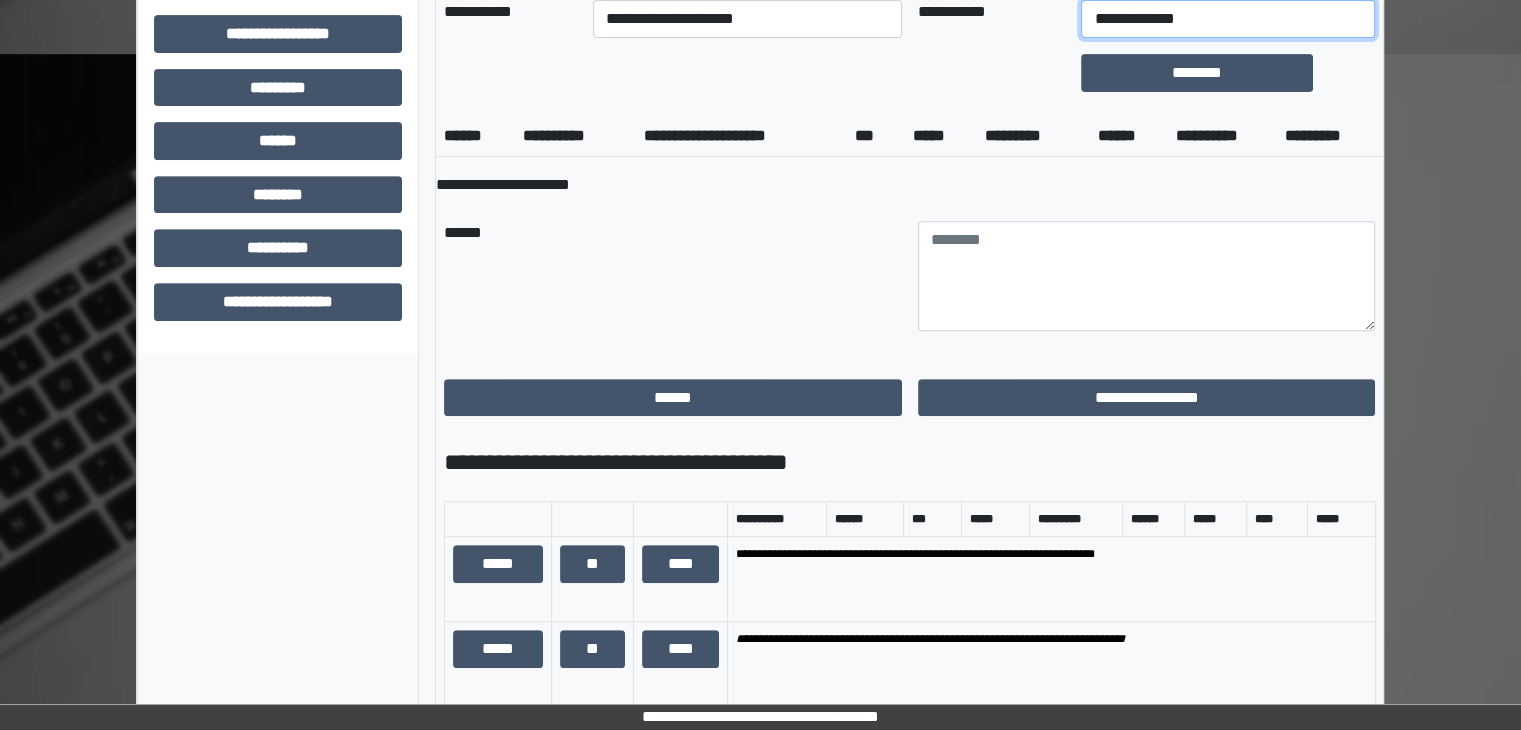 click on "**********" at bounding box center [1227, 19] 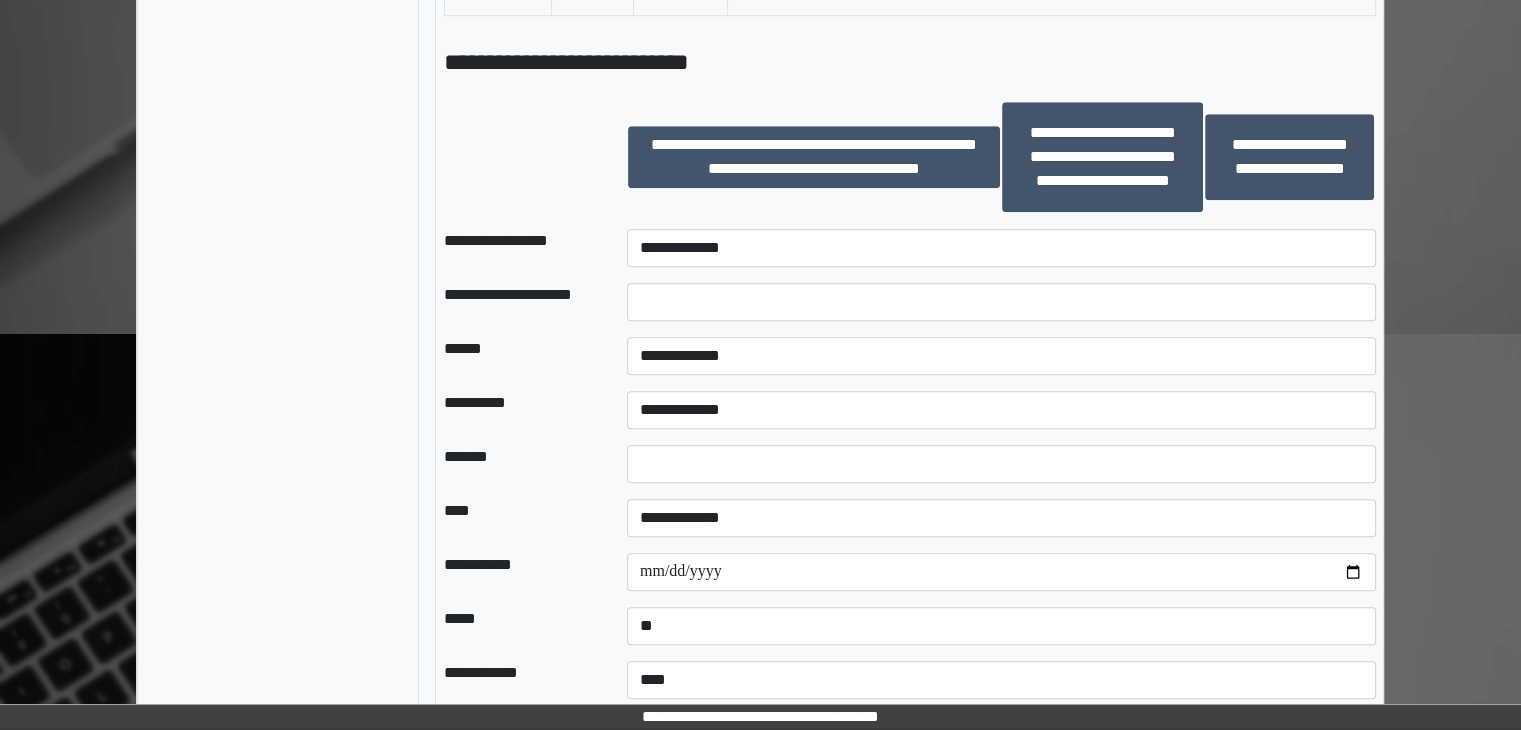 scroll, scrollTop: 1496, scrollLeft: 0, axis: vertical 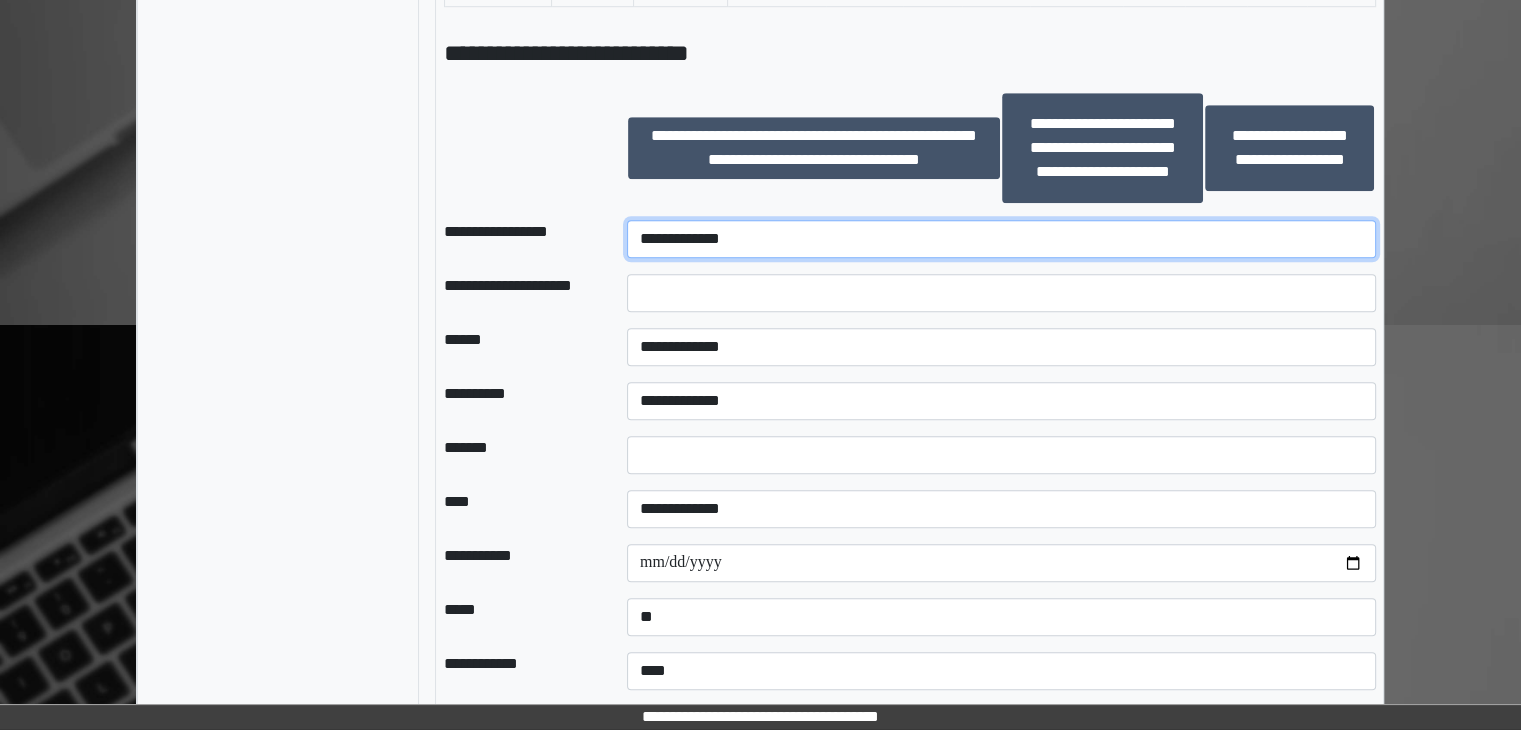 click on "**********" at bounding box center [1001, 239] 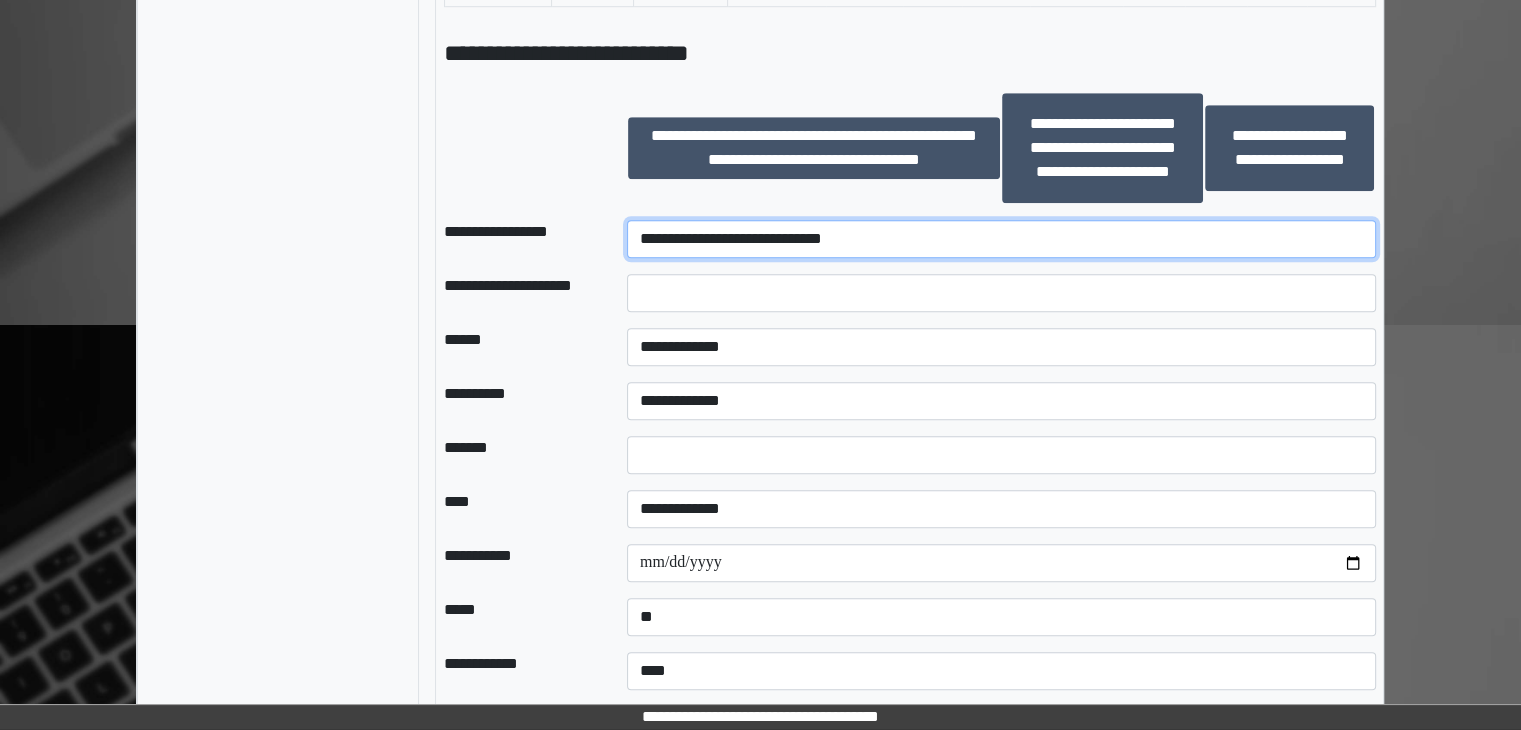 click on "**********" at bounding box center [1001, 239] 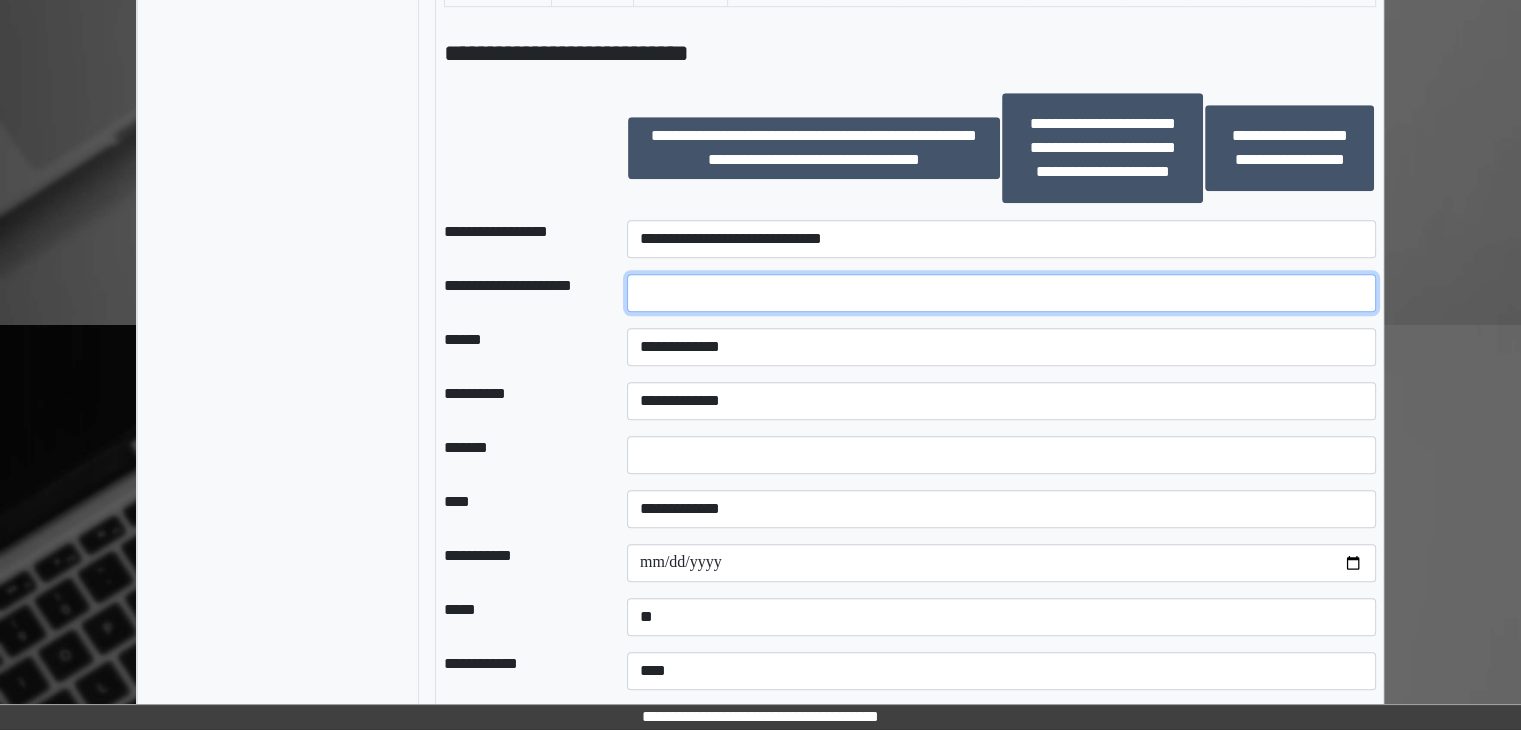 click at bounding box center [1001, 293] 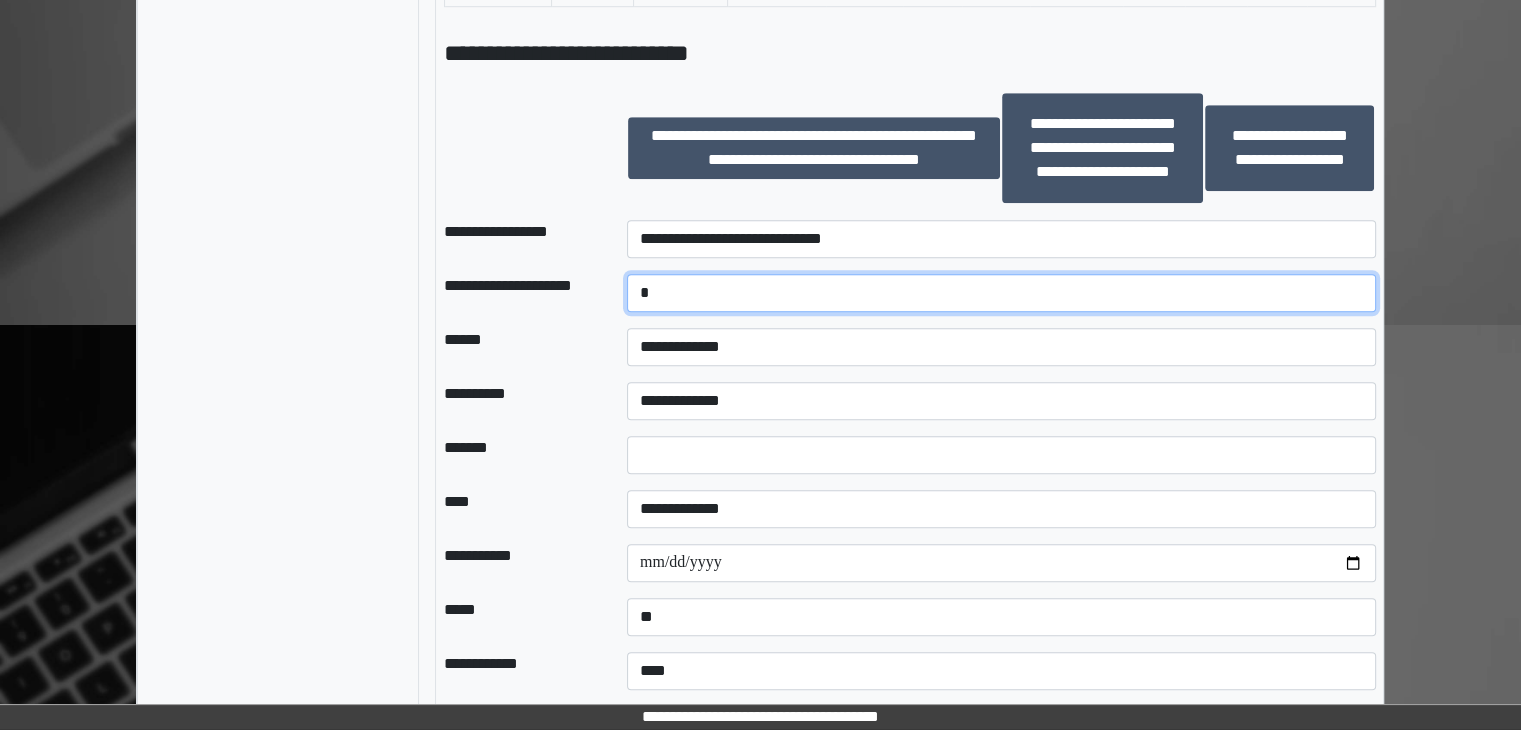 type on "*" 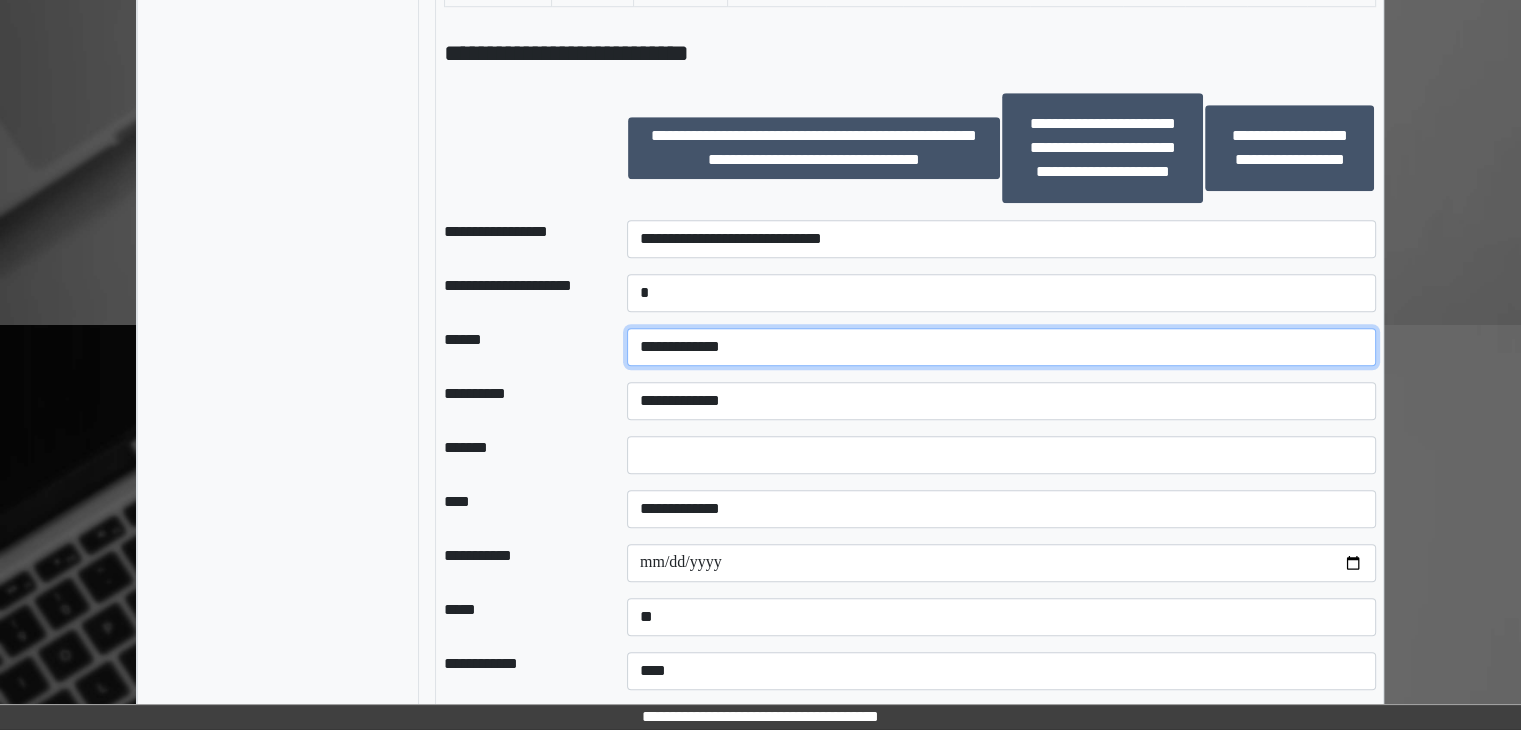 click on "**********" at bounding box center (1001, 347) 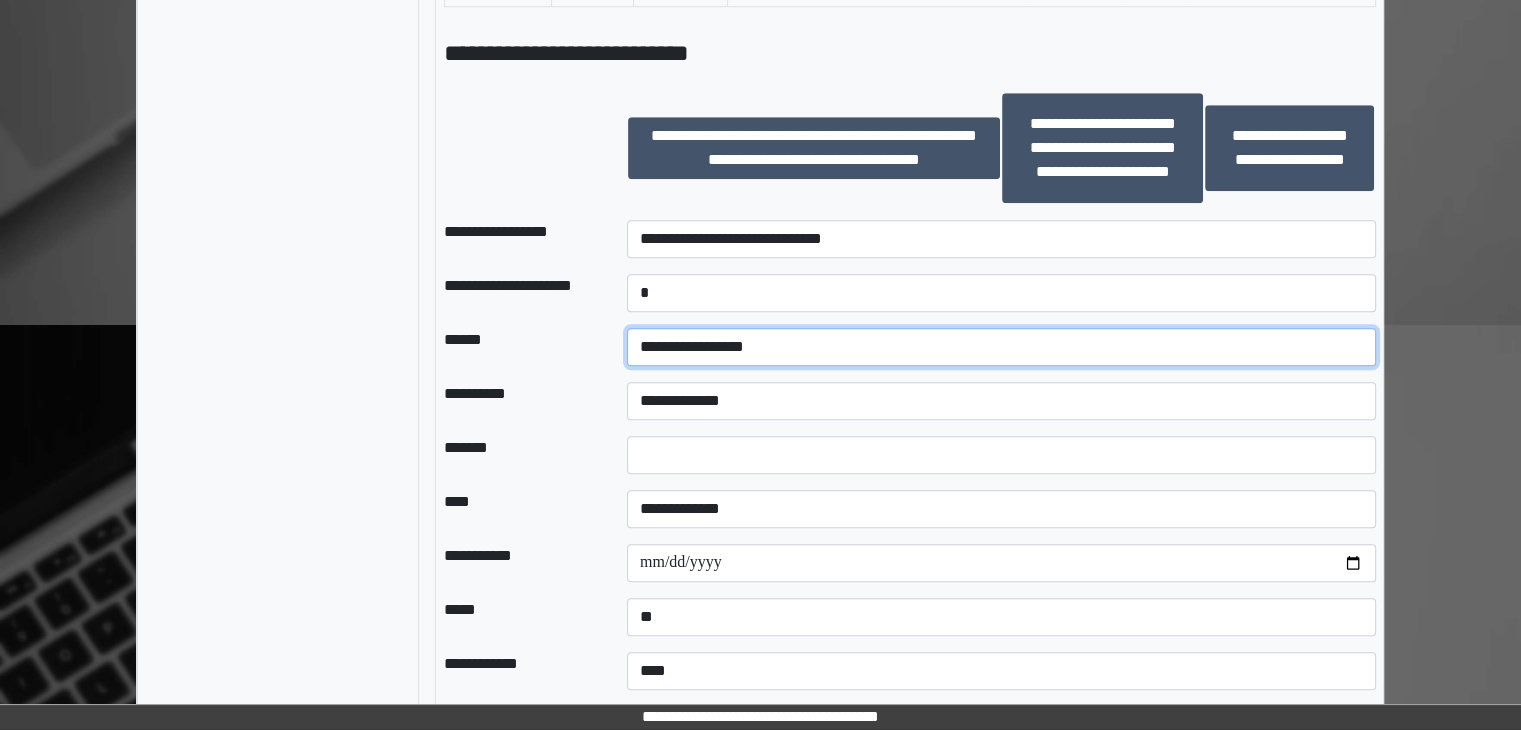 click on "**********" at bounding box center (1001, 347) 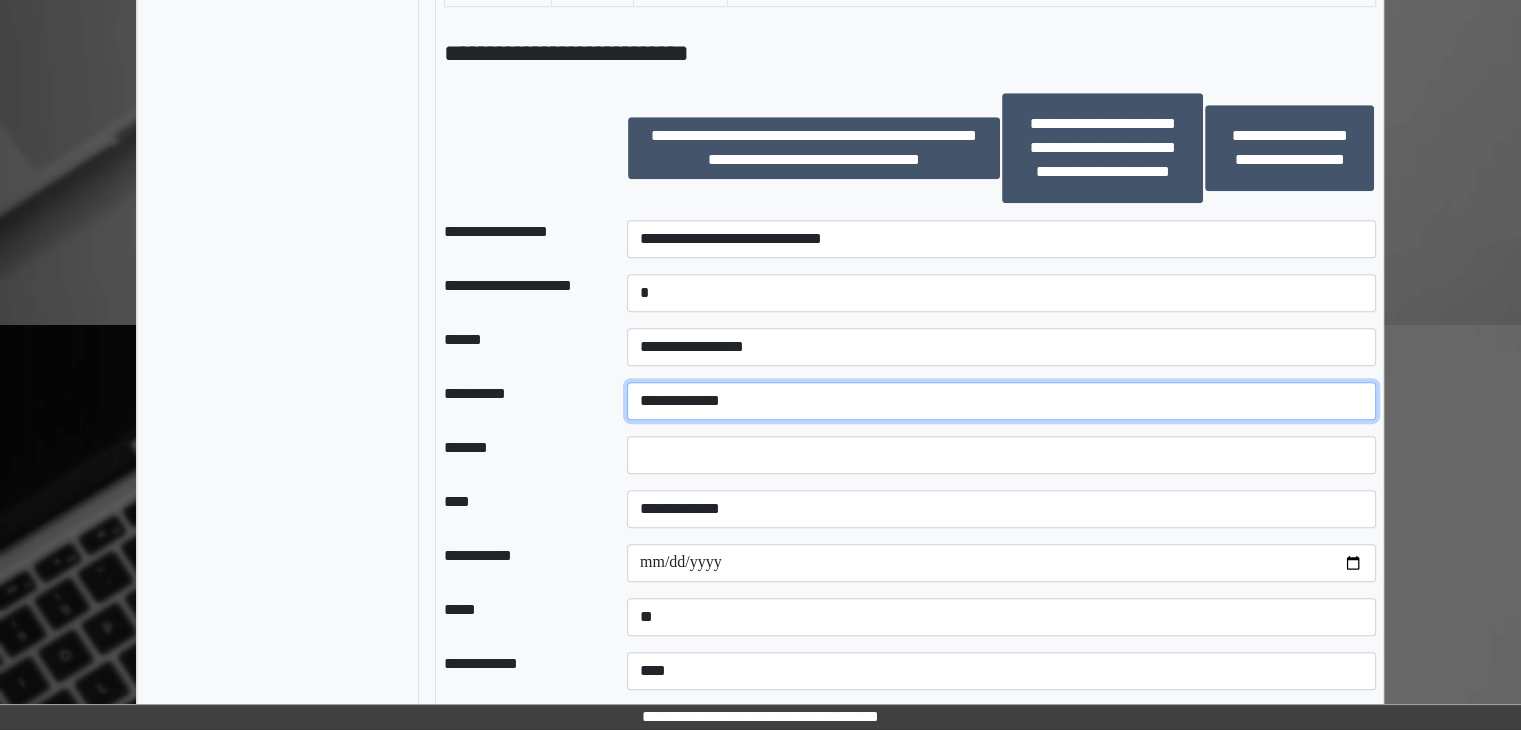 click on "**********" at bounding box center (1001, 401) 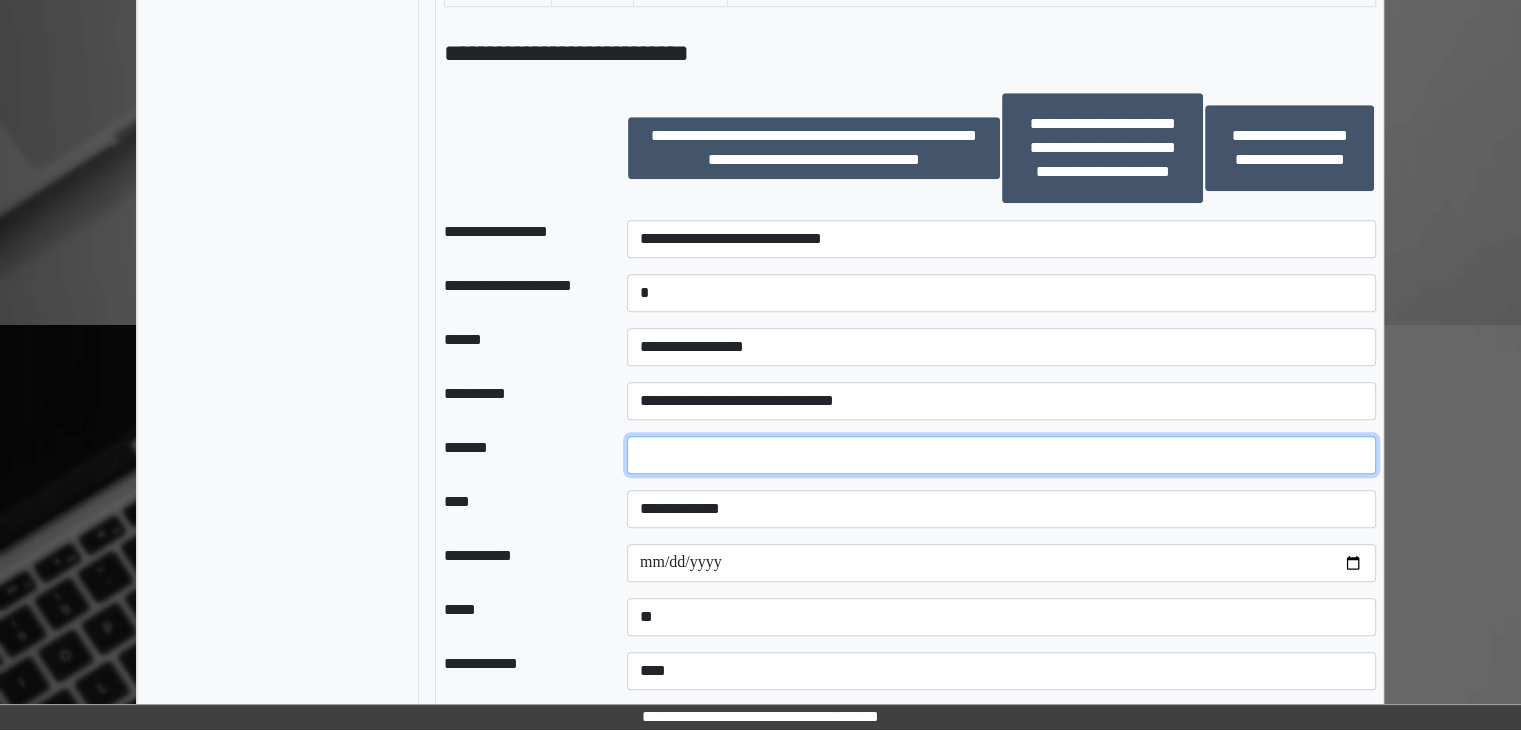 click at bounding box center [1001, 455] 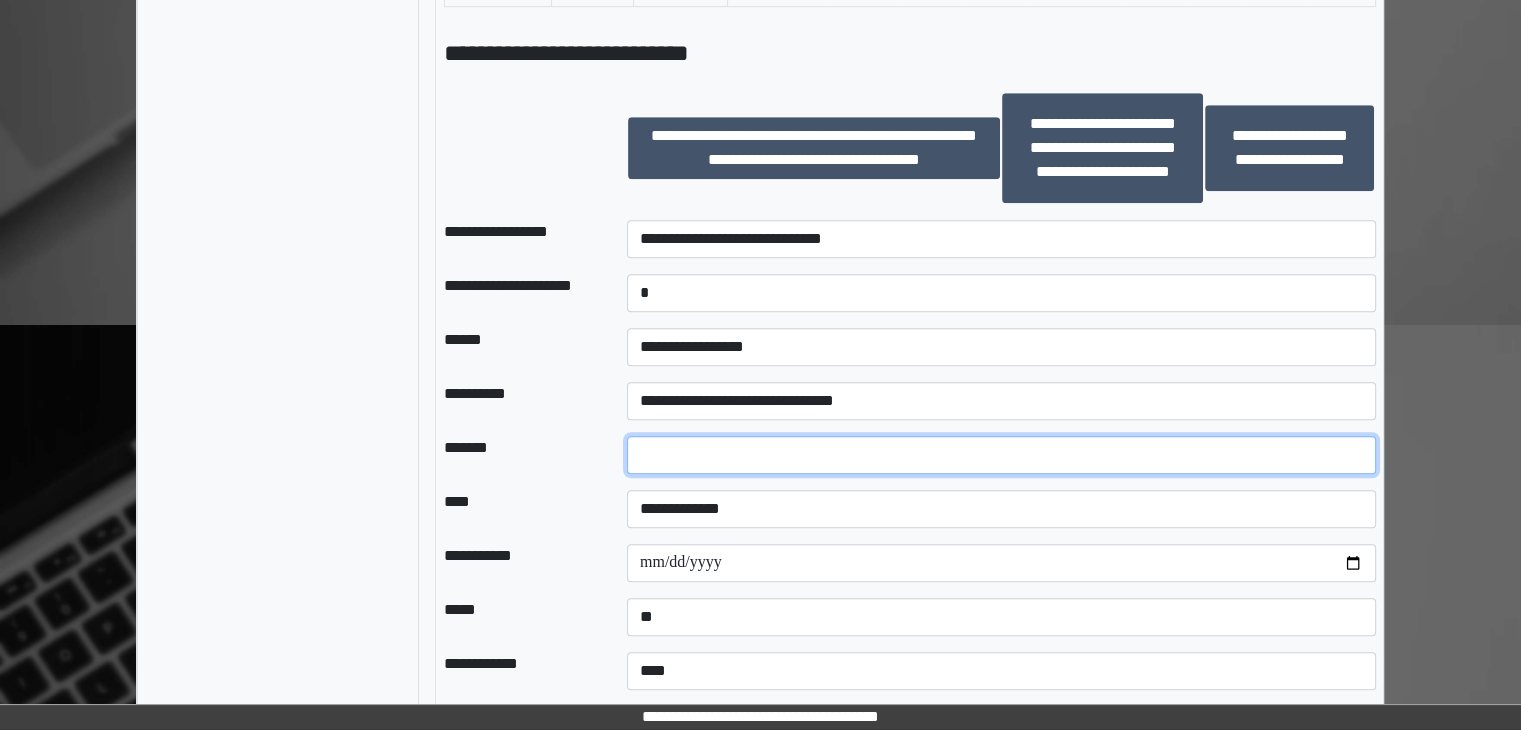 type on "*" 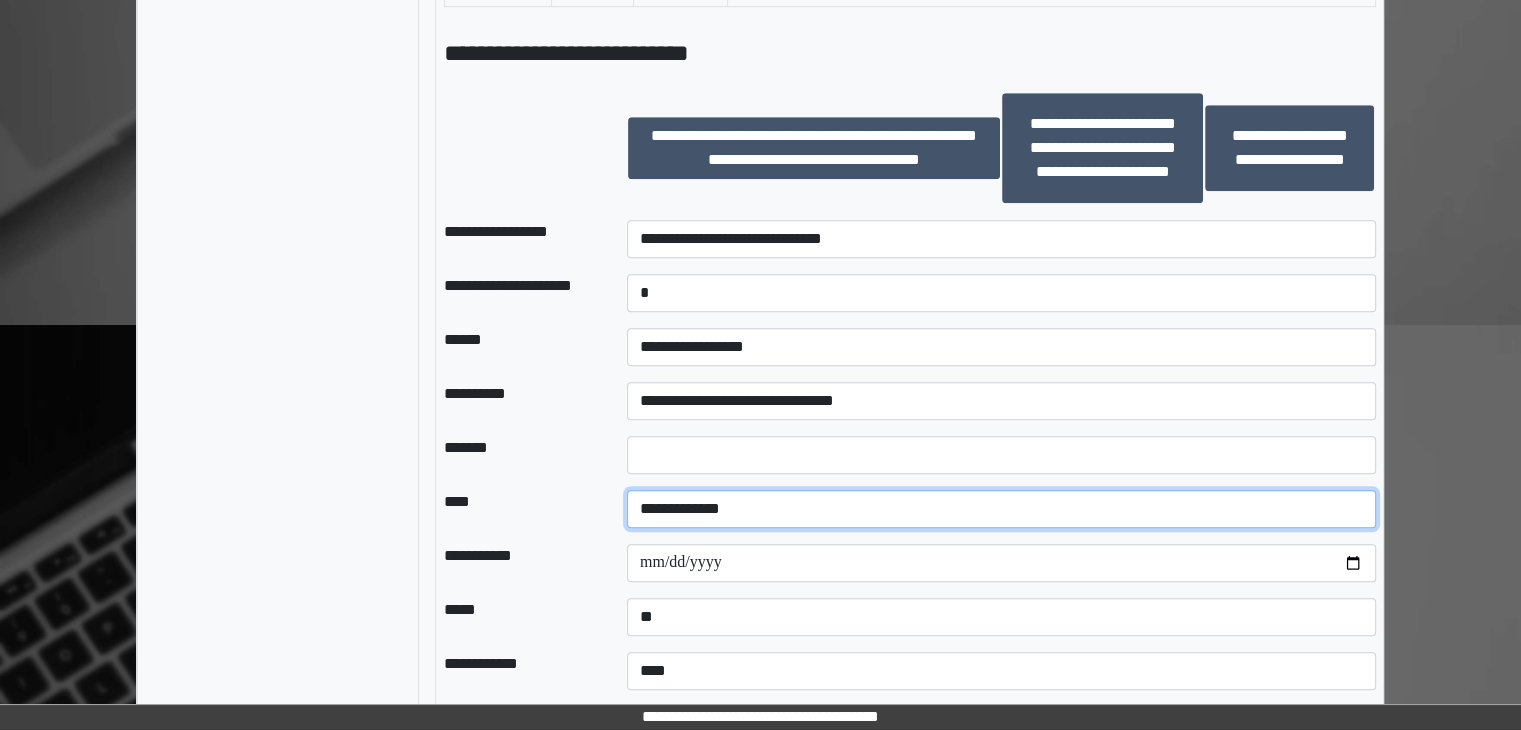 click on "**********" at bounding box center [1001, 509] 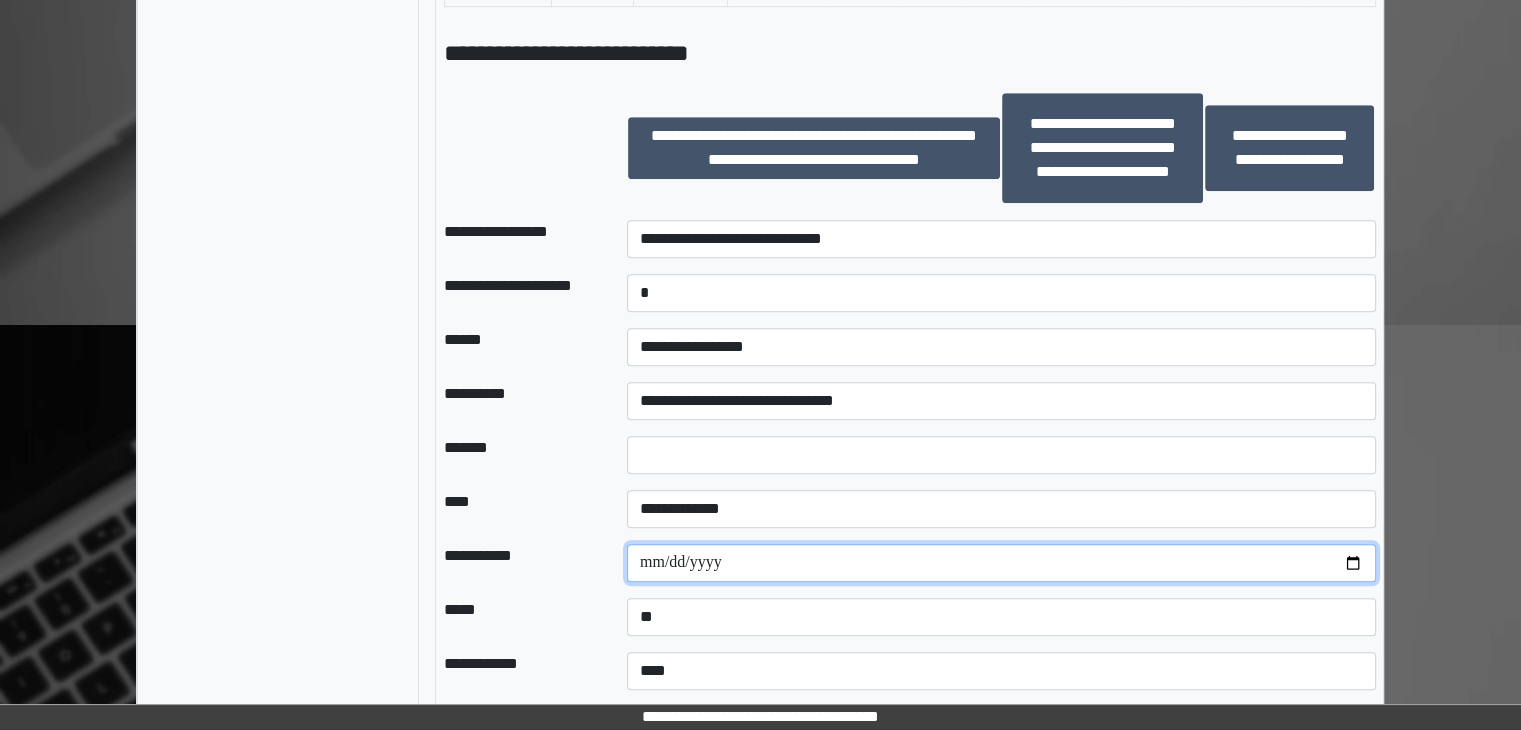 click at bounding box center [1001, 563] 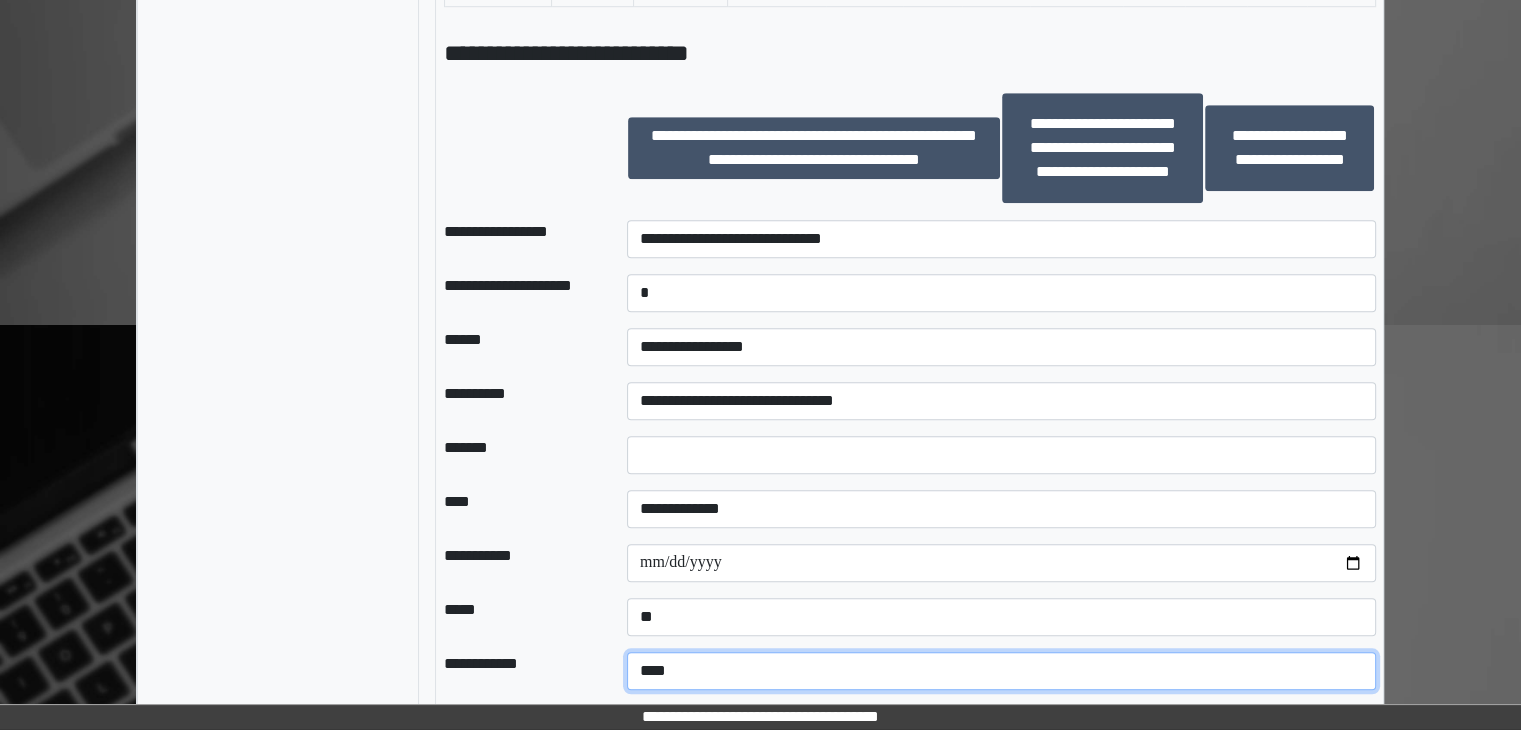 click on "**********" at bounding box center (1001, 671) 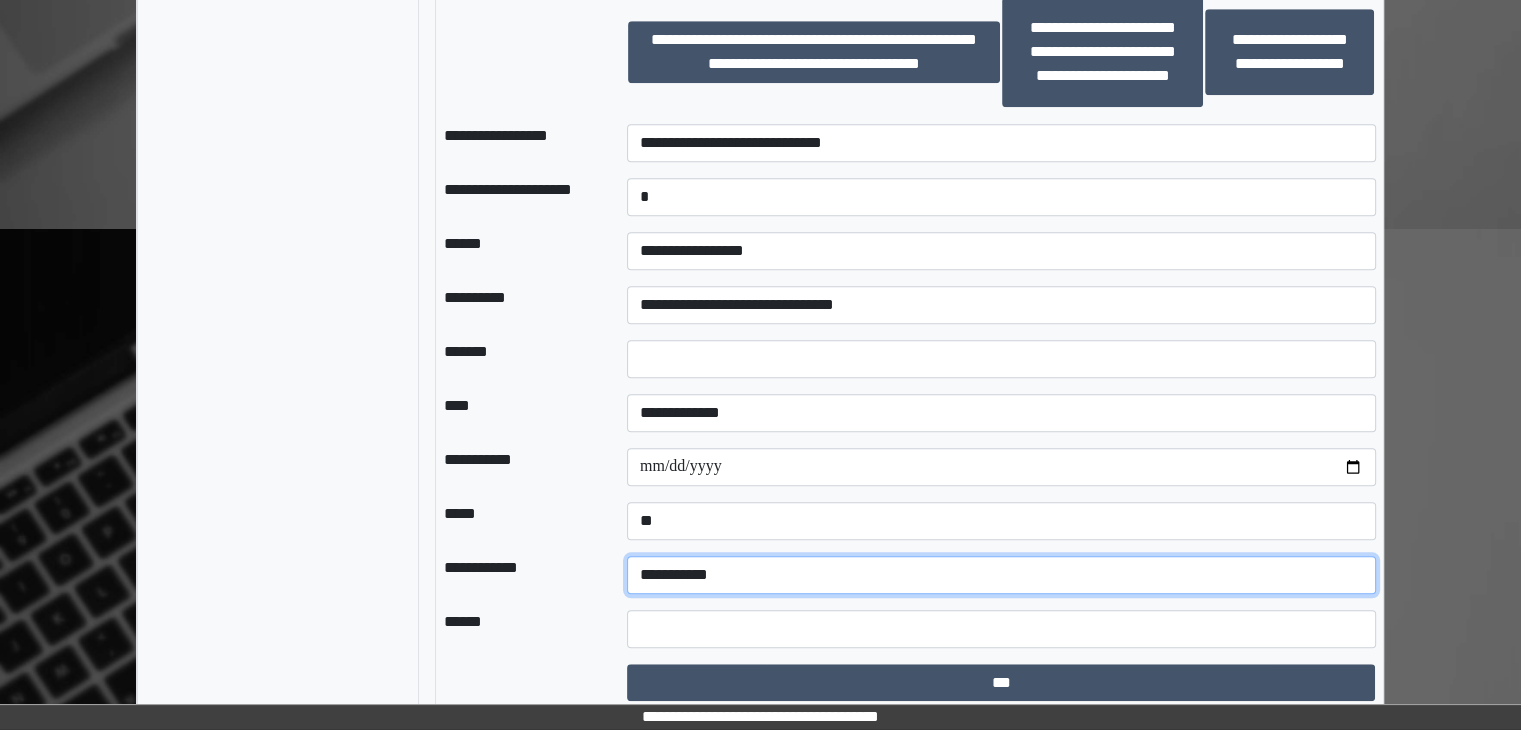scroll, scrollTop: 1599, scrollLeft: 0, axis: vertical 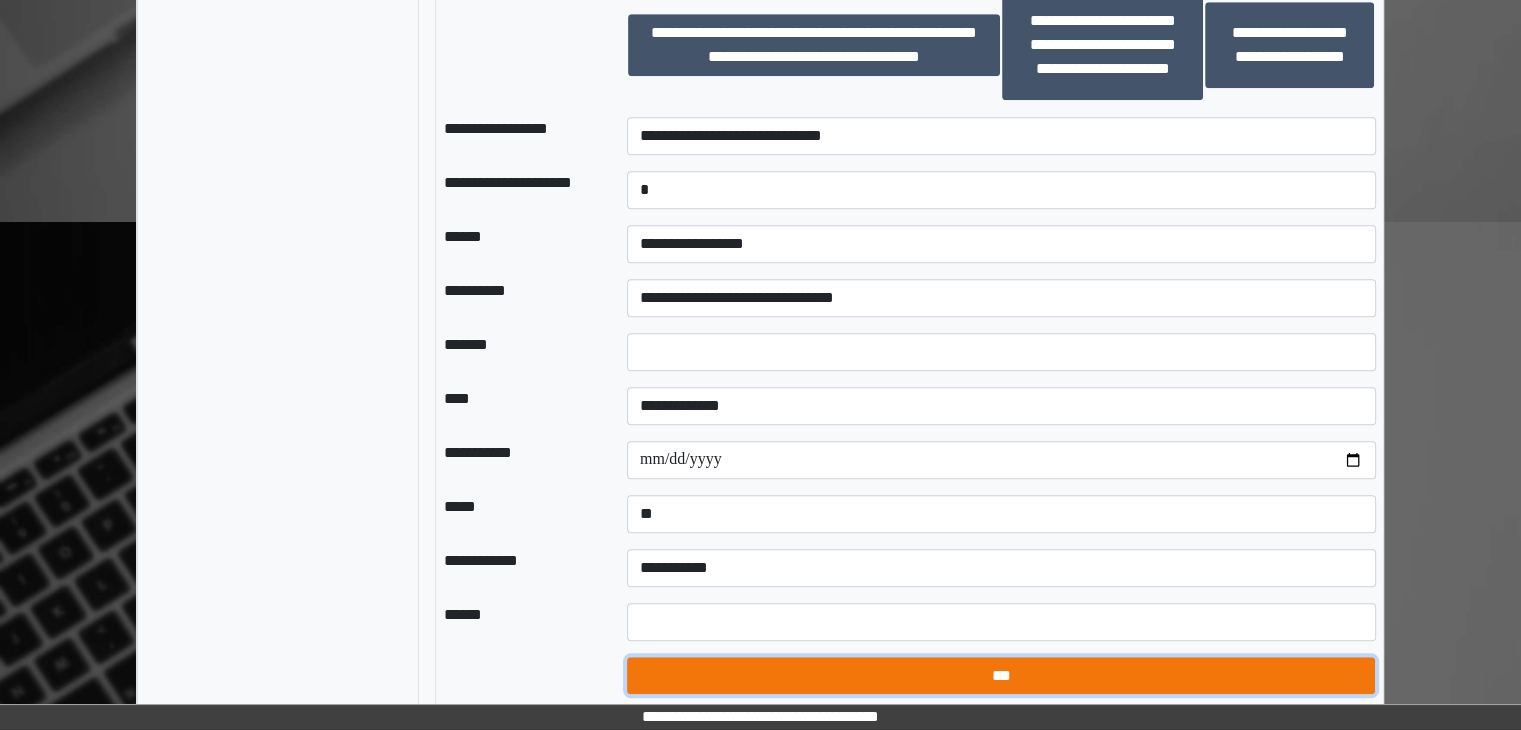 click on "***" at bounding box center (1001, 676) 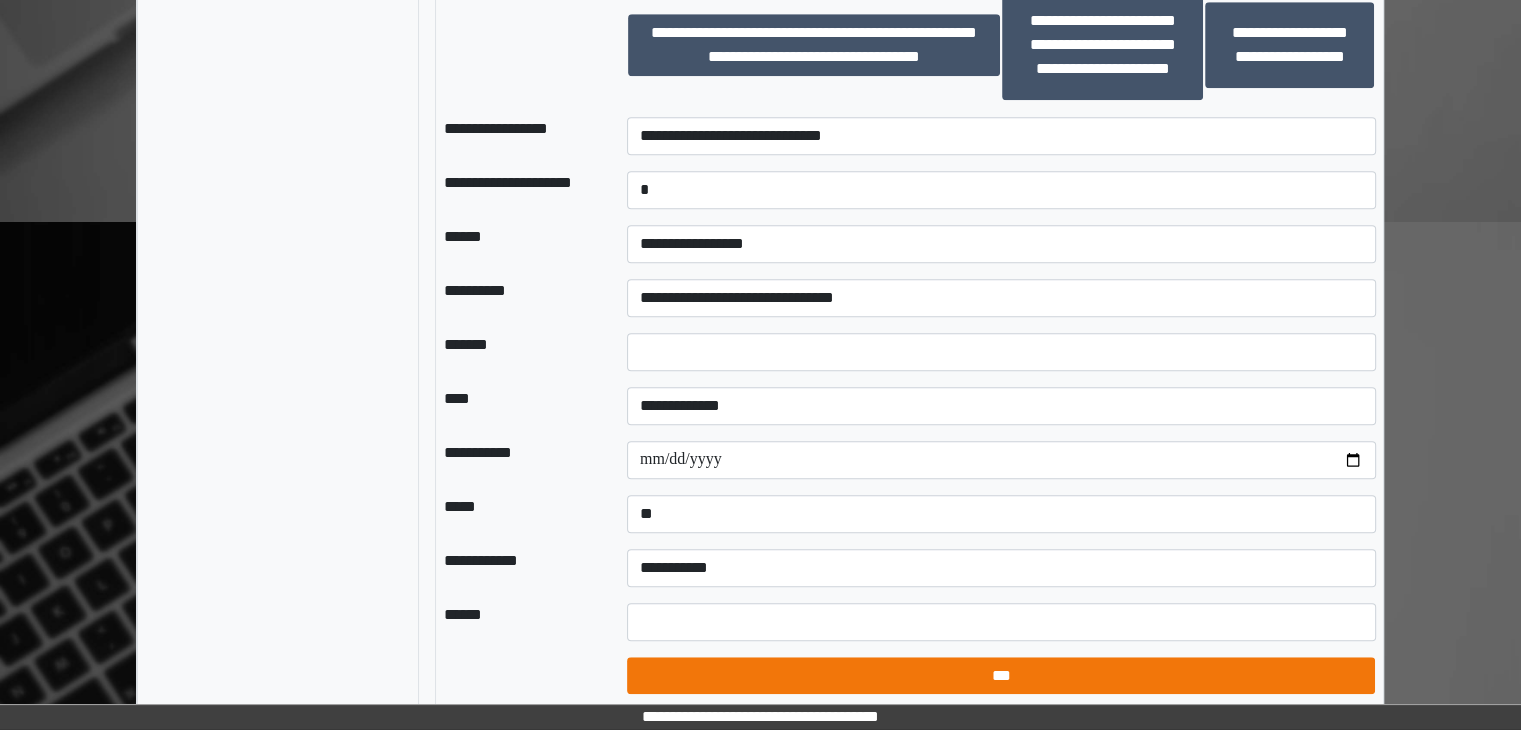 select on "*" 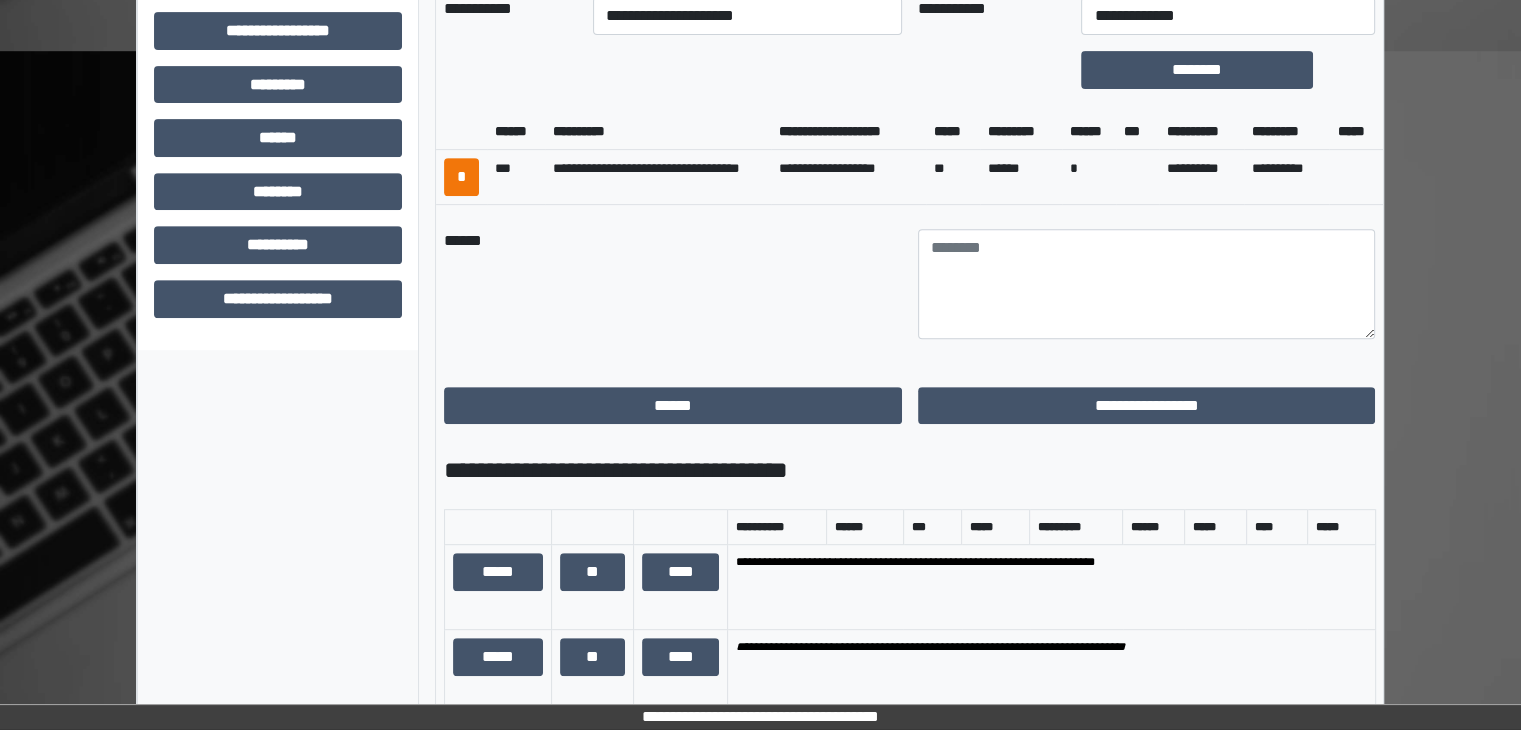 scroll, scrollTop: 699, scrollLeft: 0, axis: vertical 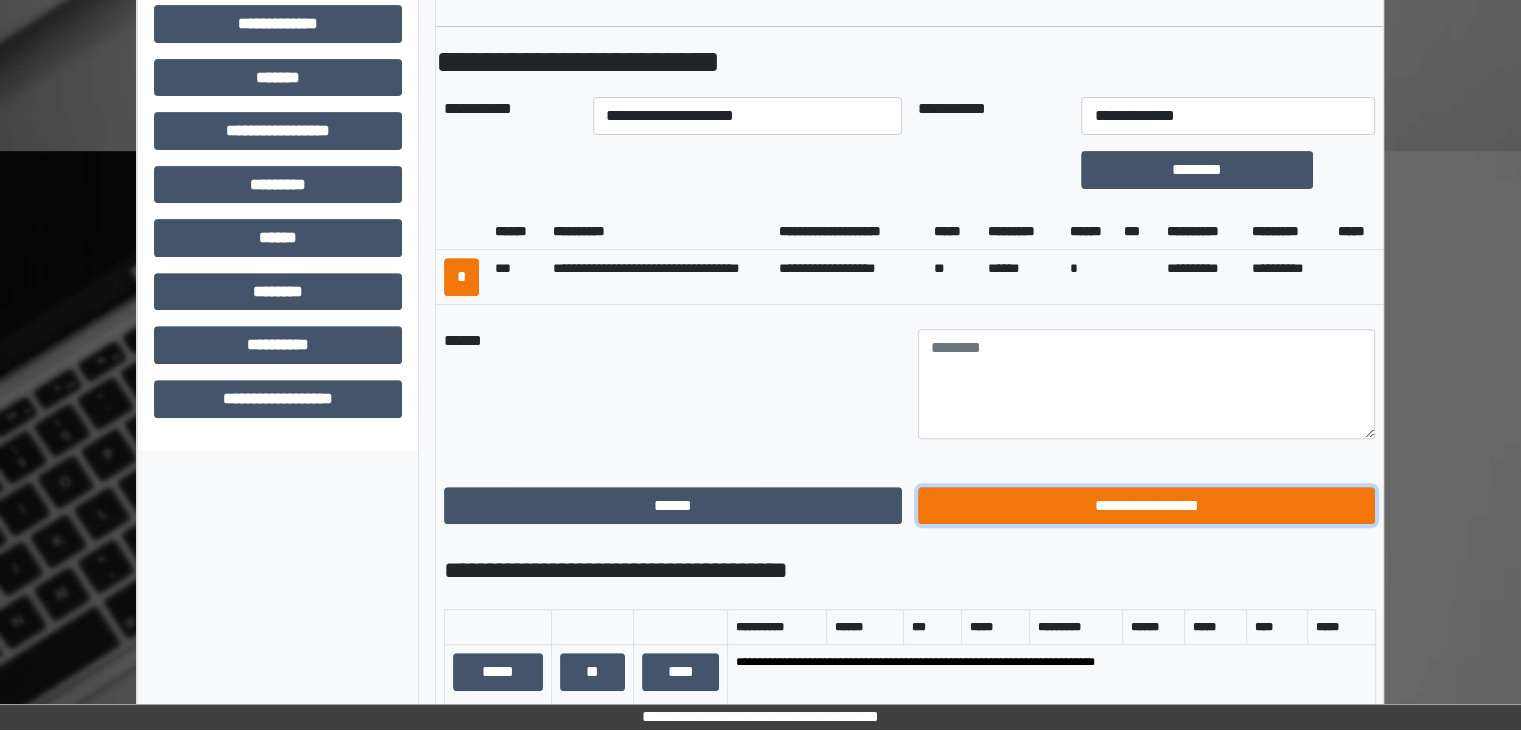 click on "**********" at bounding box center (1147, 506) 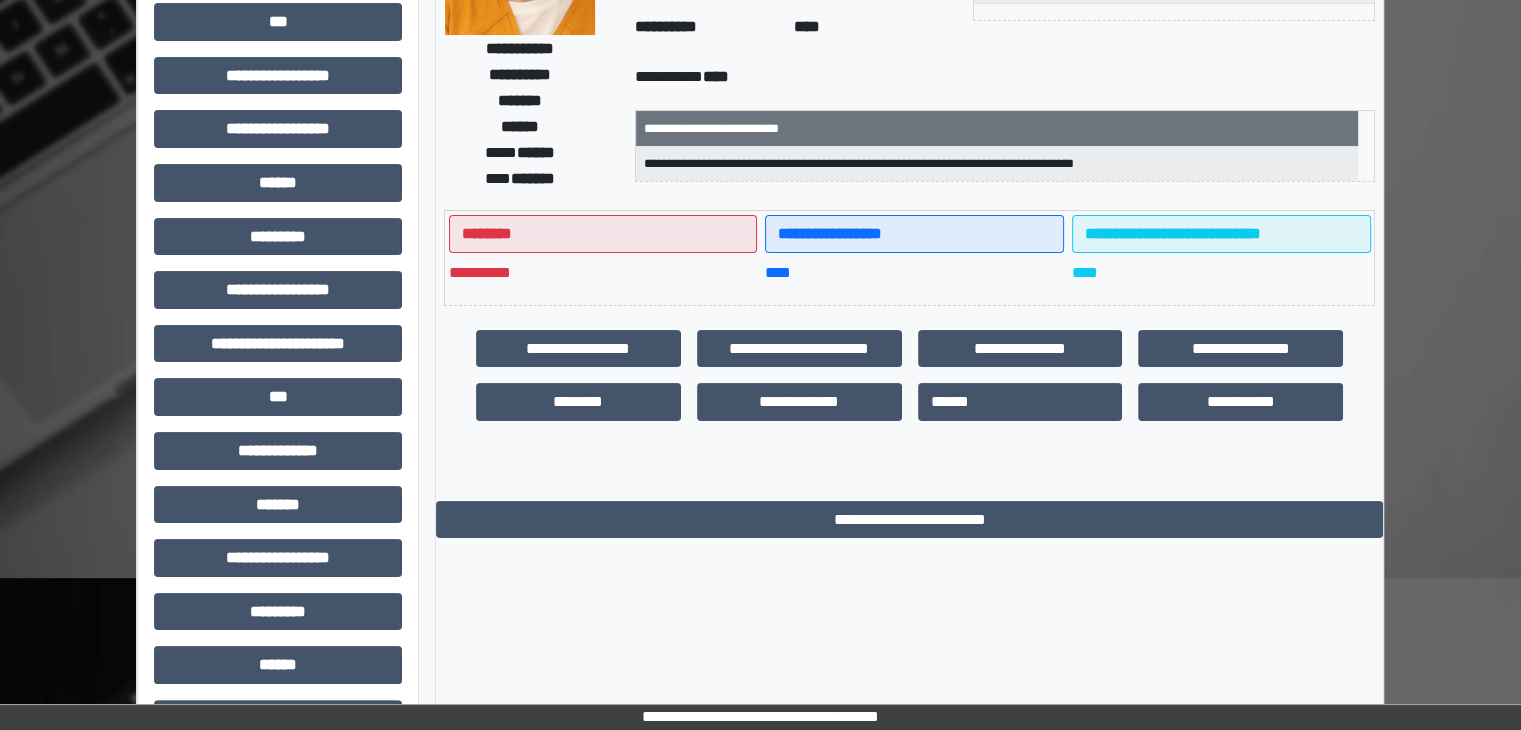 scroll, scrollTop: 0, scrollLeft: 0, axis: both 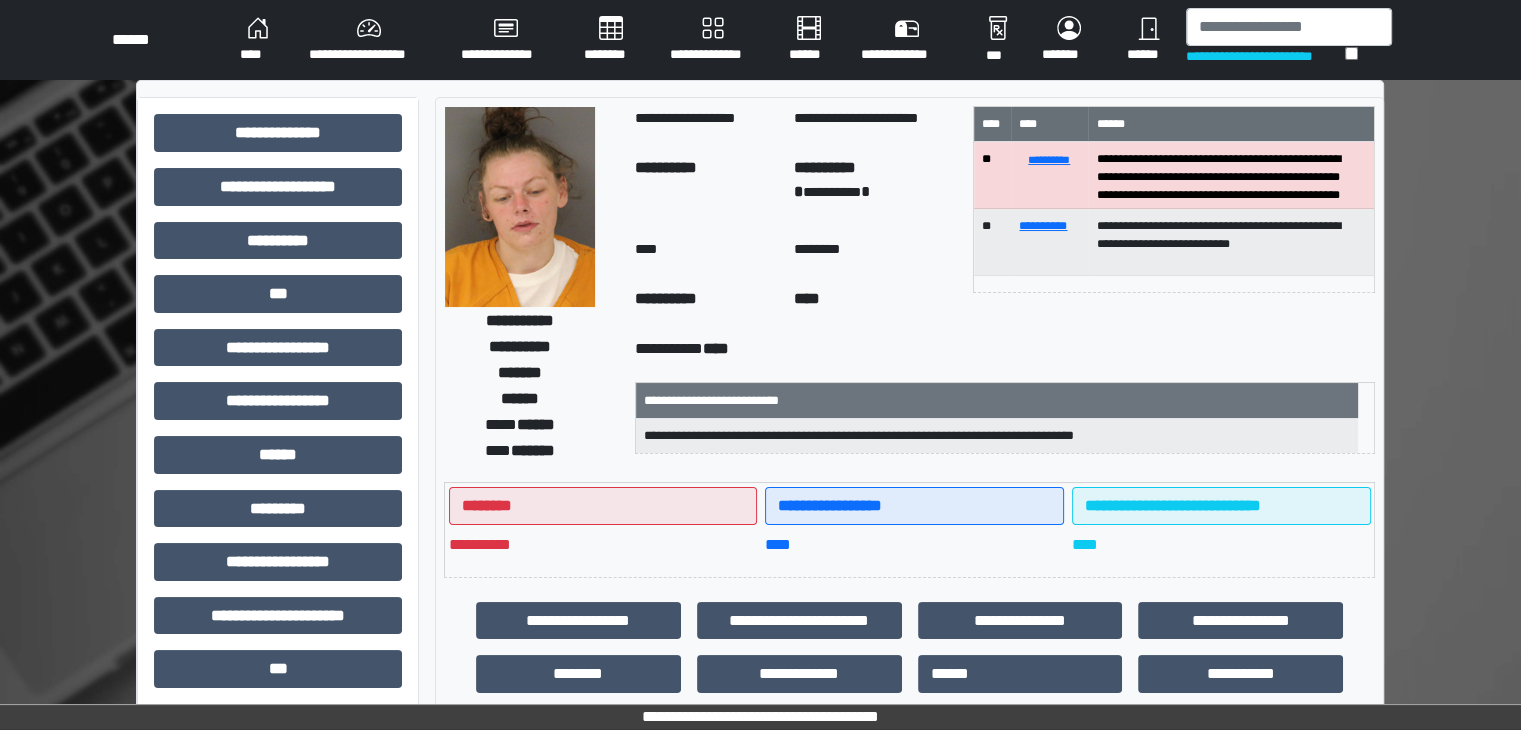 click on "****" at bounding box center (258, 40) 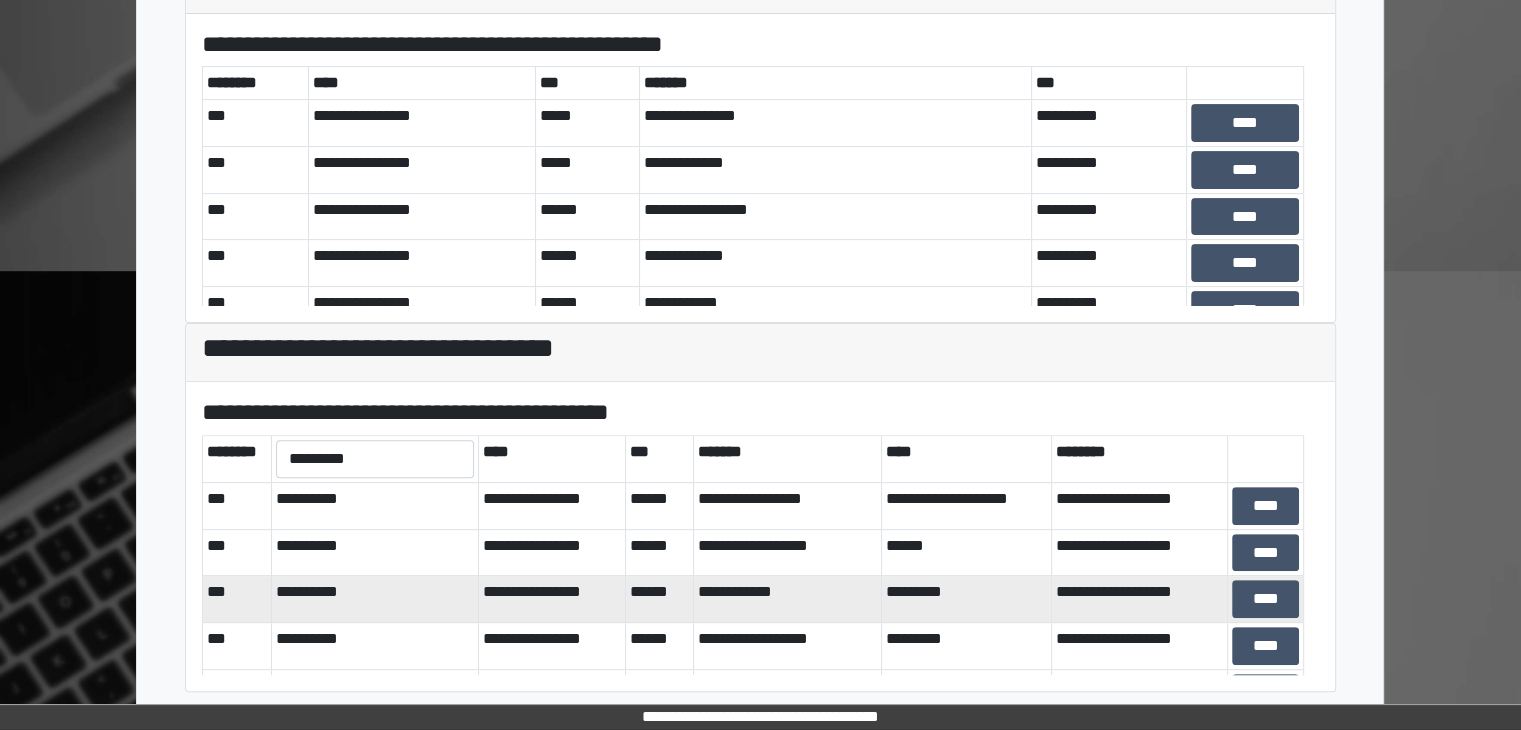 scroll, scrollTop: 581, scrollLeft: 0, axis: vertical 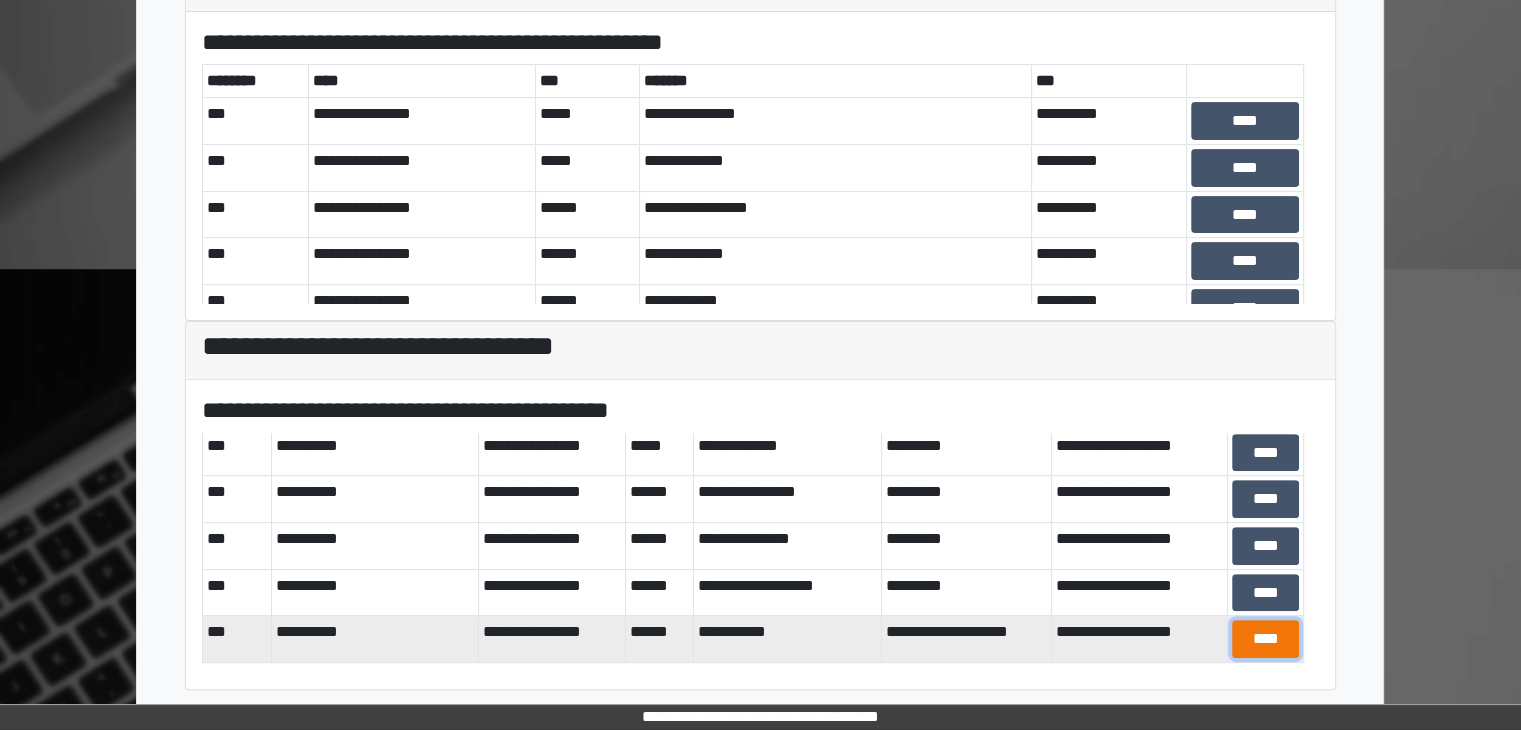 click on "****" at bounding box center [1265, 639] 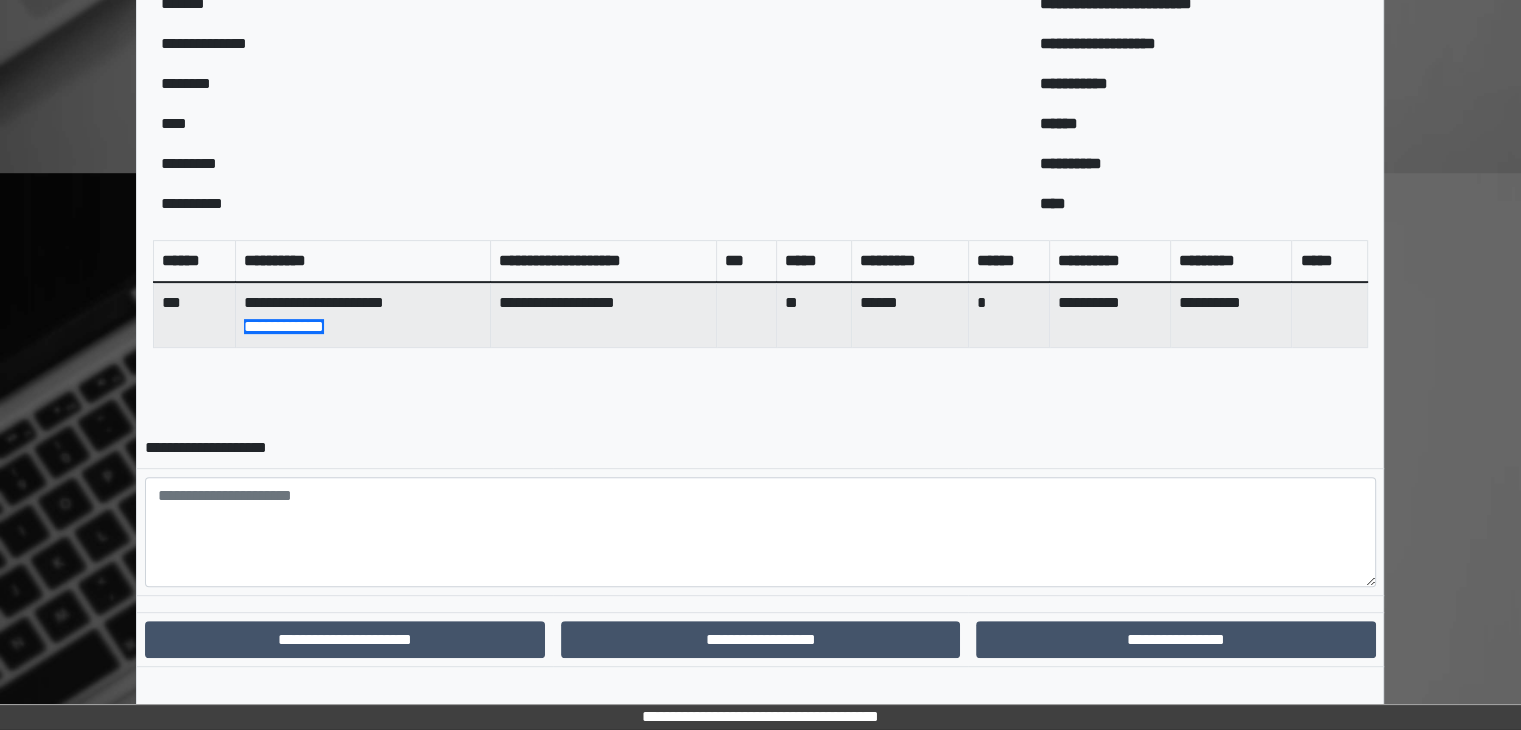 scroll, scrollTop: 694, scrollLeft: 0, axis: vertical 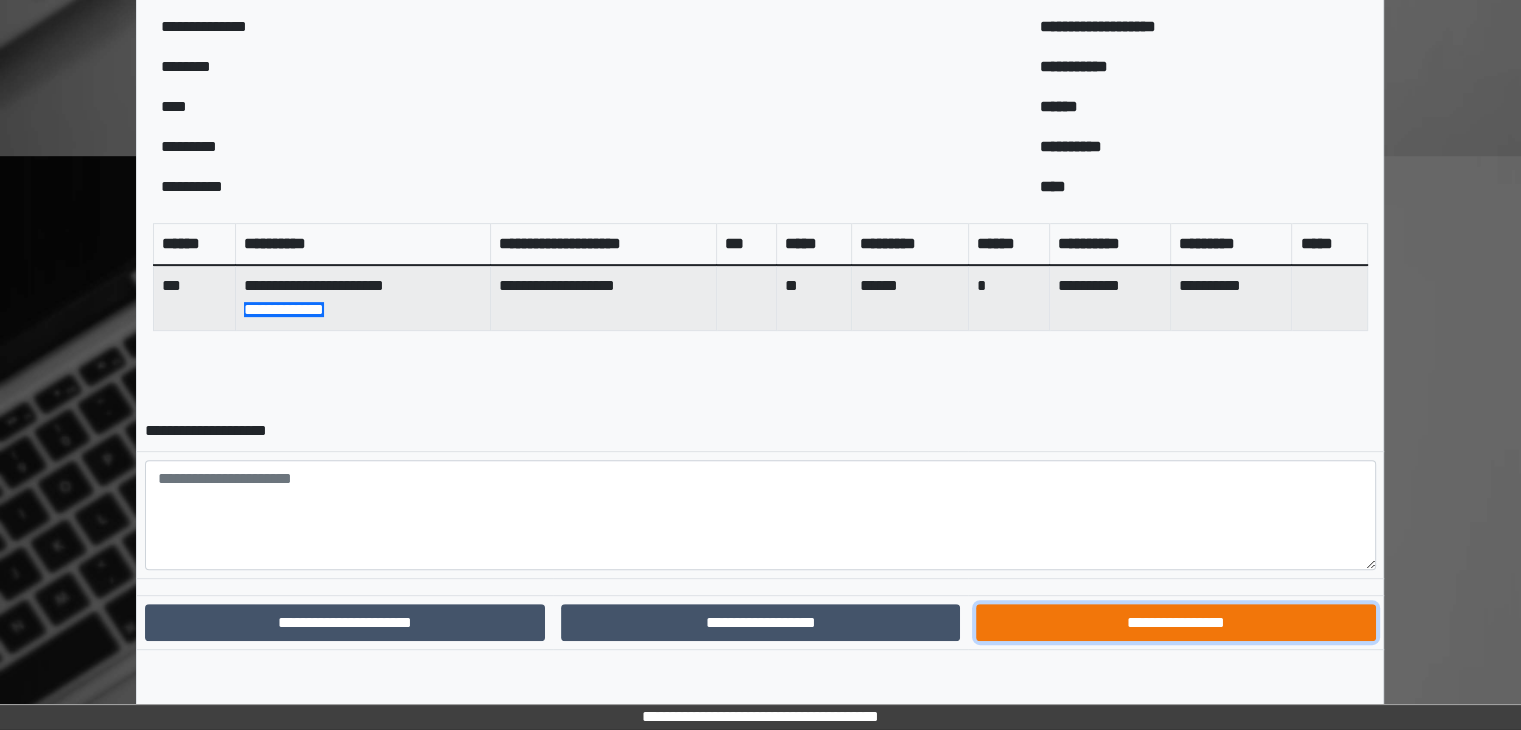click on "**********" at bounding box center (1175, 623) 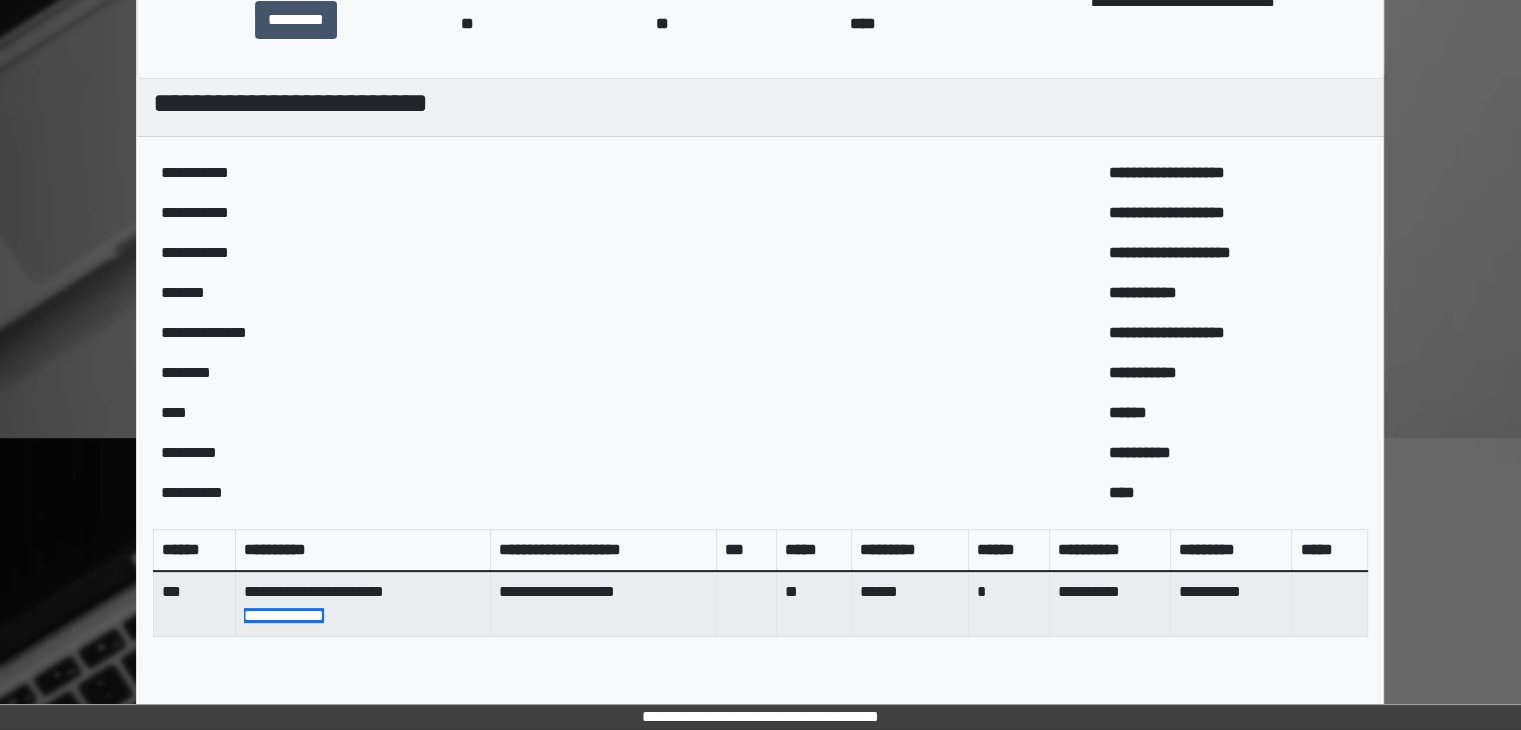 scroll, scrollTop: 0, scrollLeft: 0, axis: both 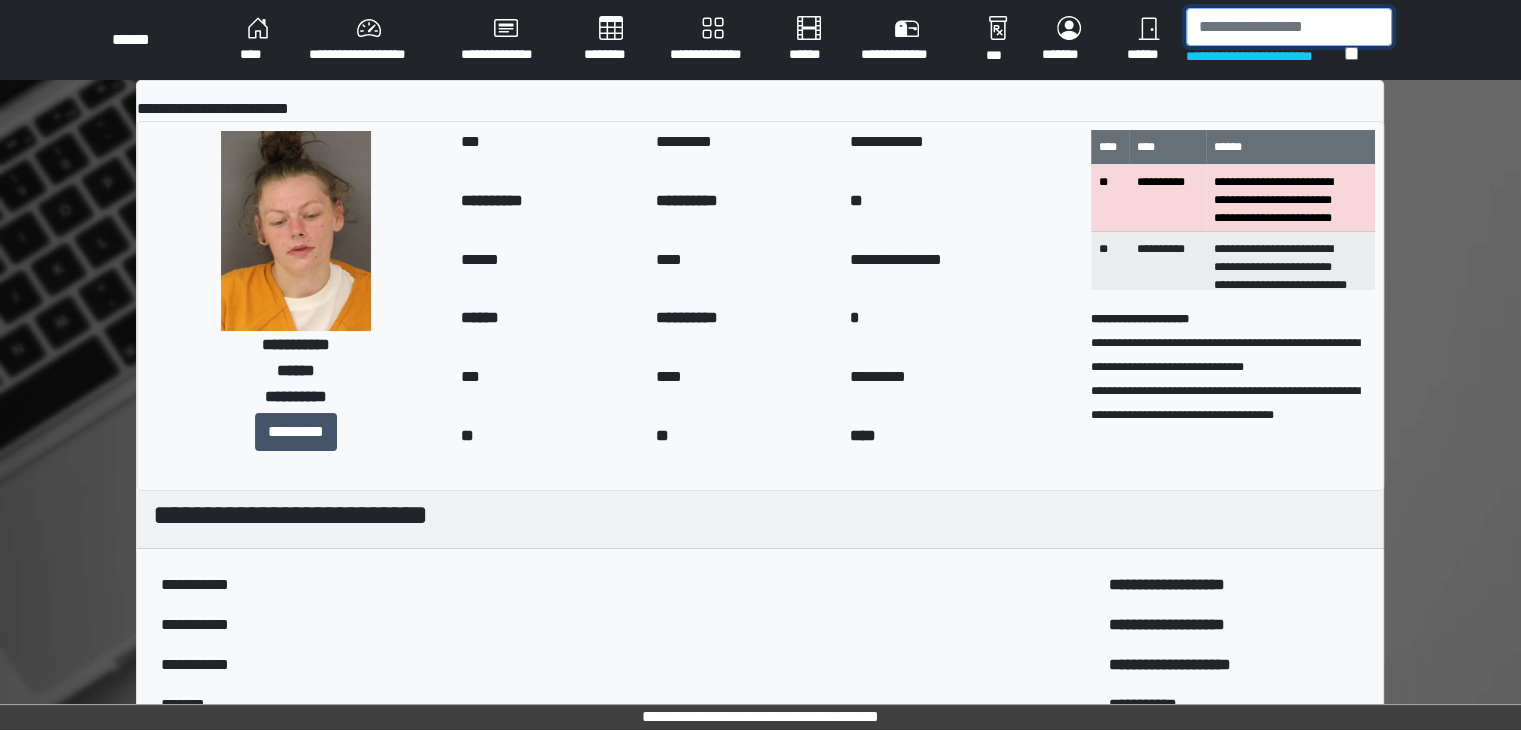 click at bounding box center (1289, 27) 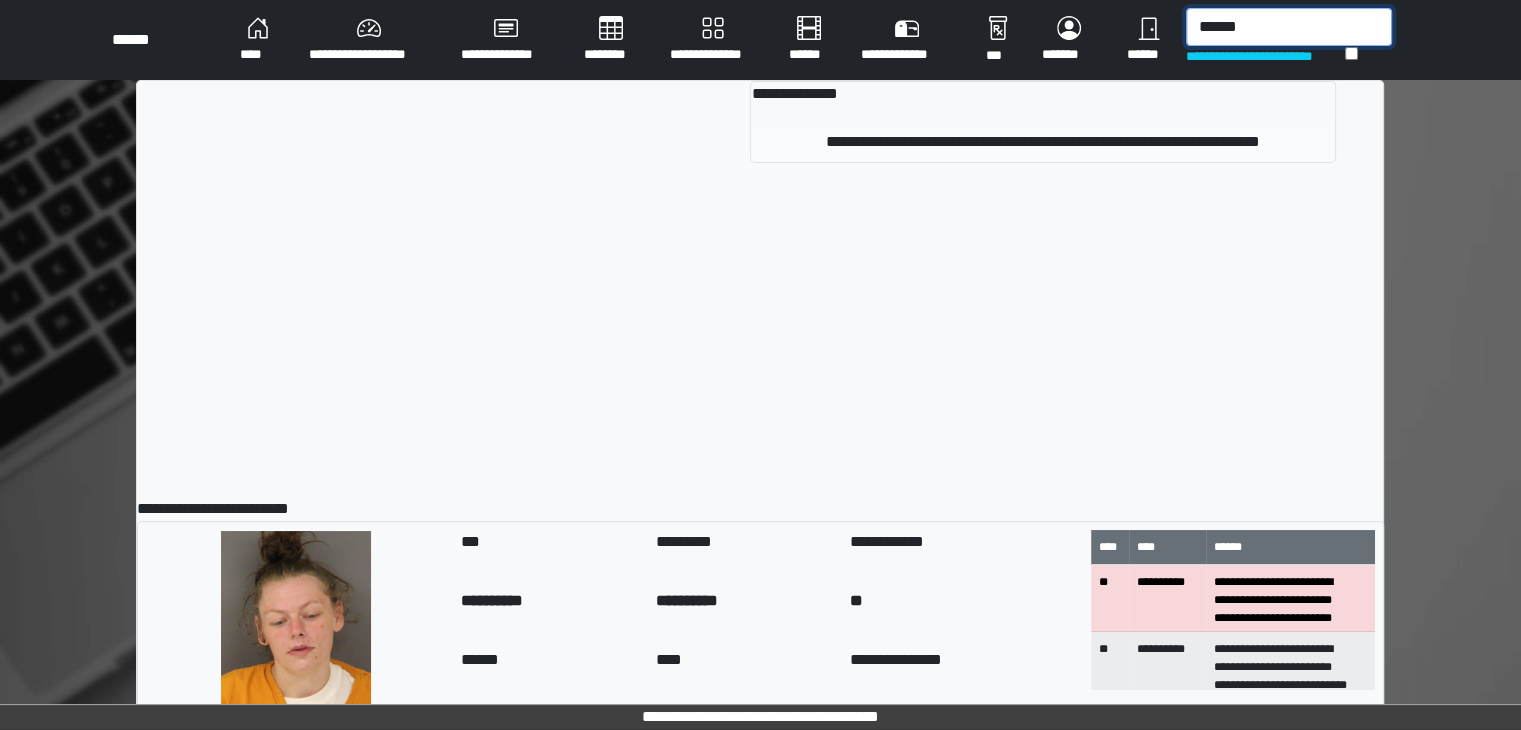 type on "******" 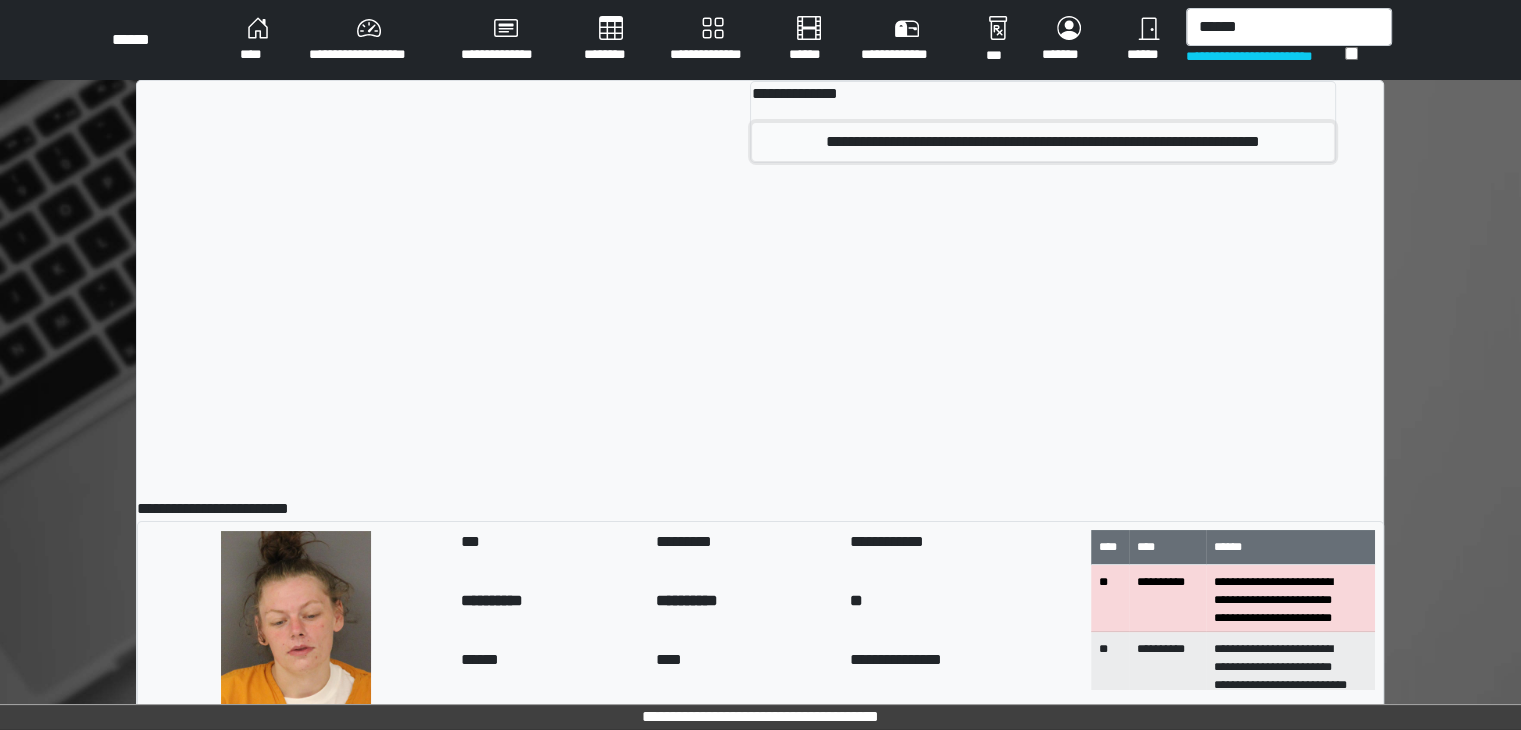 click on "**********" at bounding box center [1042, 142] 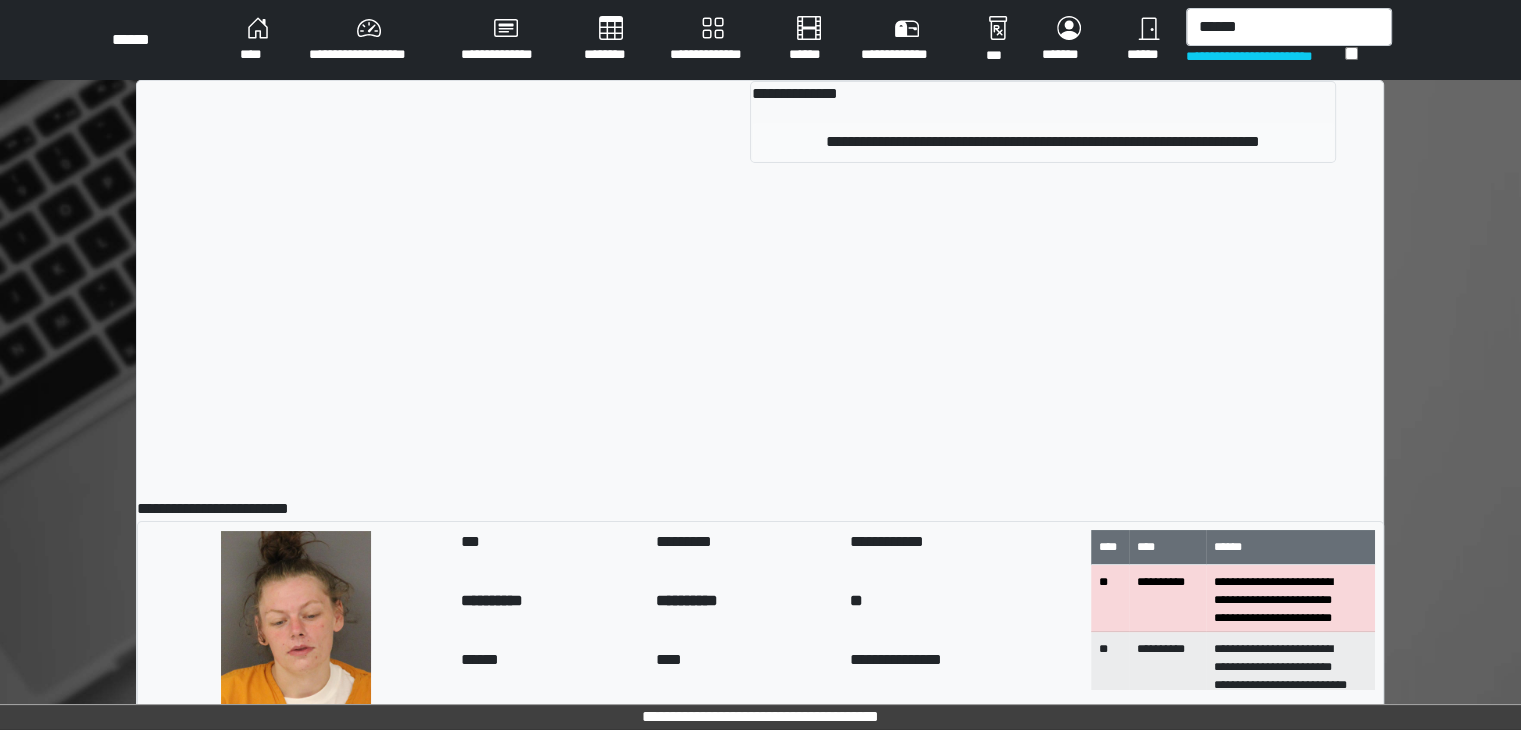 type 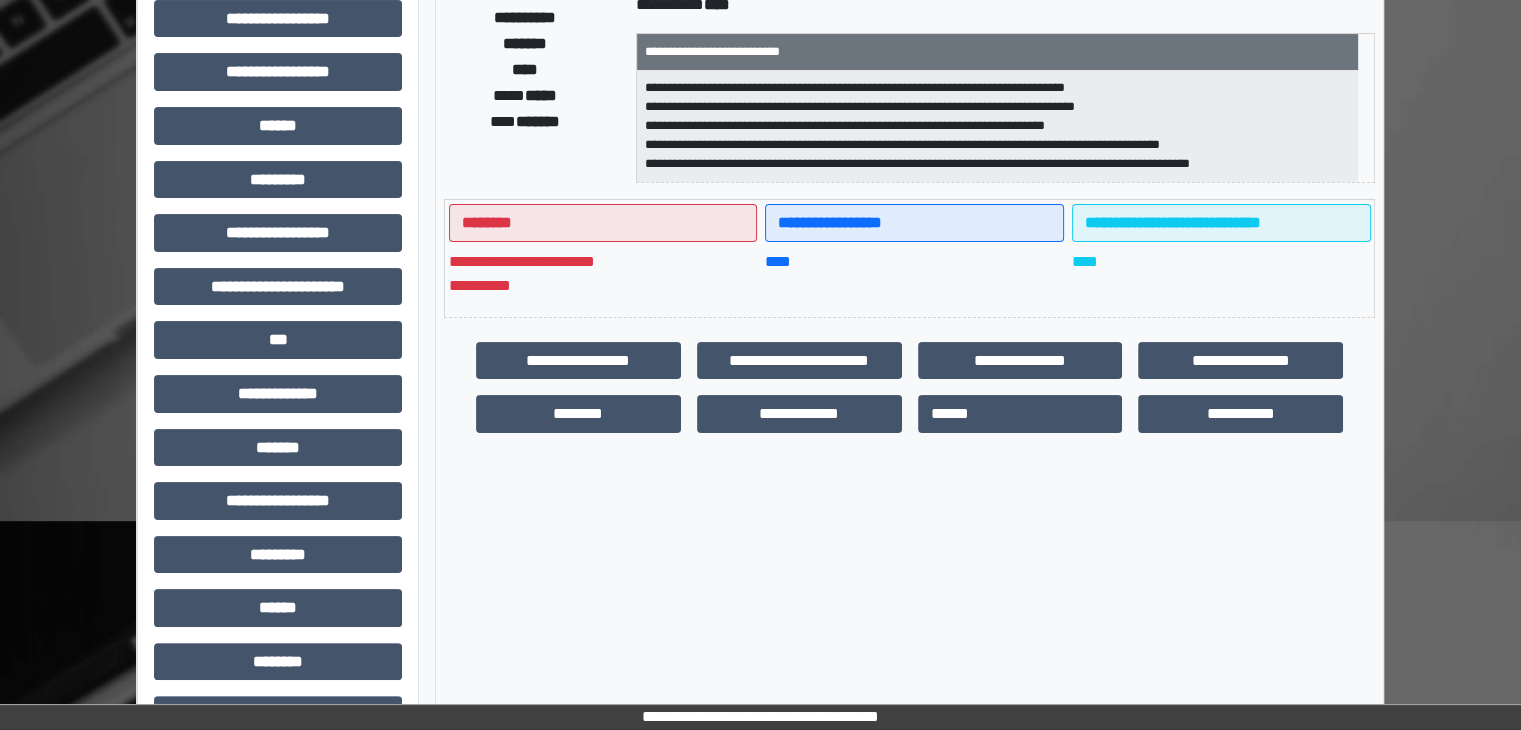 scroll, scrollTop: 436, scrollLeft: 0, axis: vertical 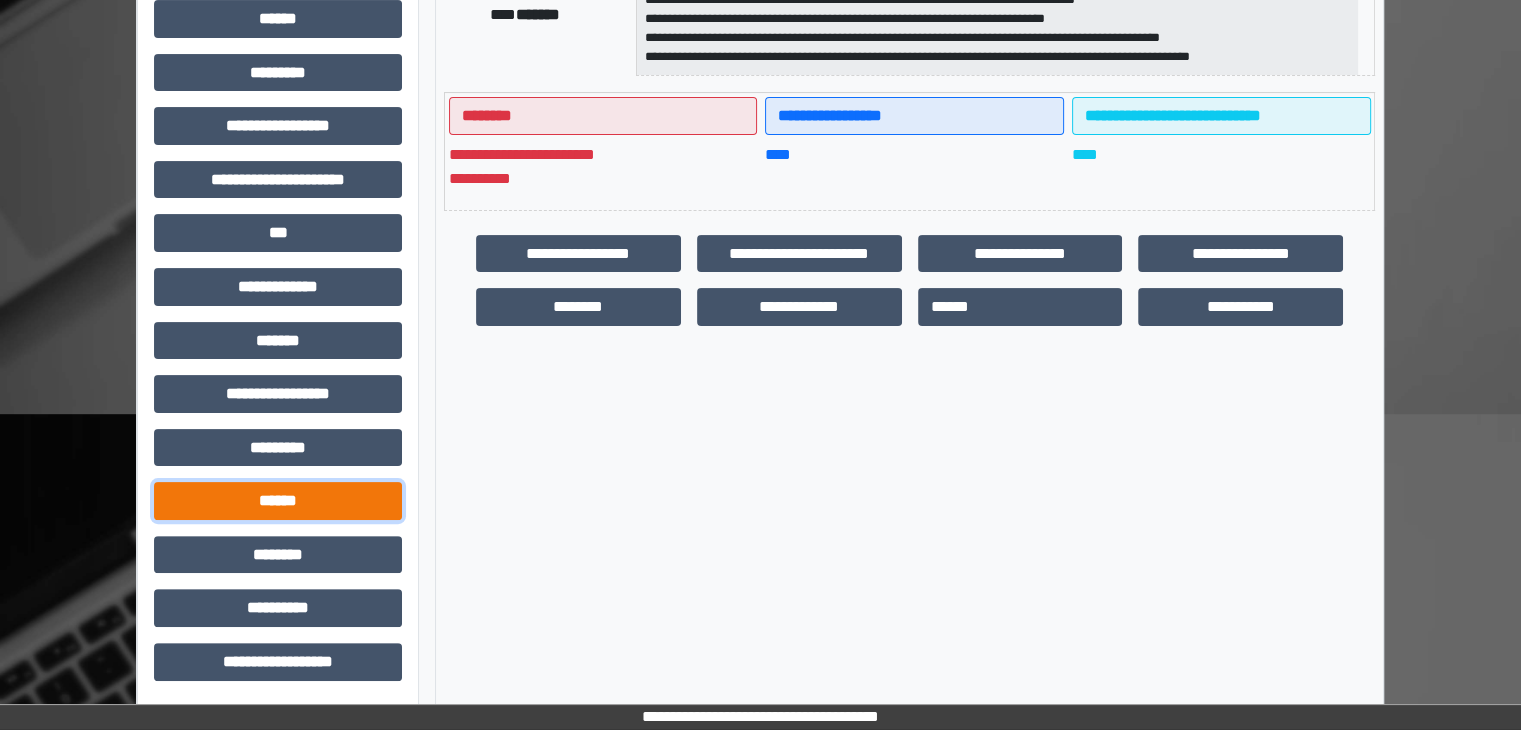 click on "******" at bounding box center [278, 501] 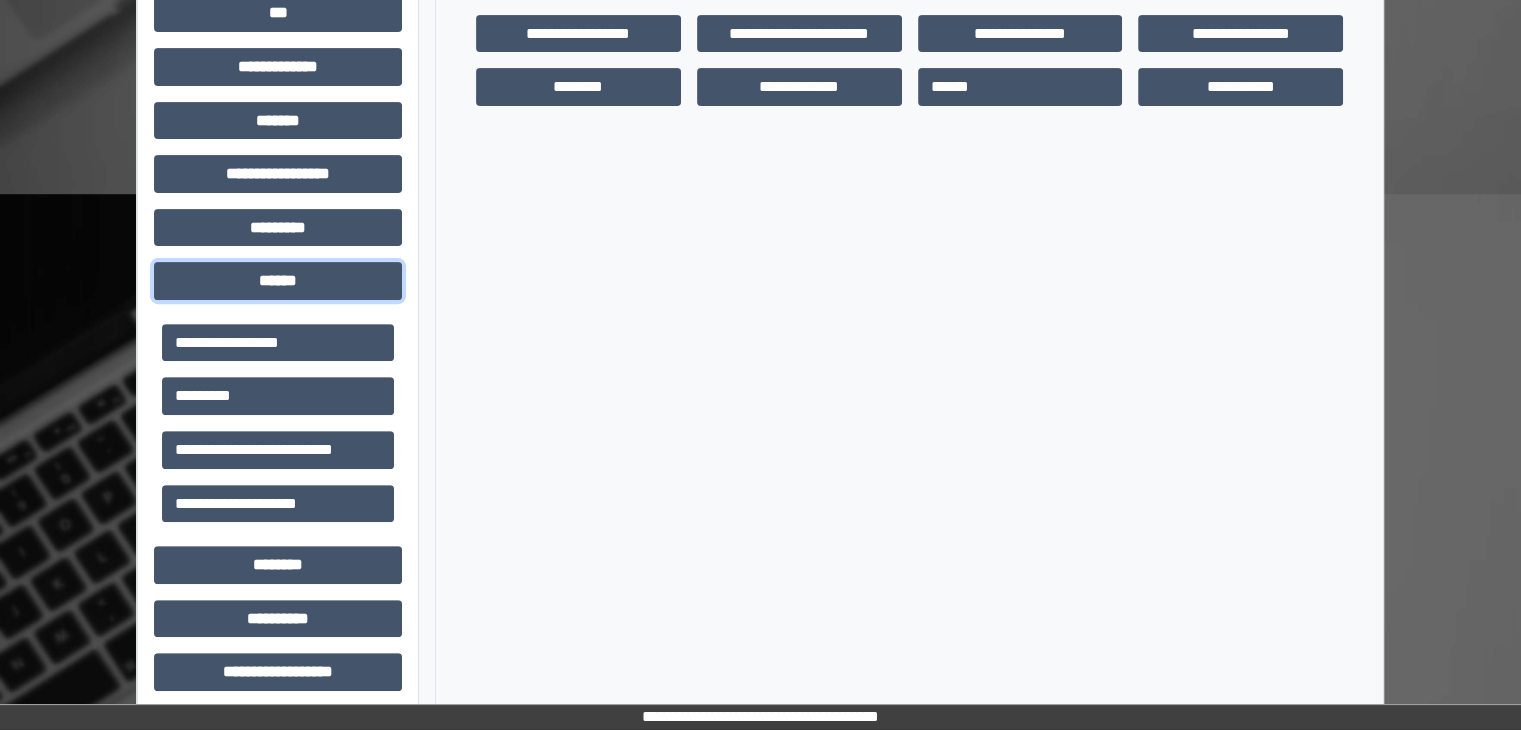 scroll, scrollTop: 667, scrollLeft: 0, axis: vertical 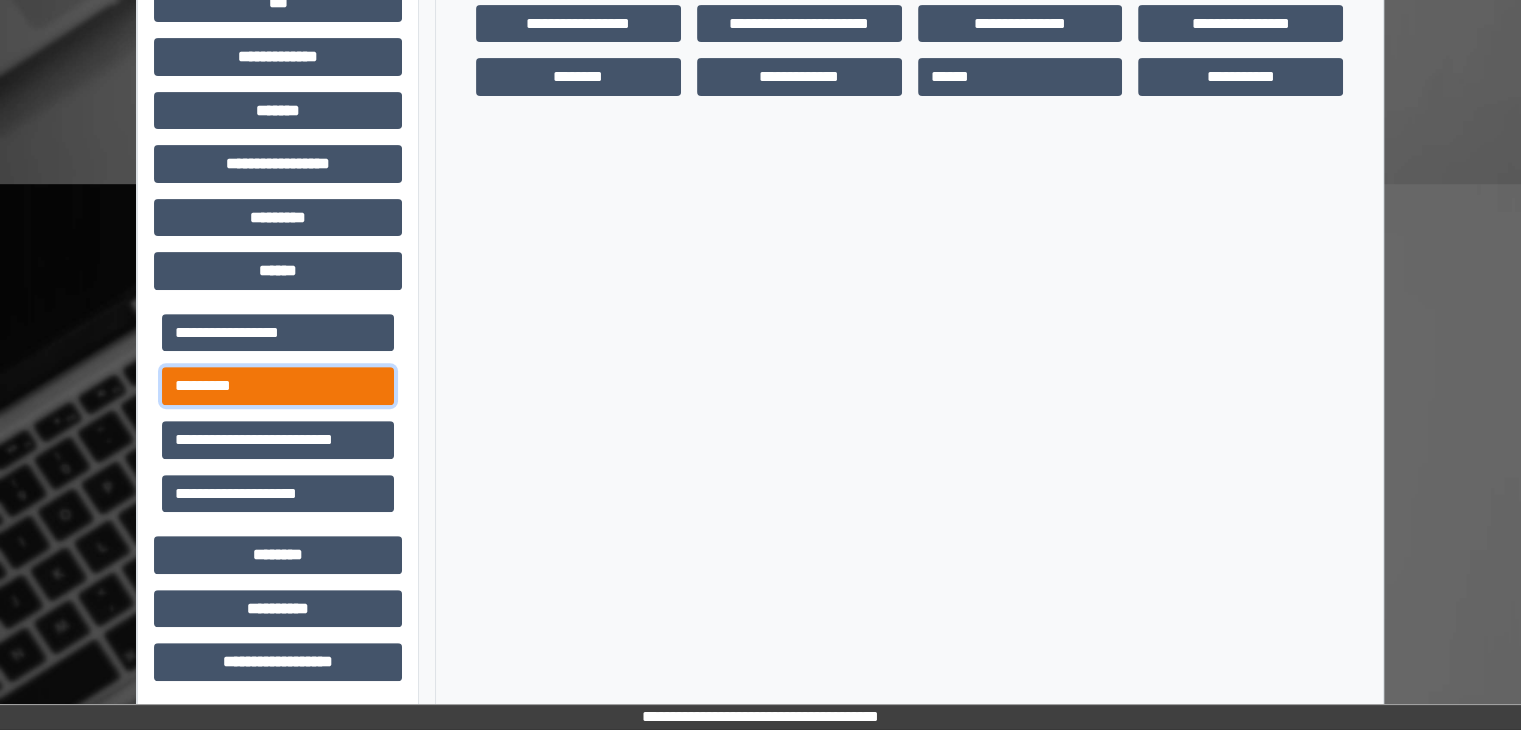 click on "*********" at bounding box center [278, 386] 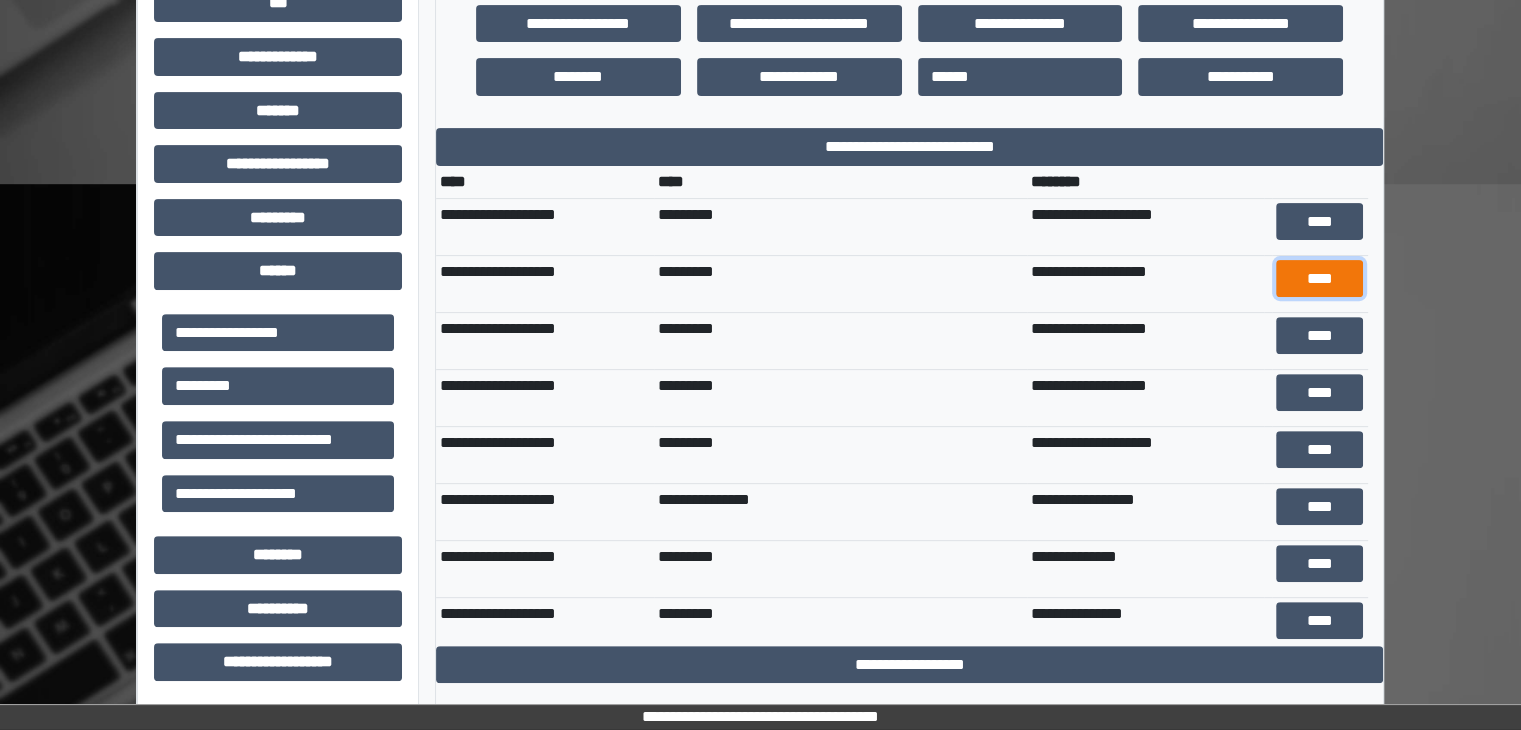 click on "****" at bounding box center (1320, 279) 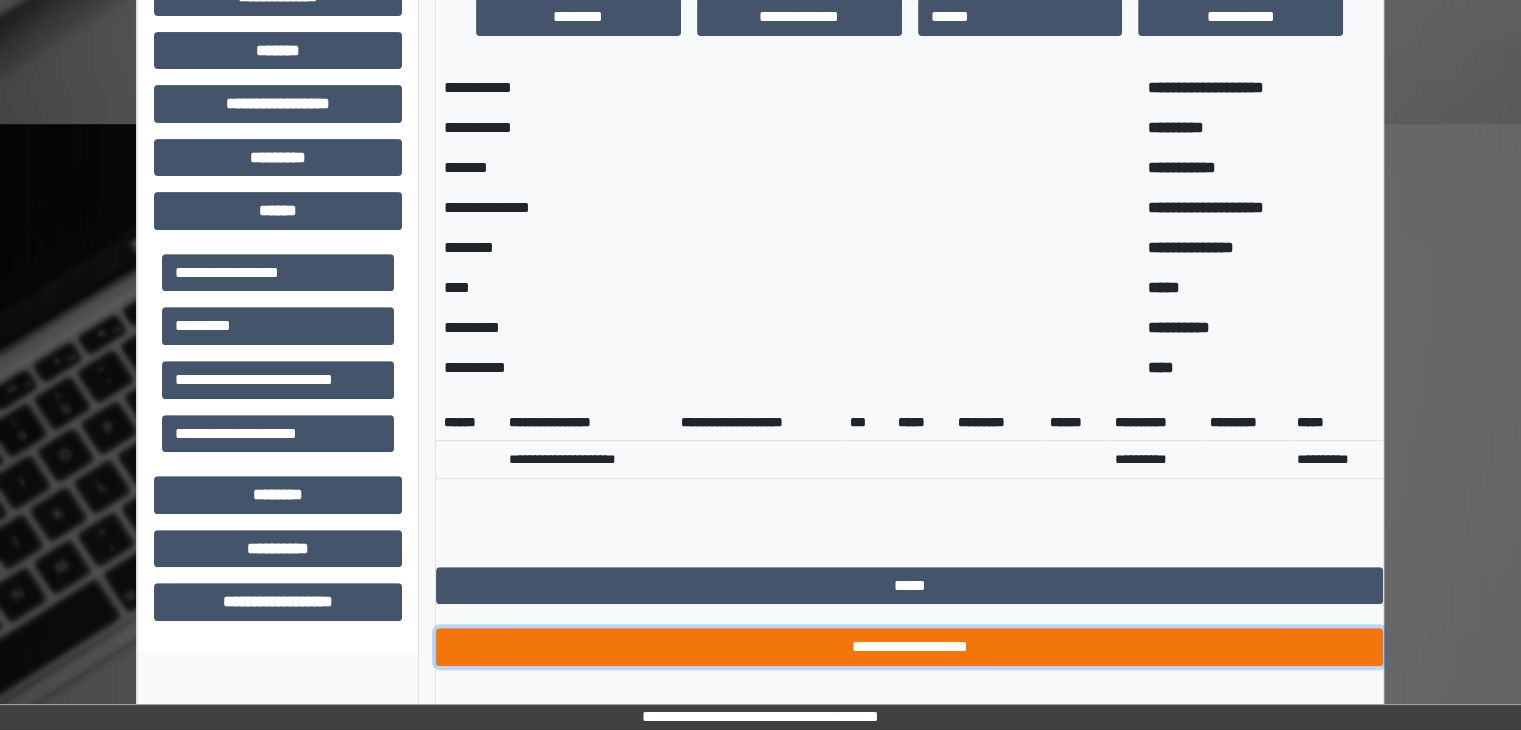 click on "**********" at bounding box center (909, 647) 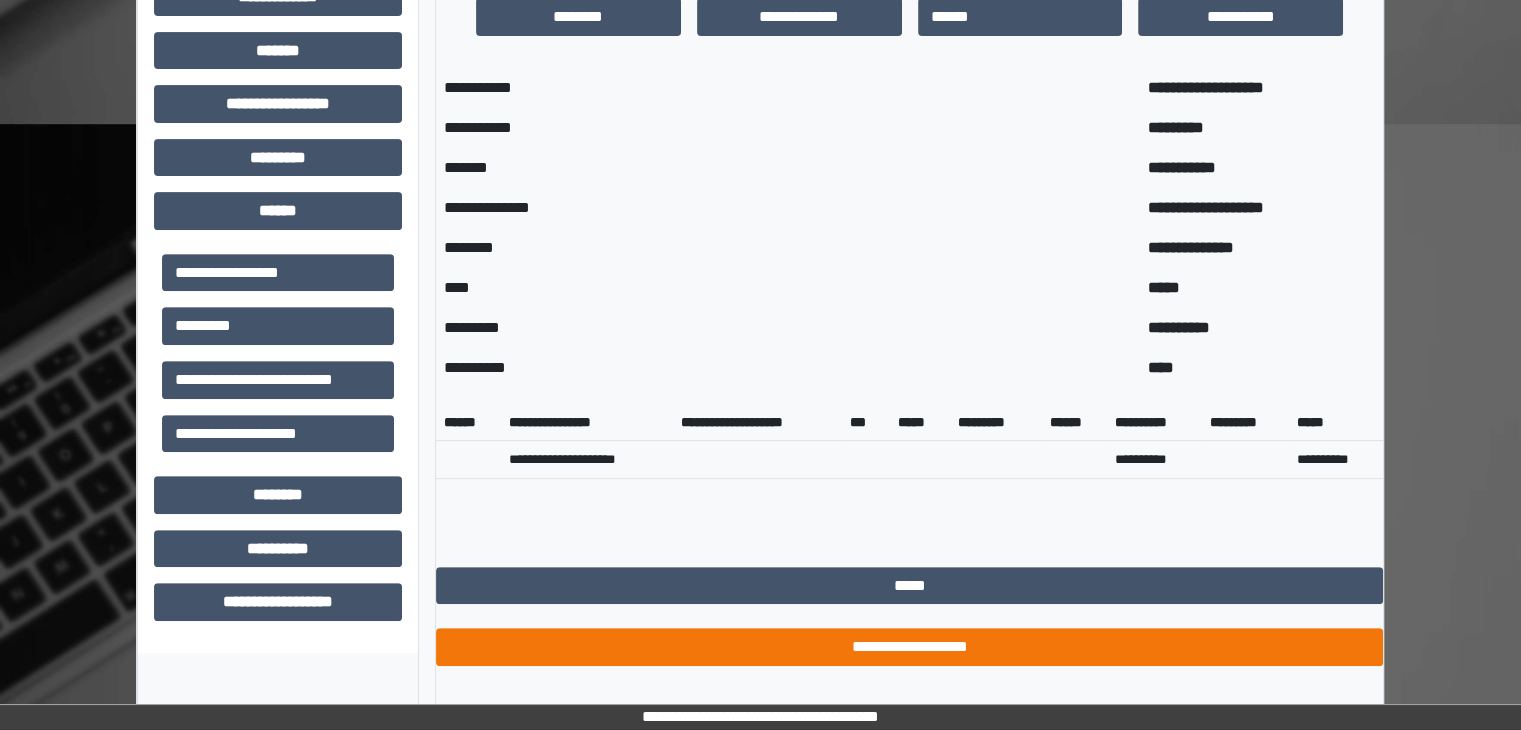 scroll, scrollTop: 667, scrollLeft: 0, axis: vertical 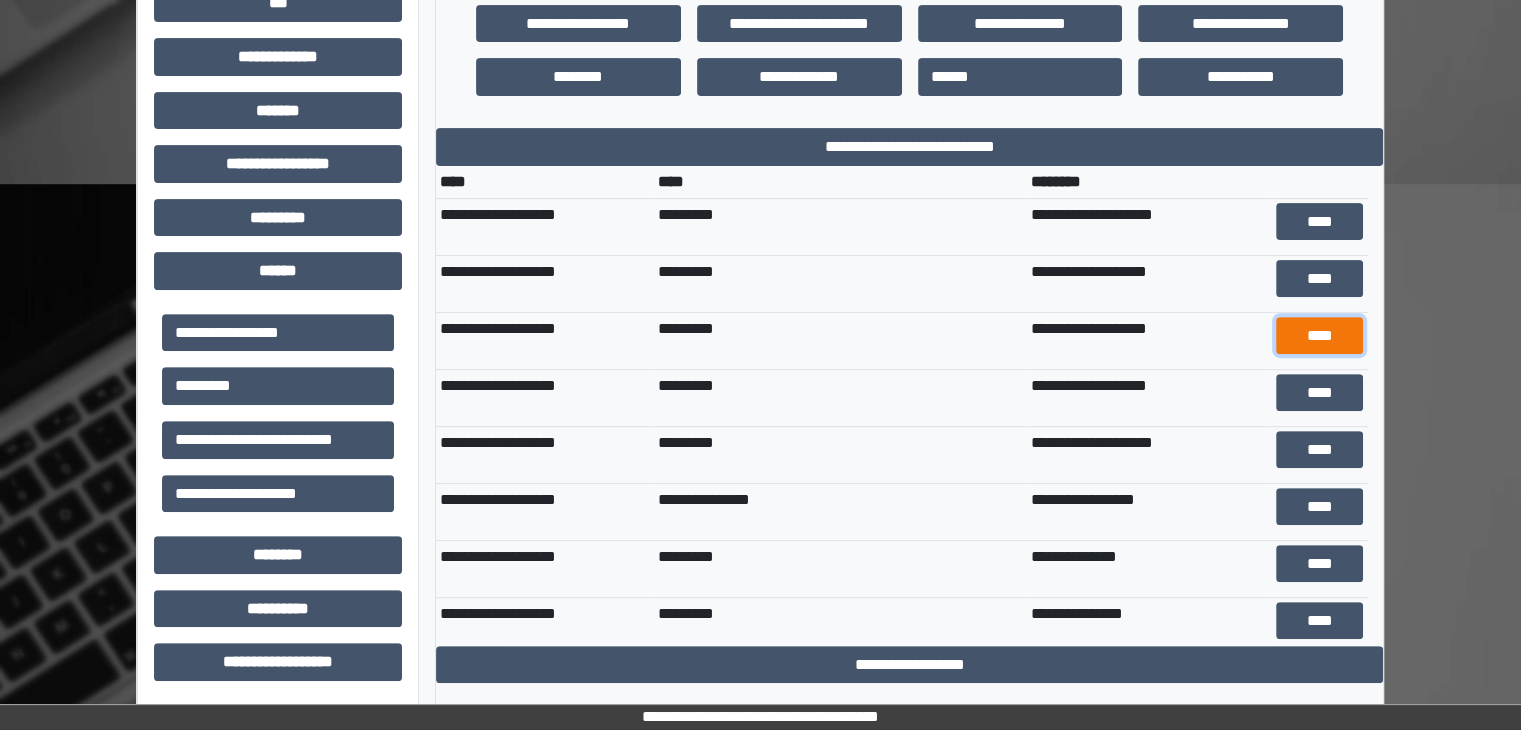 click on "****" at bounding box center [1320, 336] 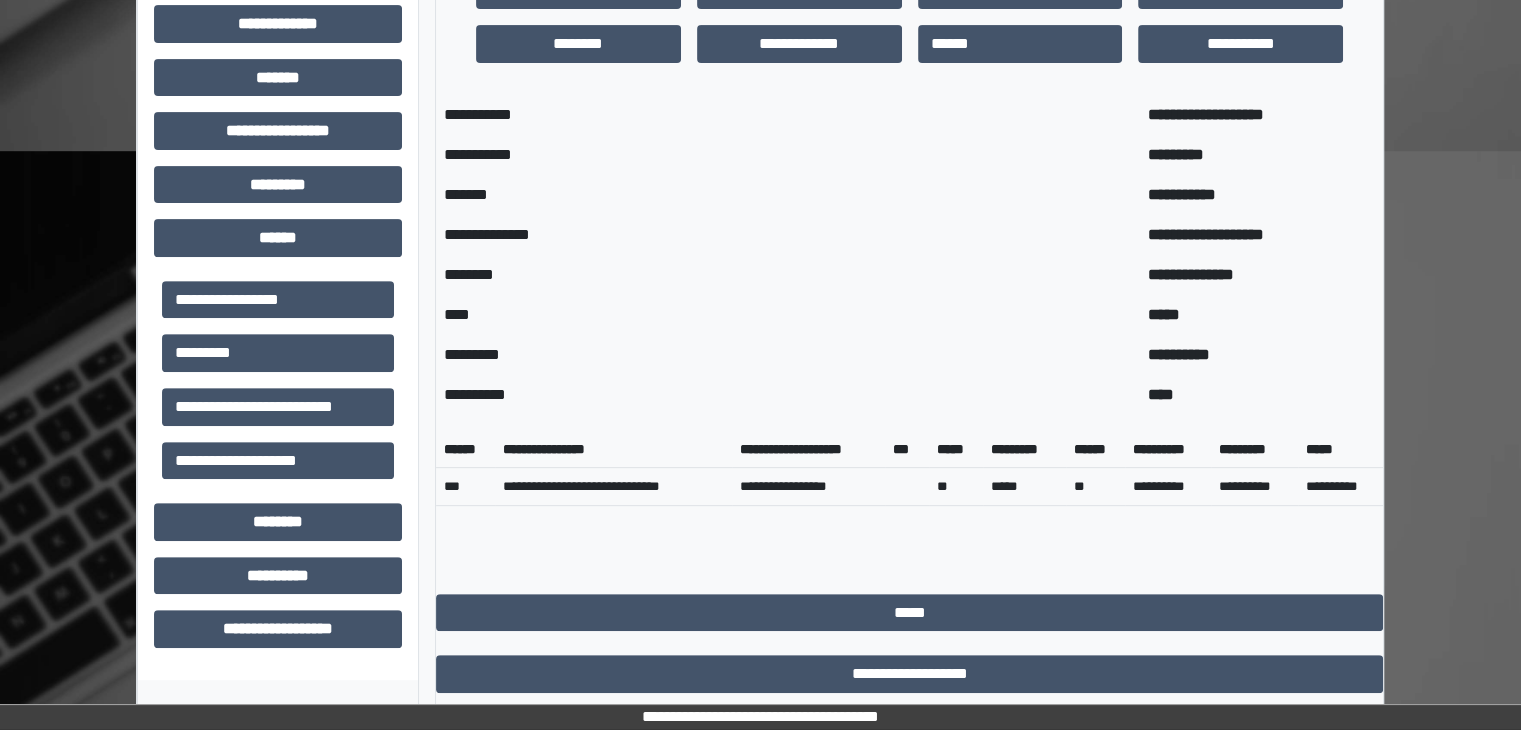 scroll, scrollTop: 727, scrollLeft: 0, axis: vertical 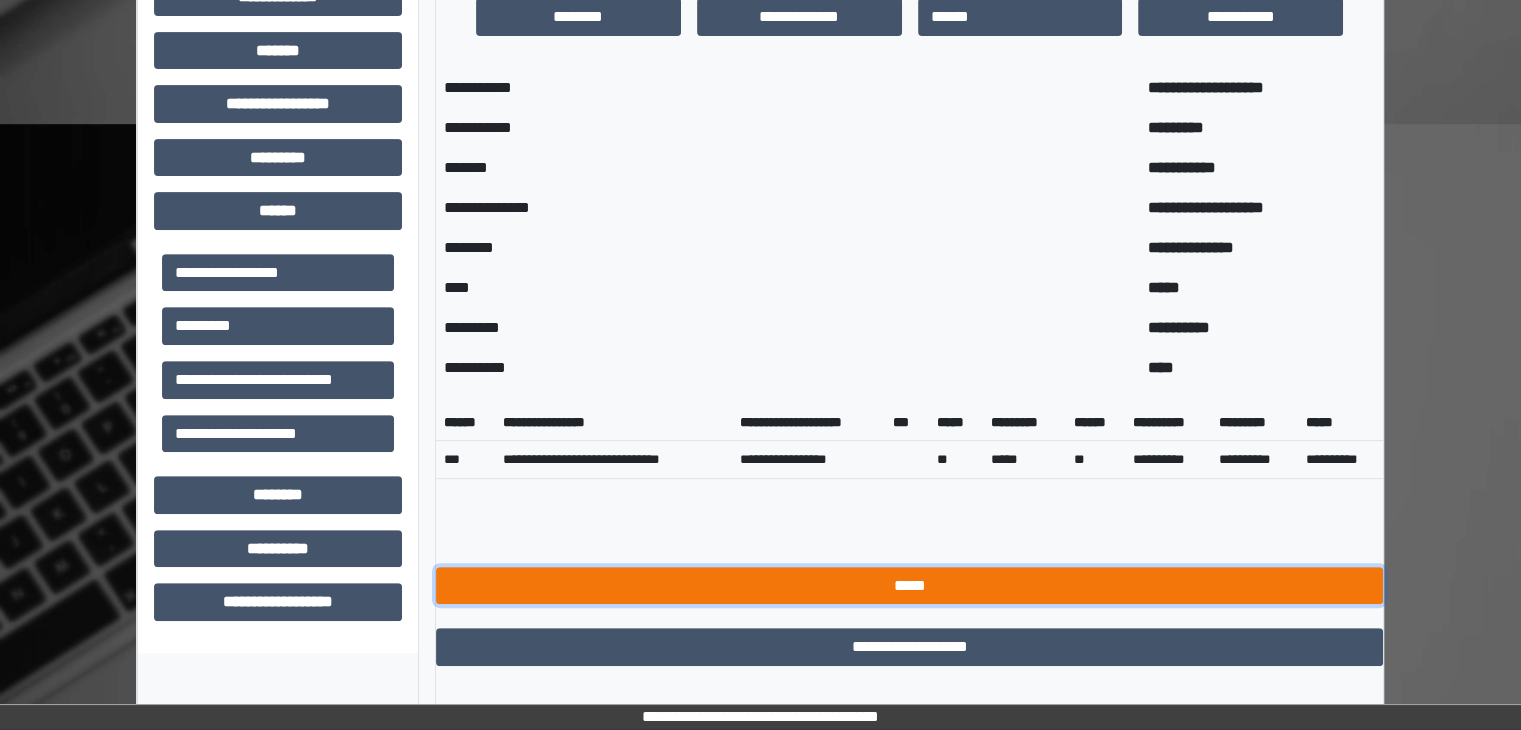 click on "*****" at bounding box center (909, 586) 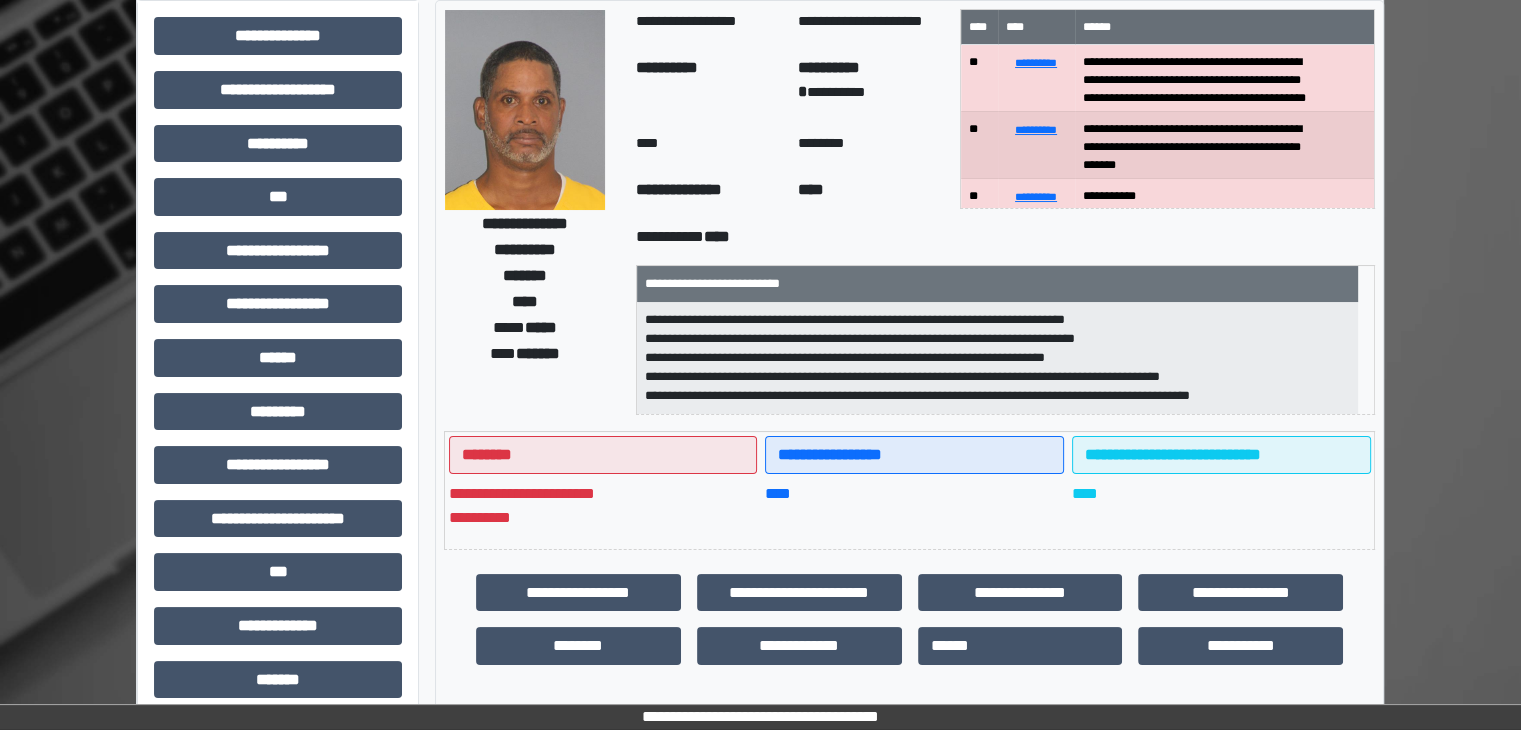 scroll, scrollTop: 100, scrollLeft: 0, axis: vertical 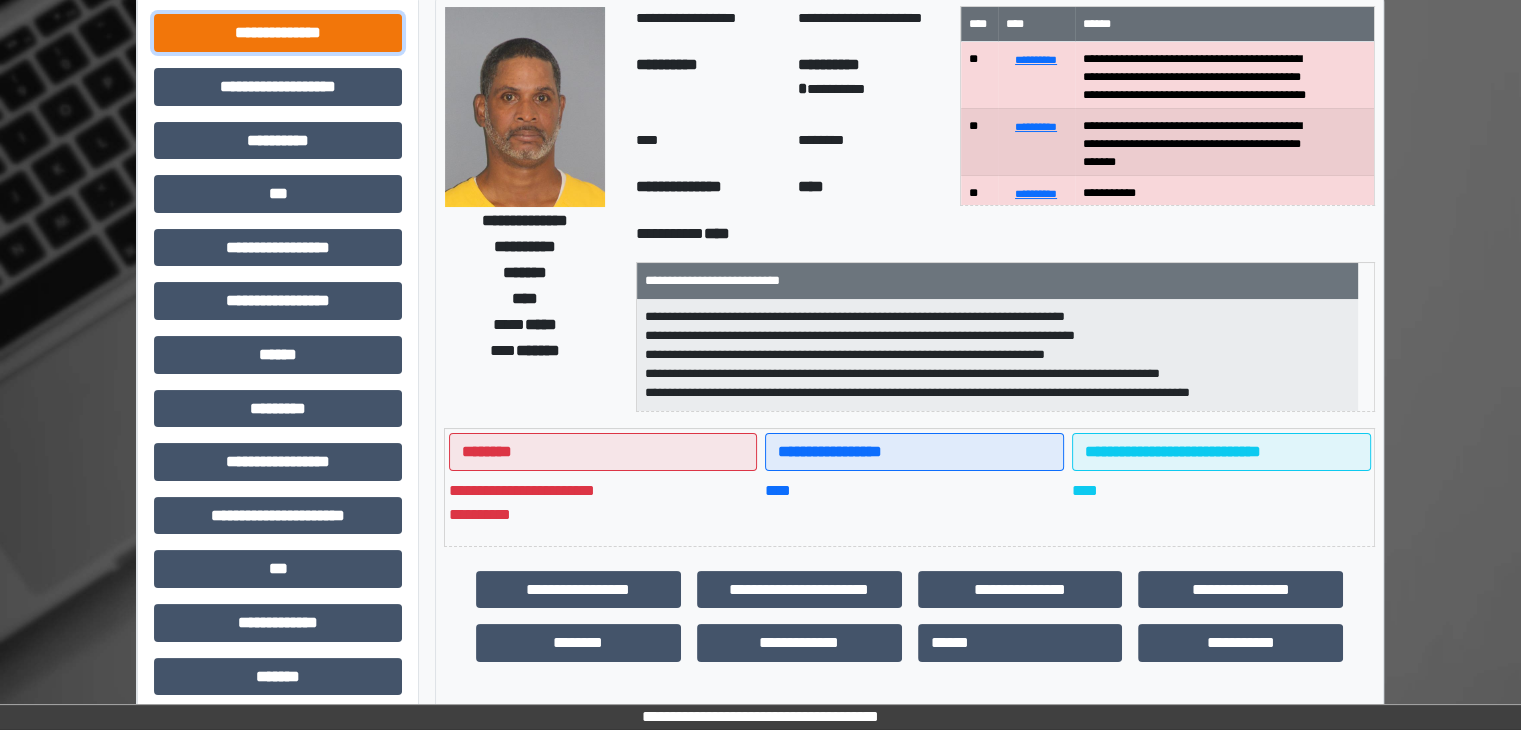 click on "**********" at bounding box center (278, 33) 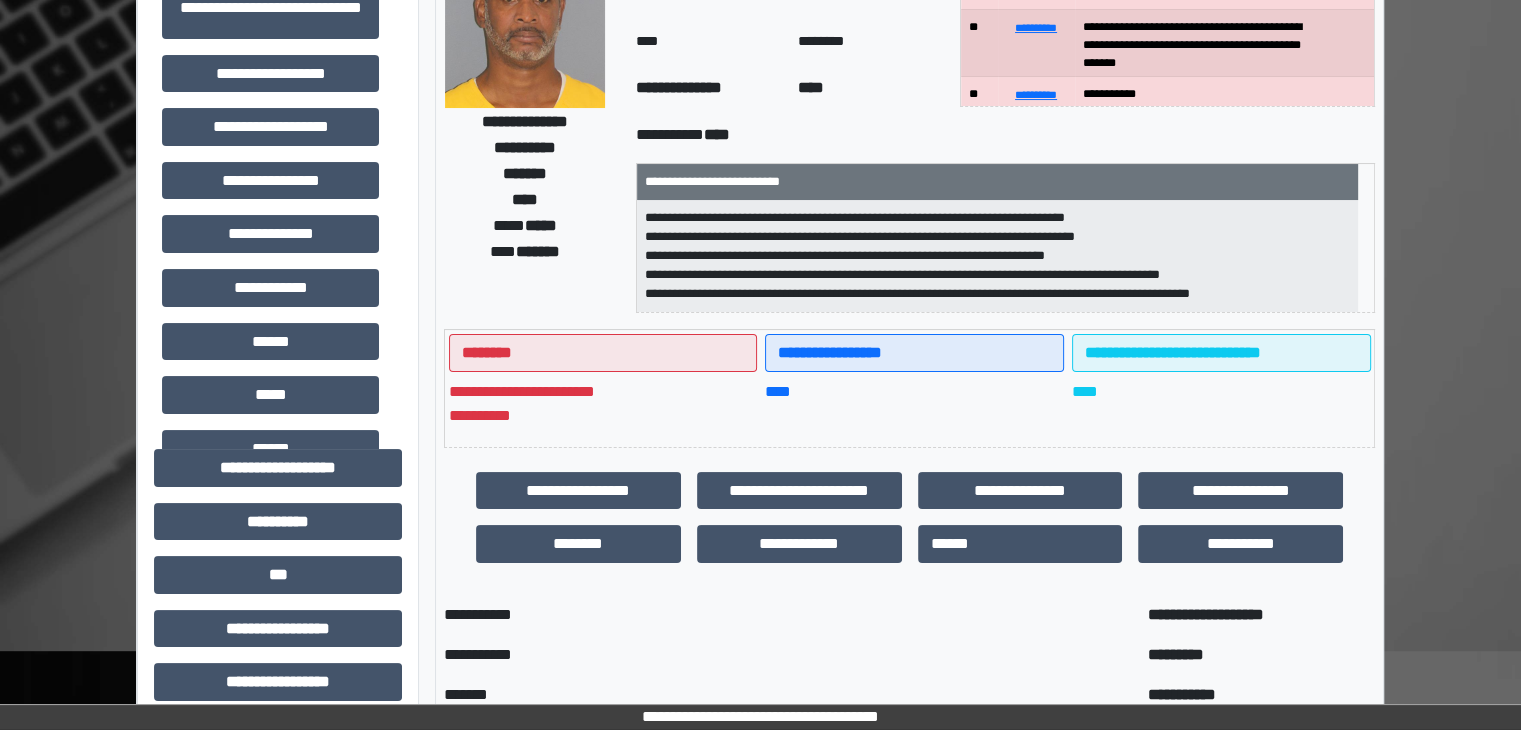 scroll, scrollTop: 200, scrollLeft: 0, axis: vertical 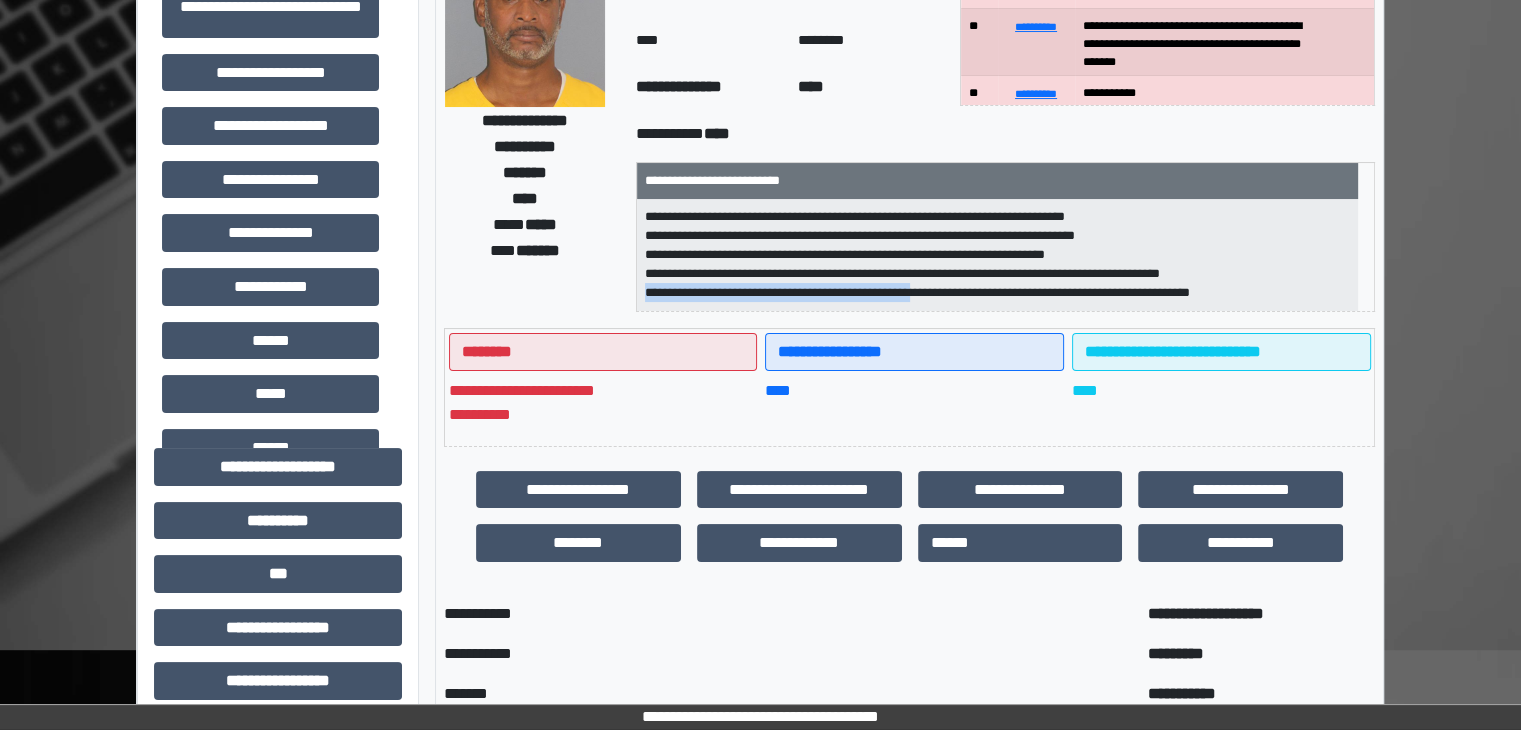 drag, startPoint x: 1008, startPoint y: 297, endPoint x: 652, endPoint y: 306, distance: 356.11374 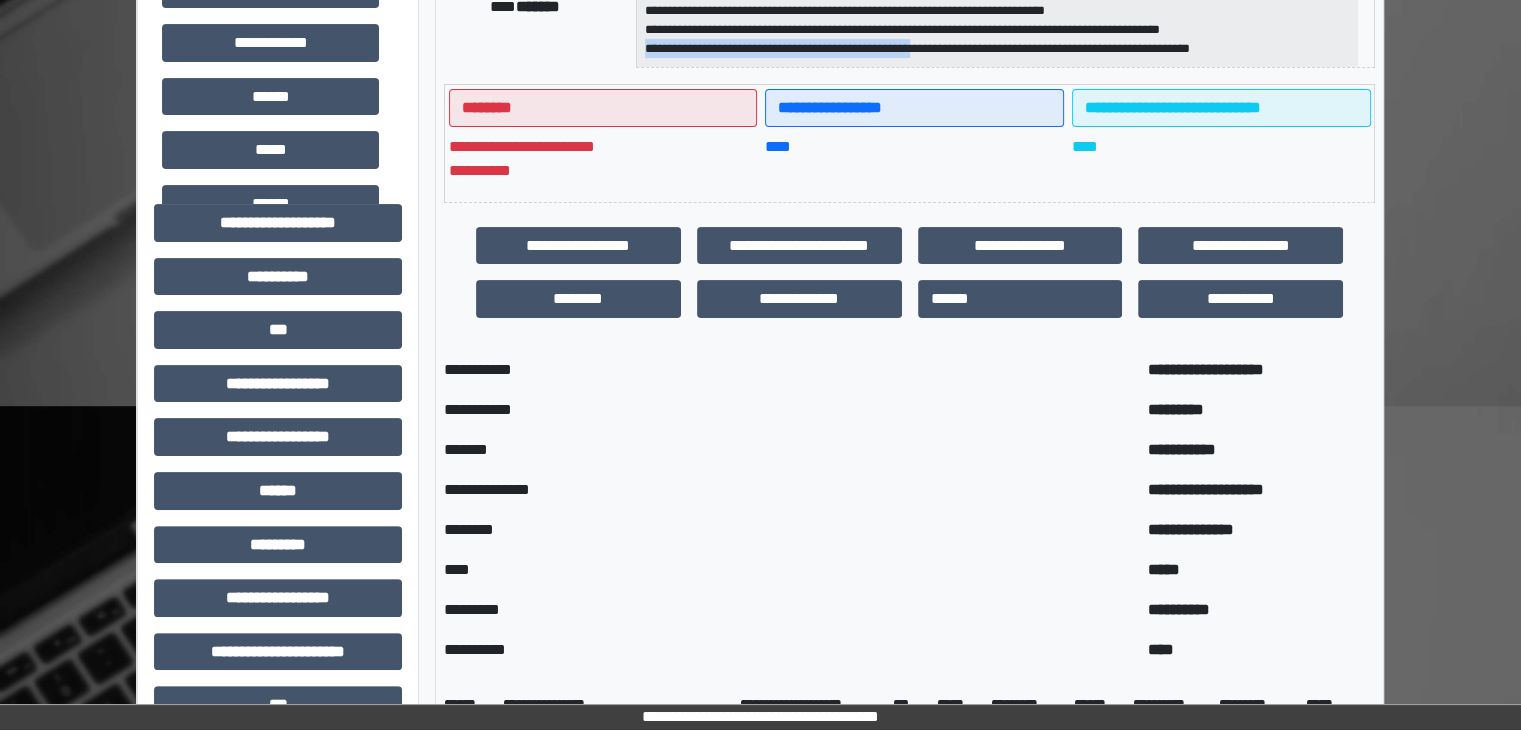 scroll, scrollTop: 500, scrollLeft: 0, axis: vertical 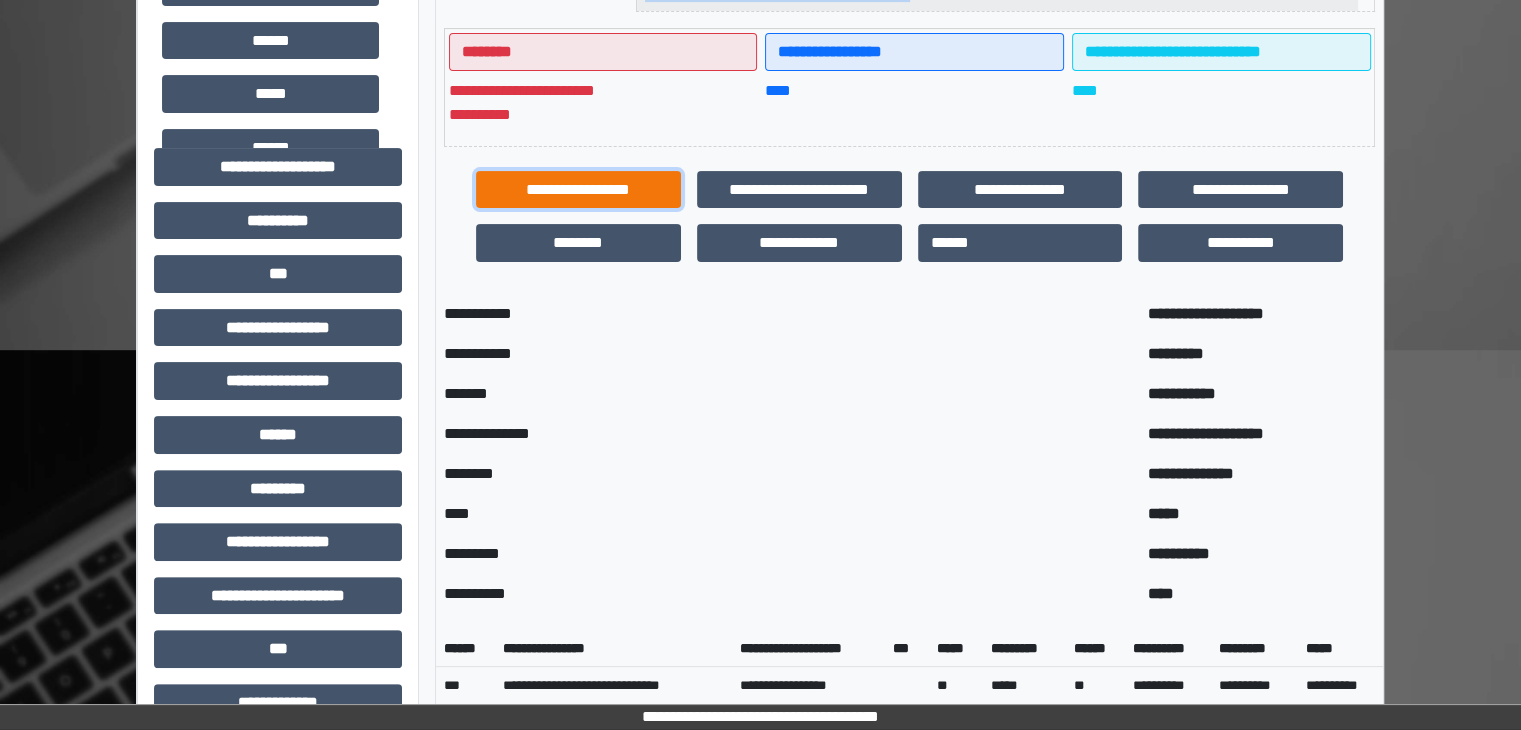 click on "**********" at bounding box center [578, 190] 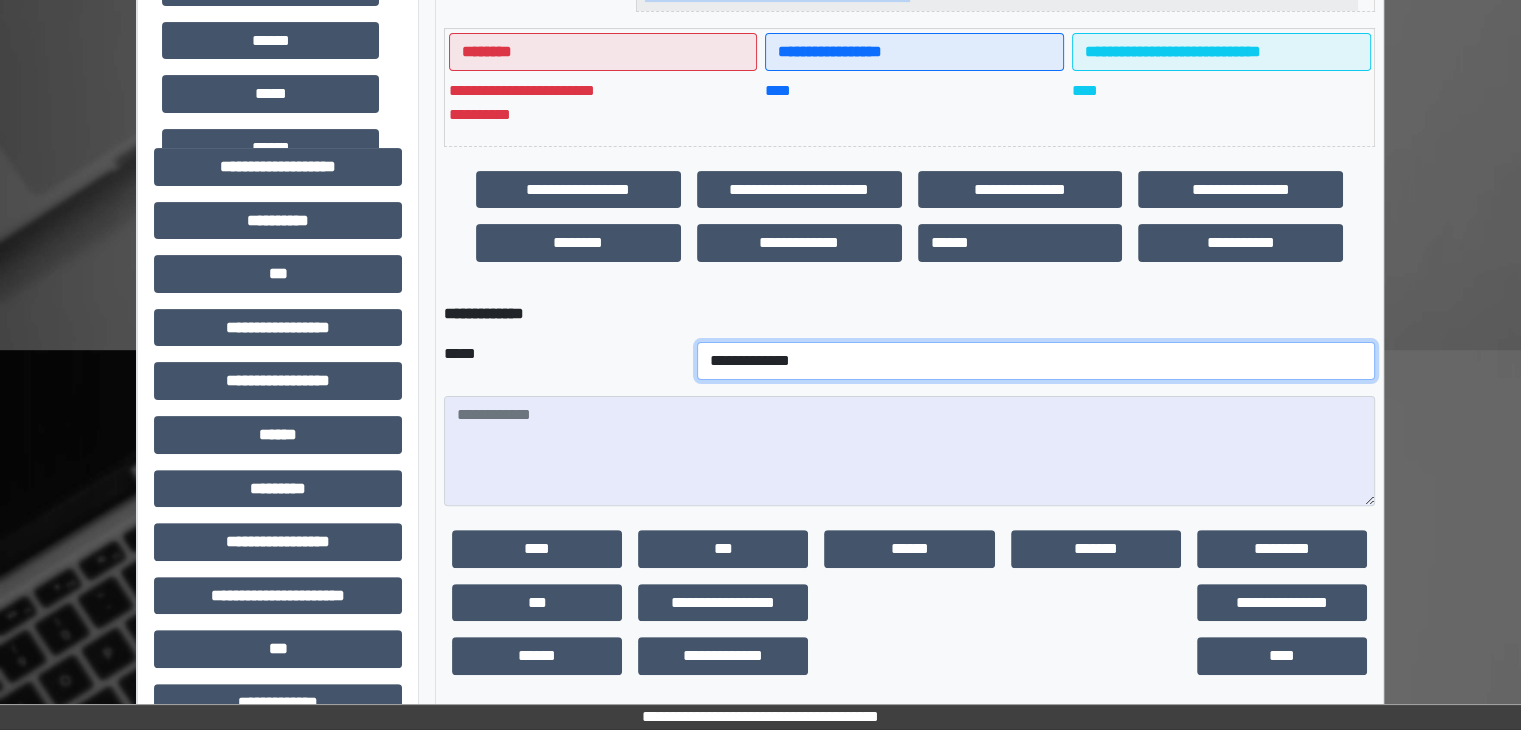 click on "**********" at bounding box center (1036, 361) 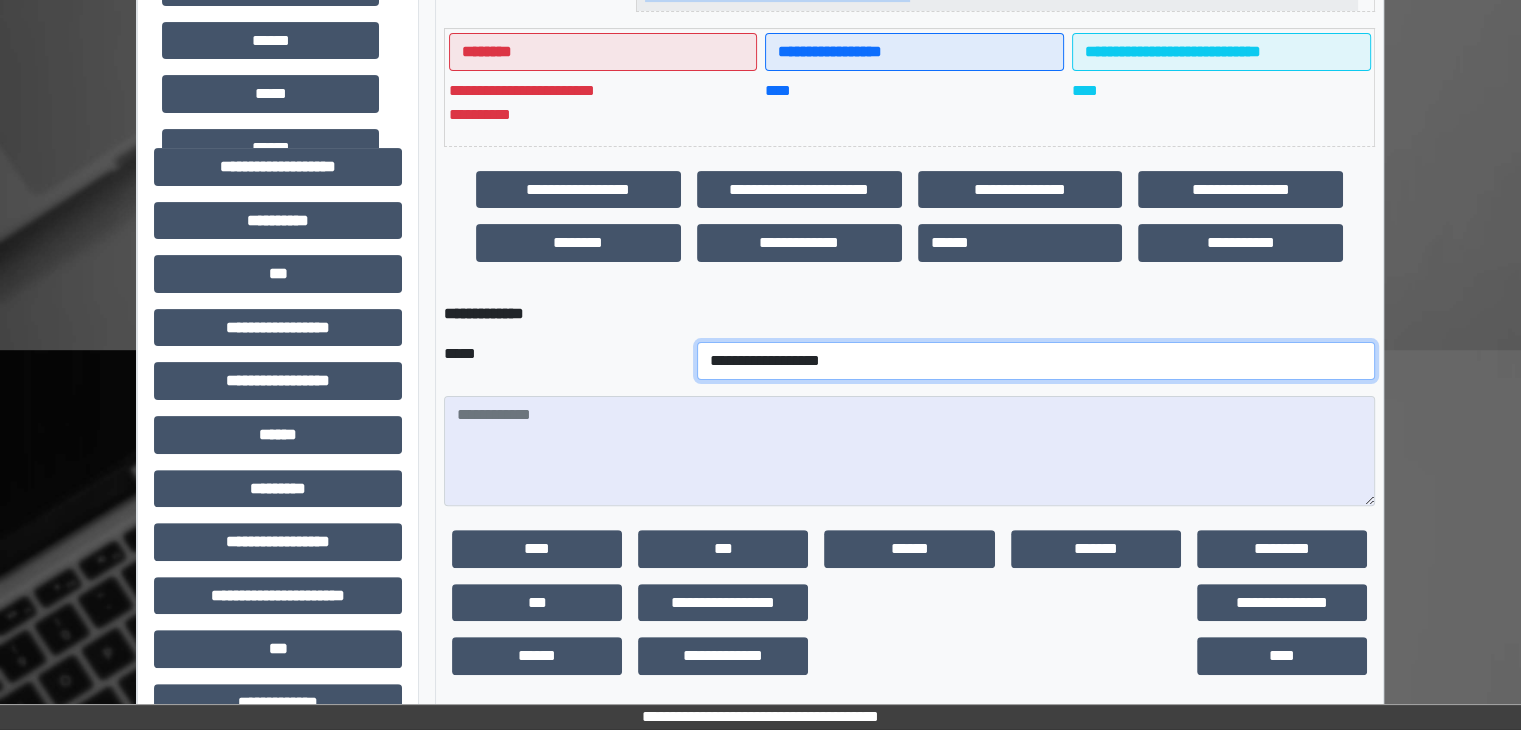 click on "**********" at bounding box center (1036, 361) 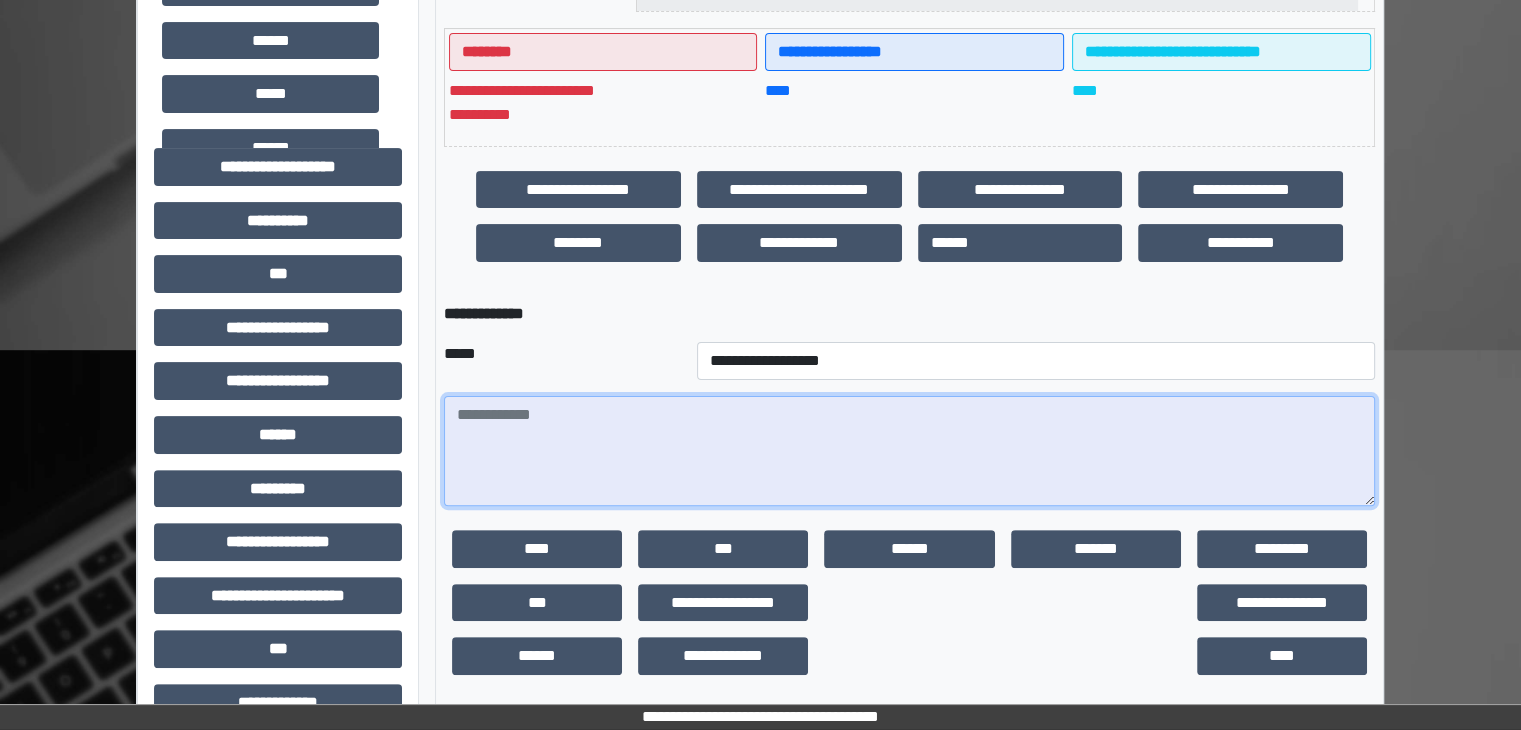click at bounding box center (909, 451) 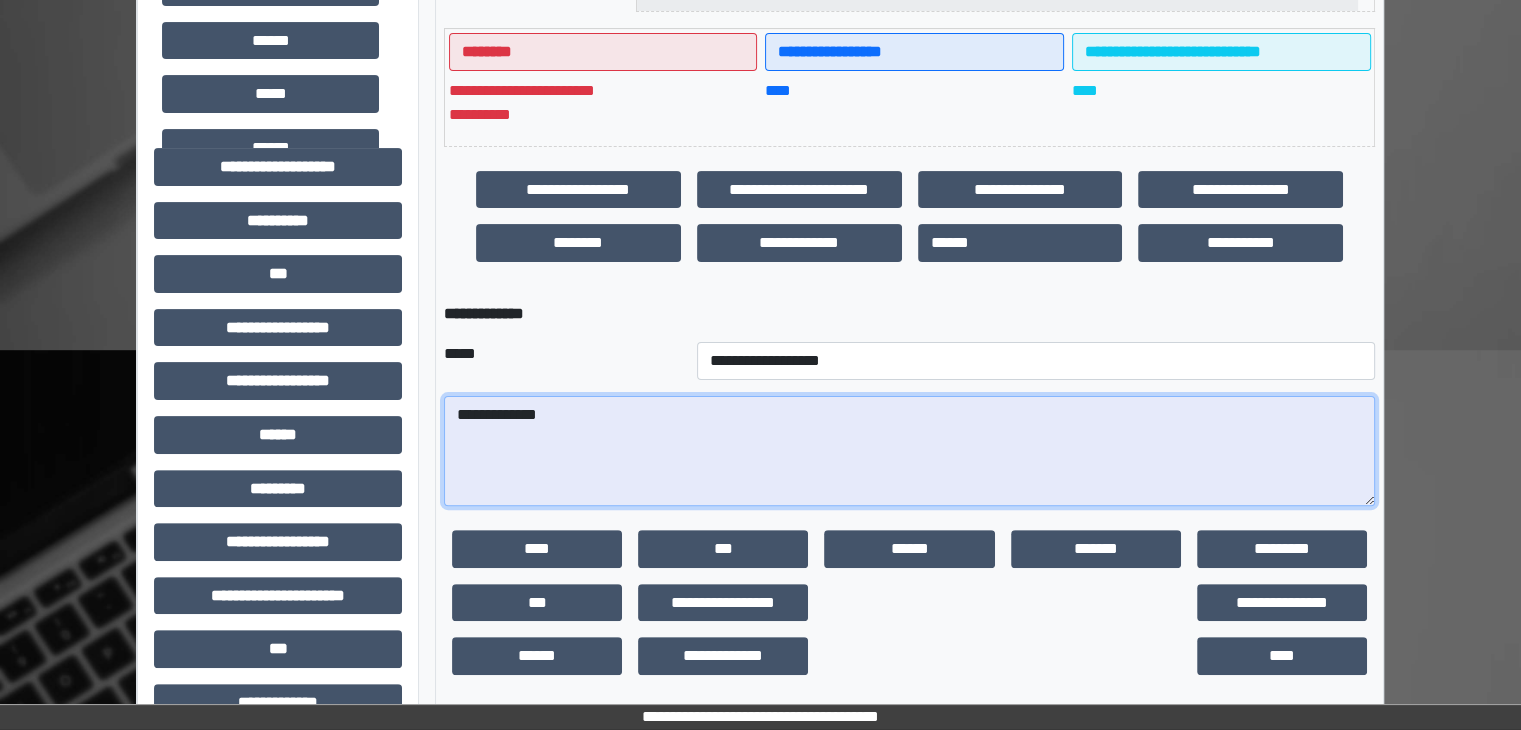 paste on "**********" 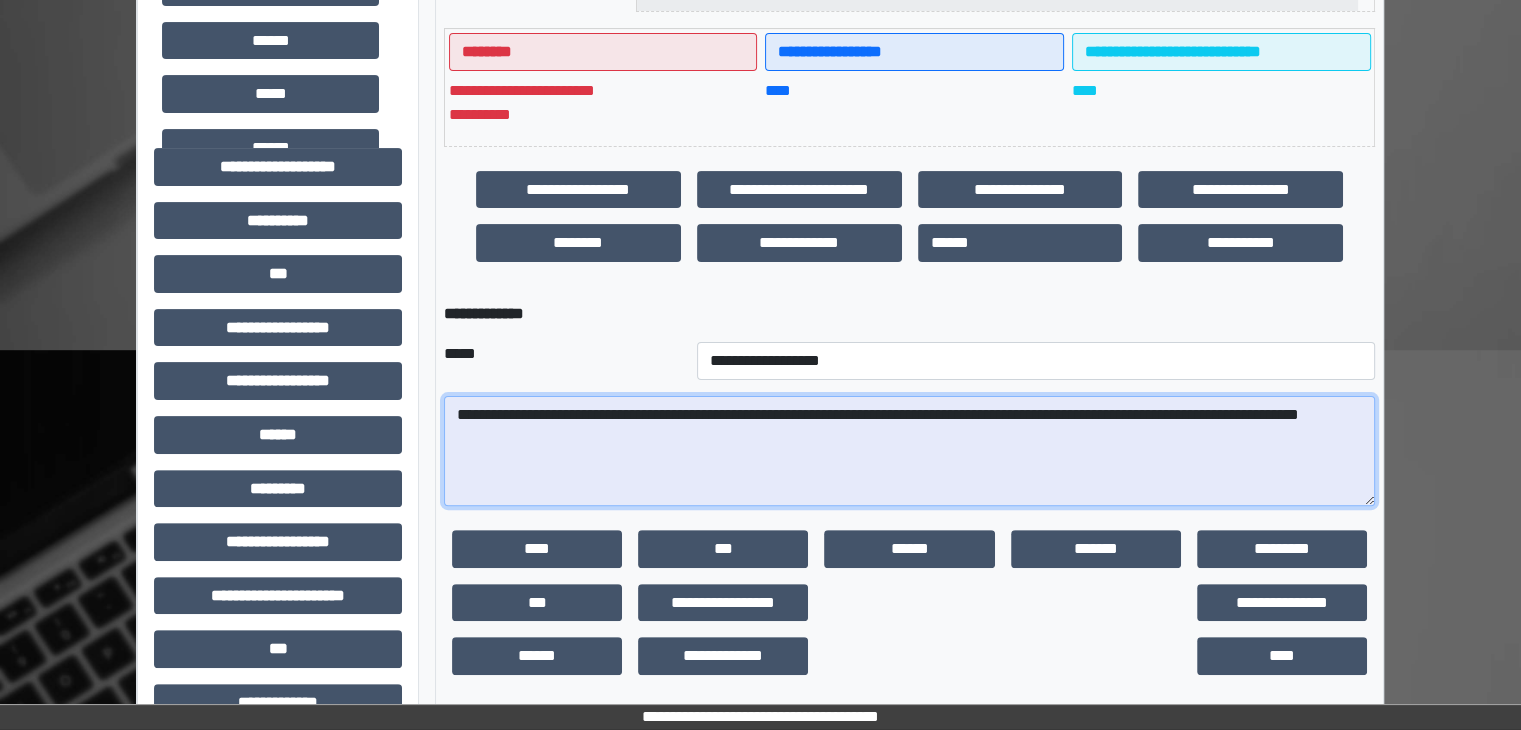 drag, startPoint x: 664, startPoint y: 439, endPoint x: 456, endPoint y: 407, distance: 210.44714 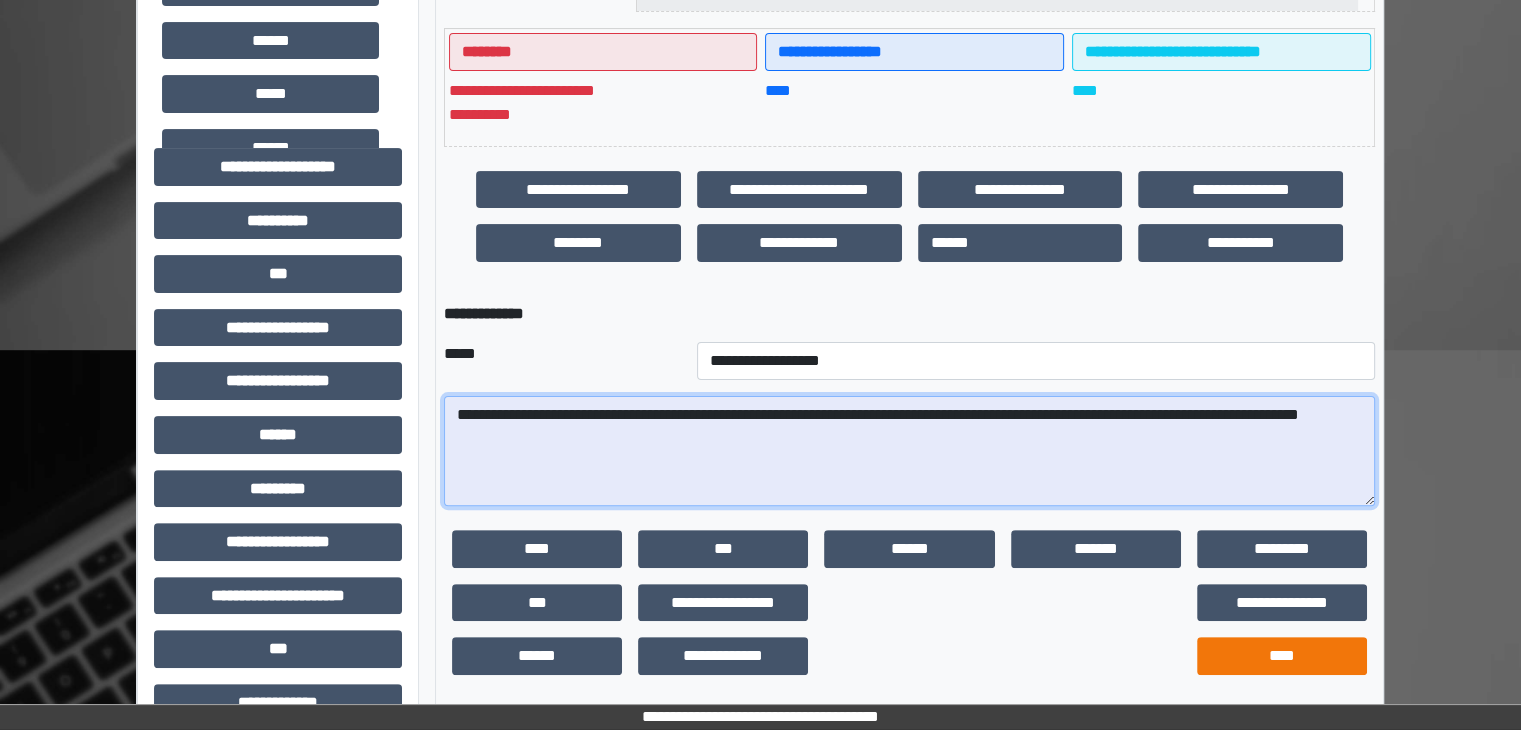 type on "**********" 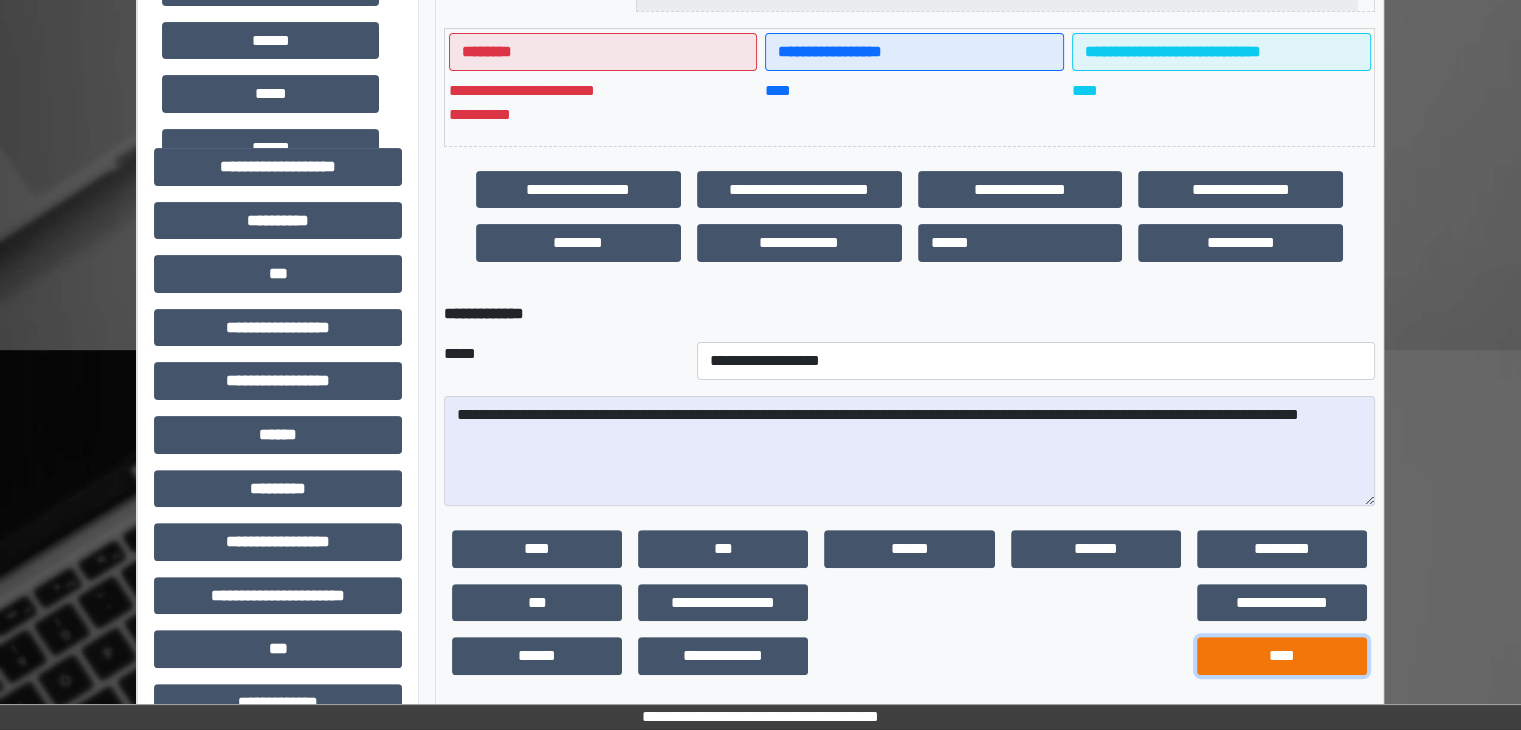 click on "****" at bounding box center [1282, 656] 